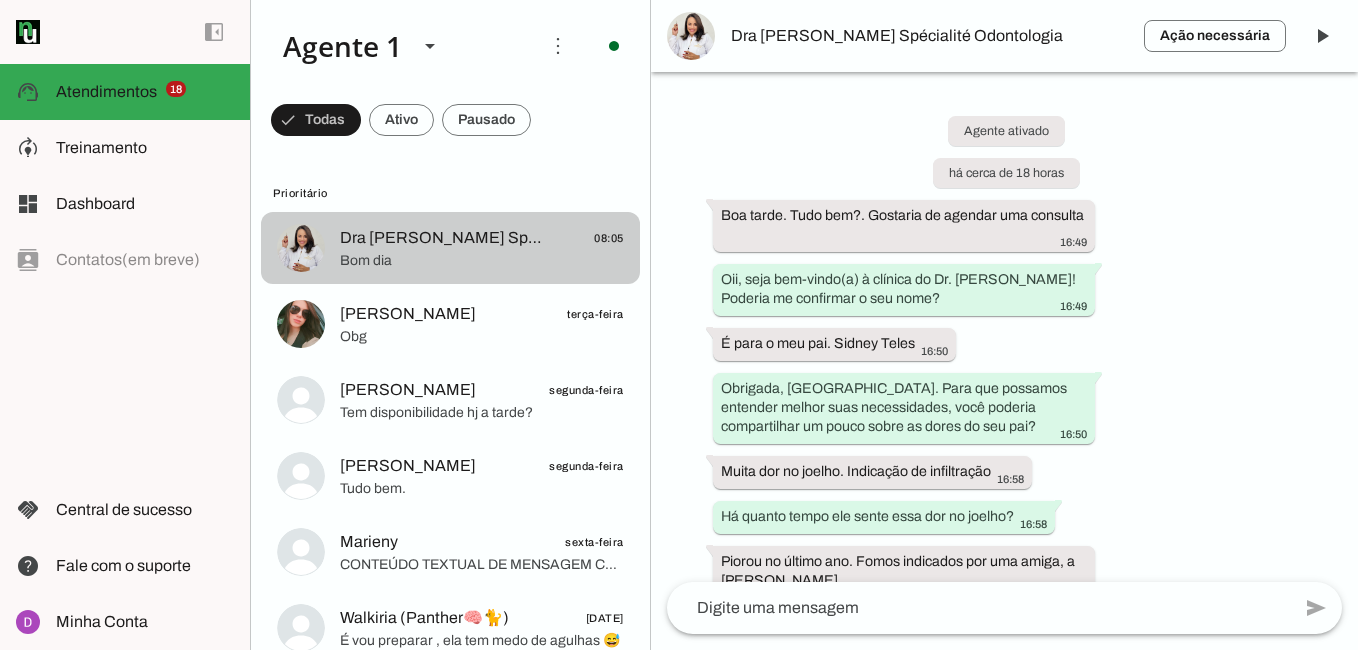 scroll, scrollTop: 0, scrollLeft: 0, axis: both 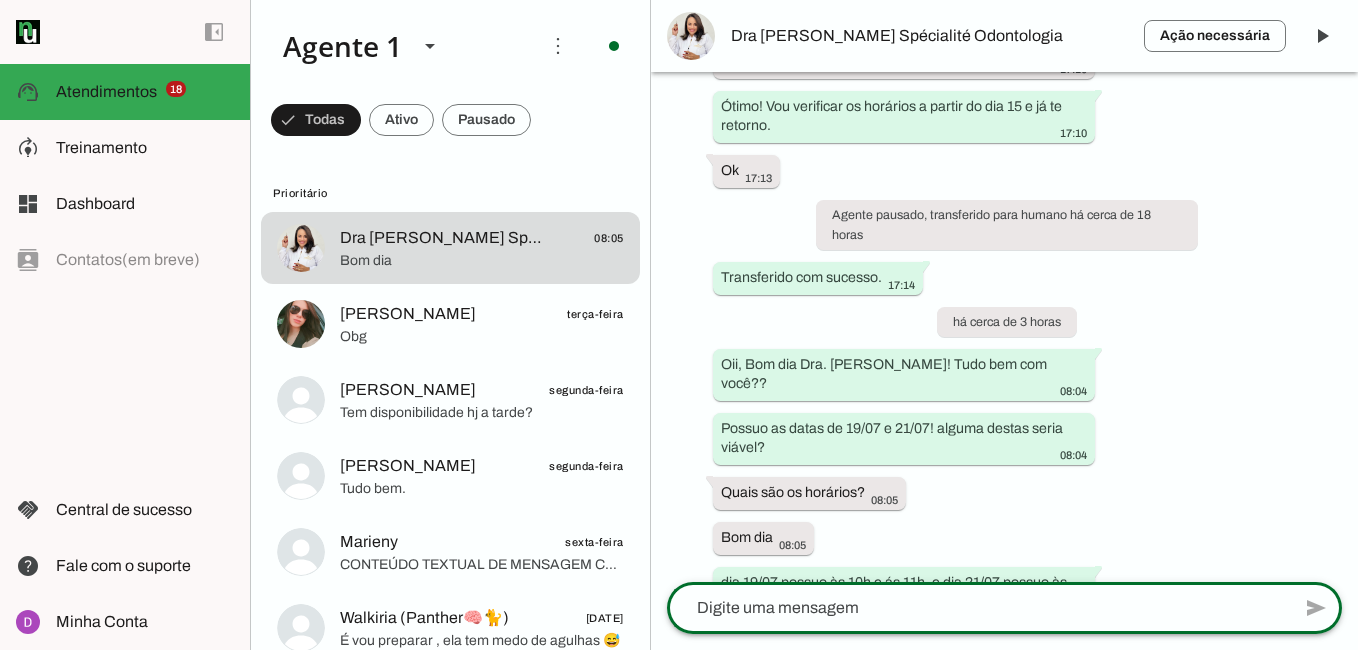 click 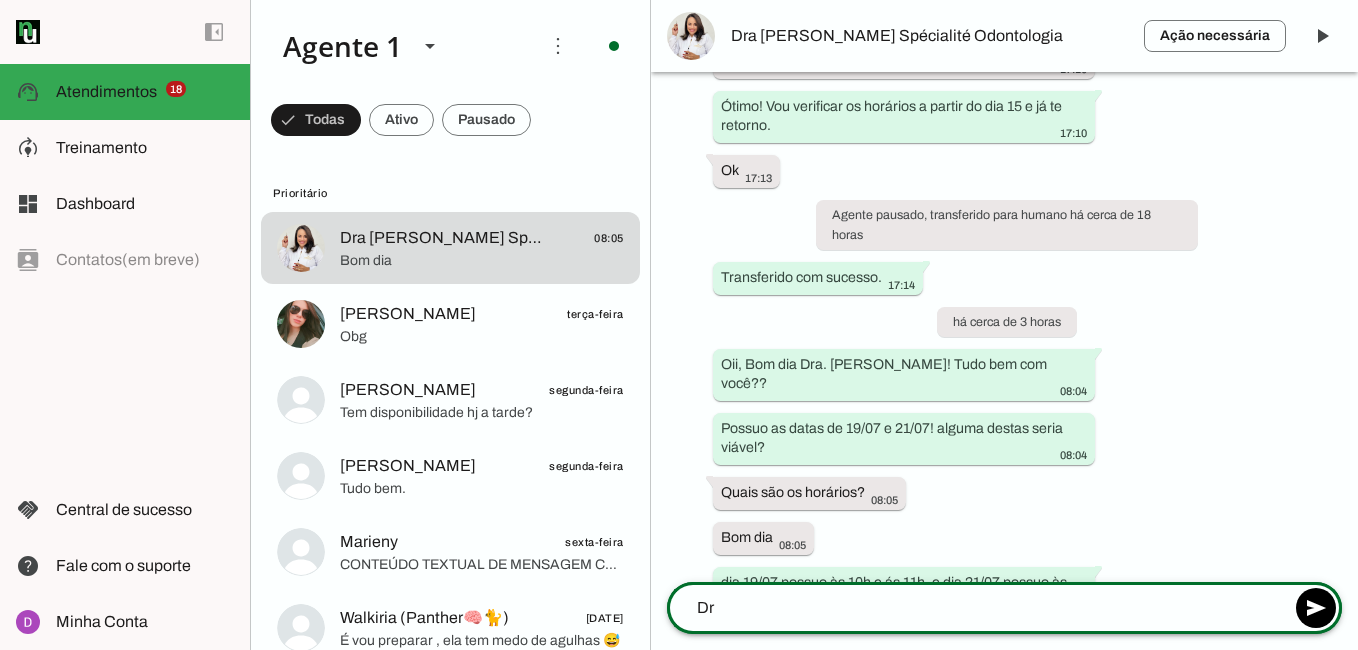 type on "D" 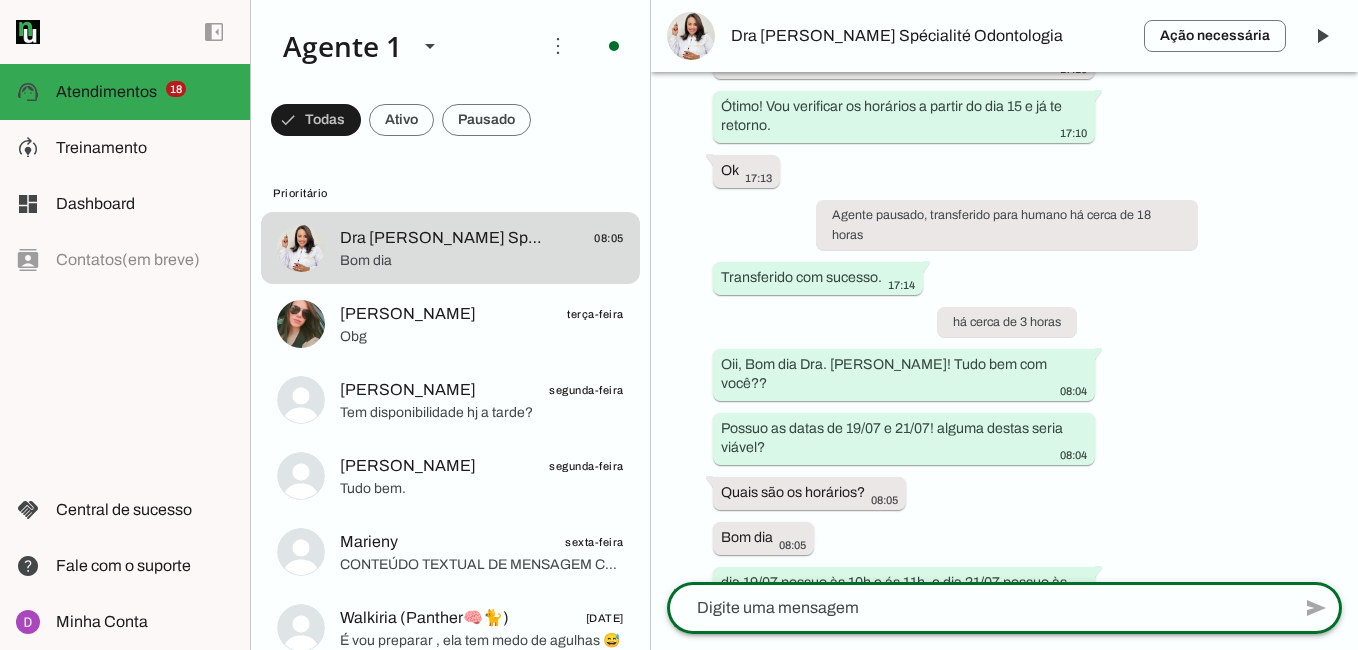 drag, startPoint x: 651, startPoint y: 604, endPoint x: 778, endPoint y: 559, distance: 134.73679 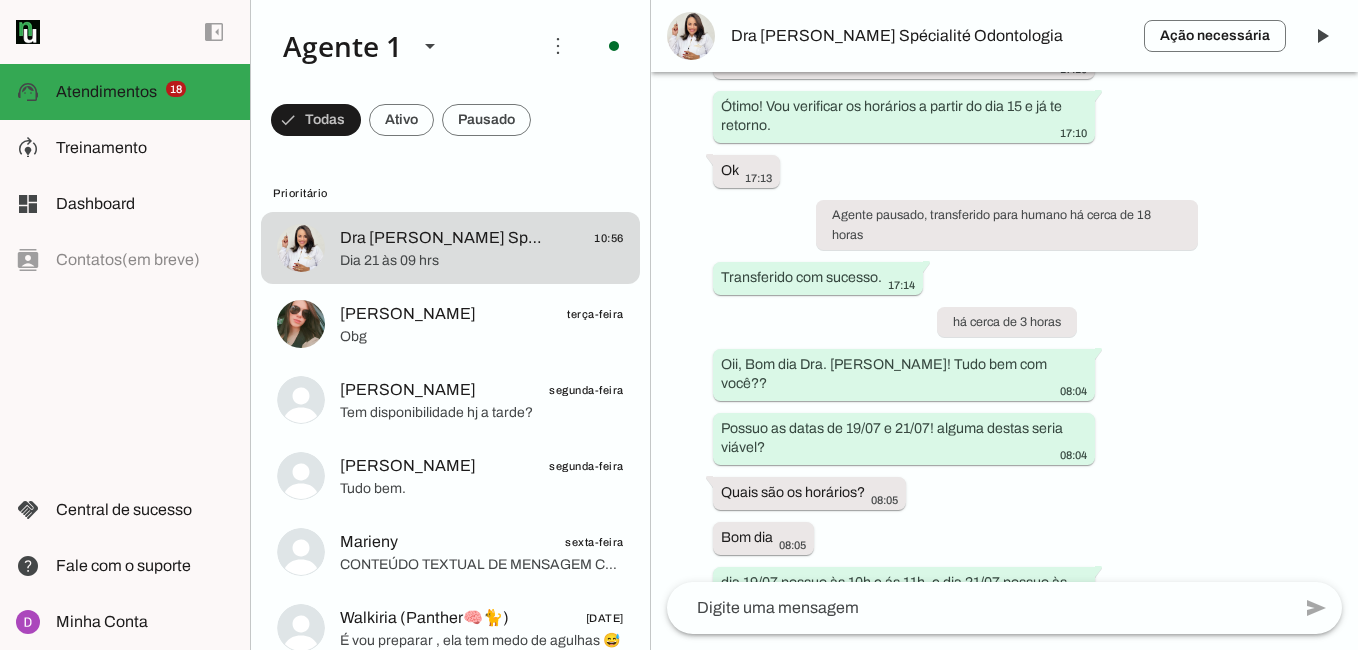 scroll, scrollTop: 0, scrollLeft: 0, axis: both 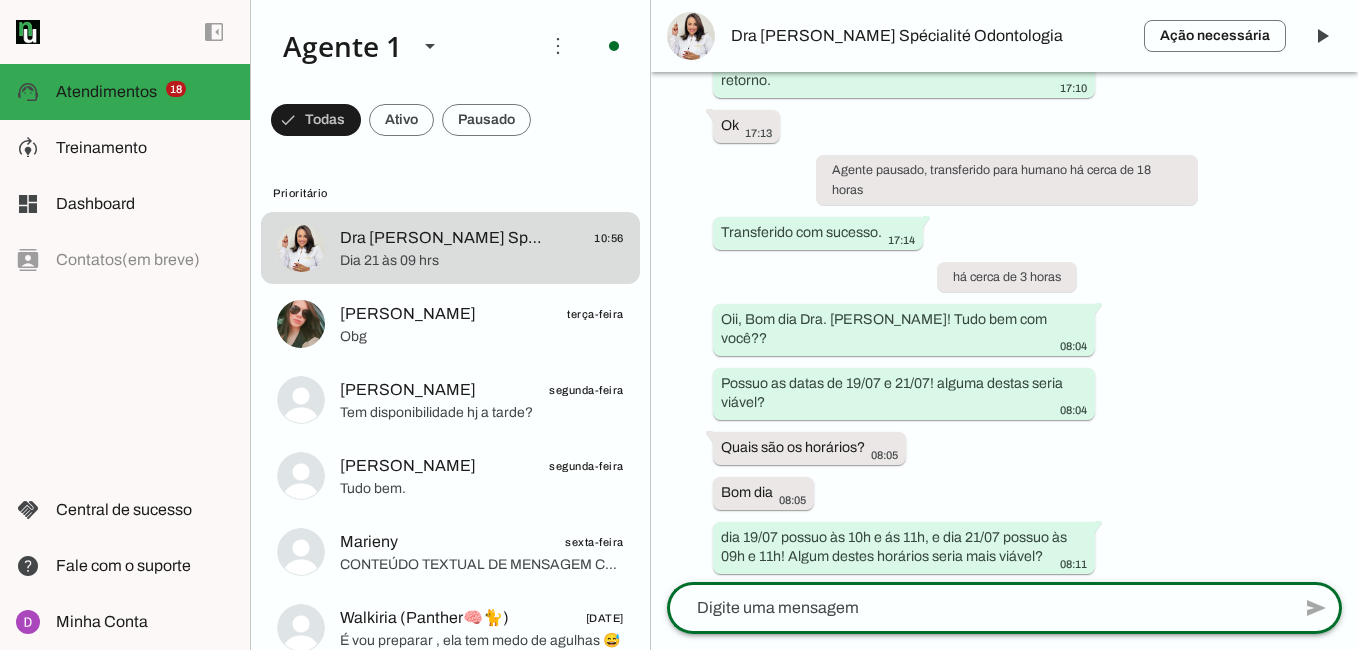 click 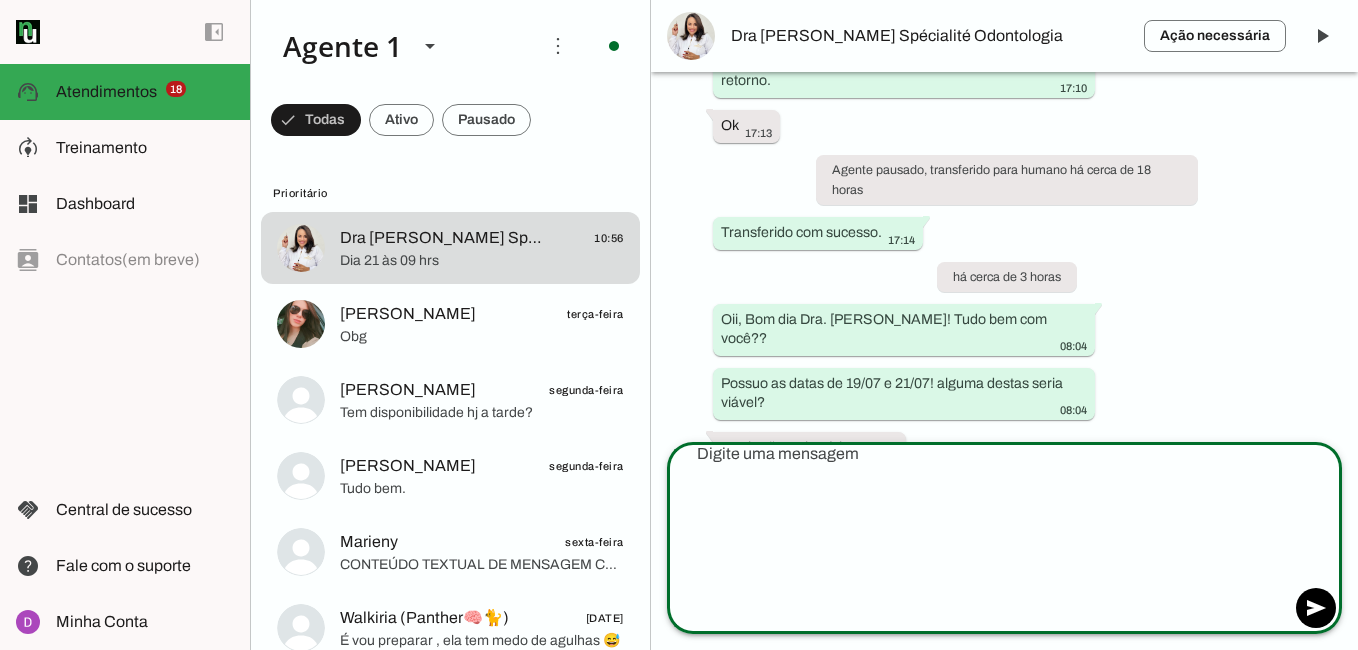 type on "Maravilha, obrigada! Agora, para agilizar um pouco nosso atendimento no dia da consulta e finalizarmos seu atendimento, poderia me confirmar seu:
- Nome completo
- Data de nascimento
- CPF
- RG
- Endereço com CEP
- Email
- Telefone" 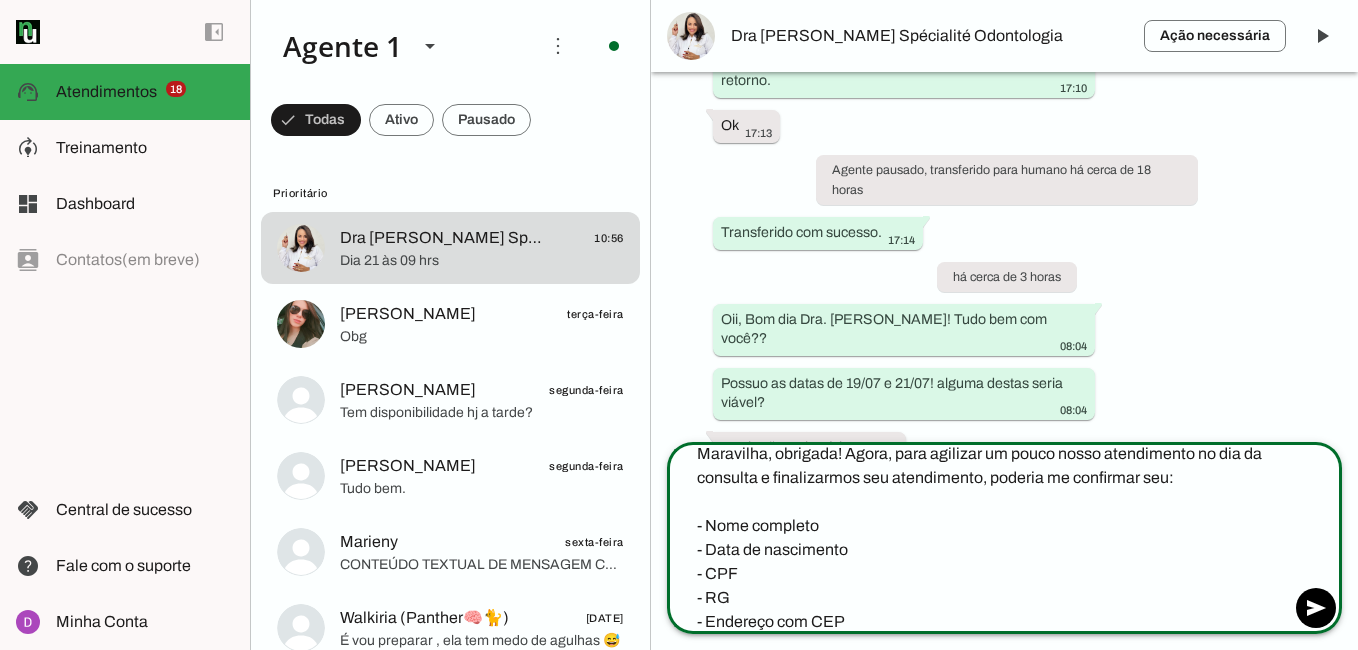 scroll, scrollTop: 44, scrollLeft: 0, axis: vertical 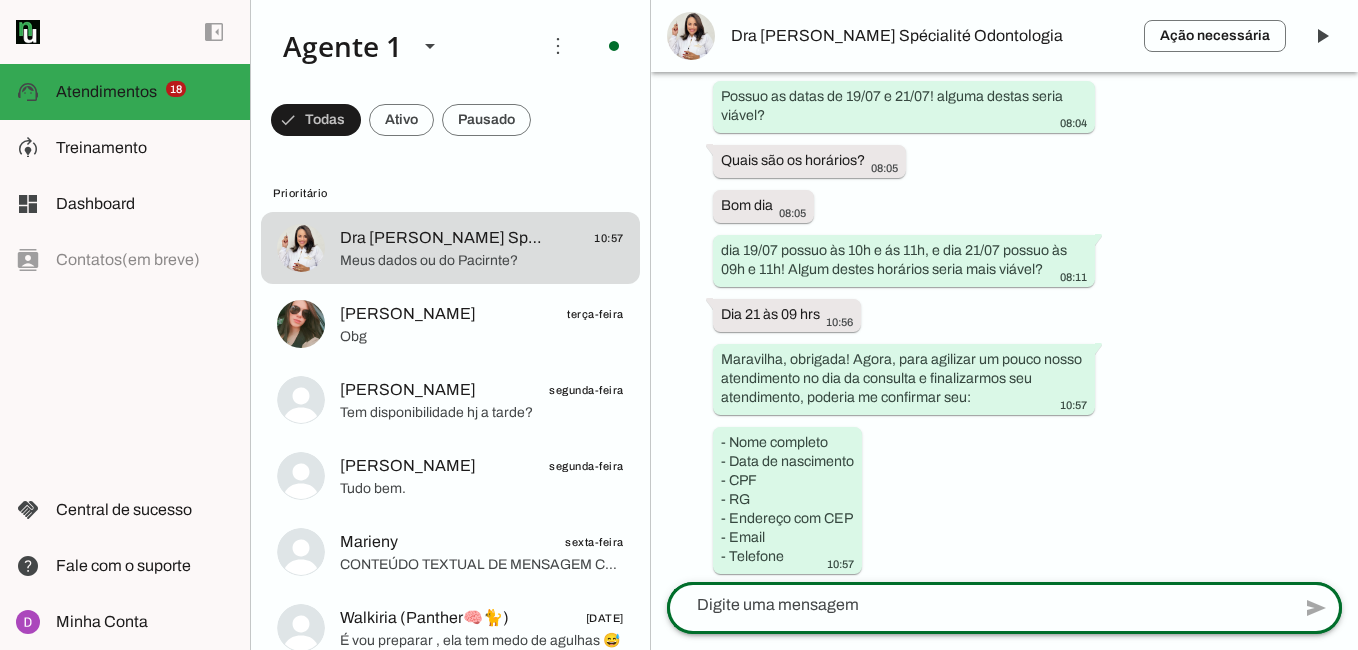 click 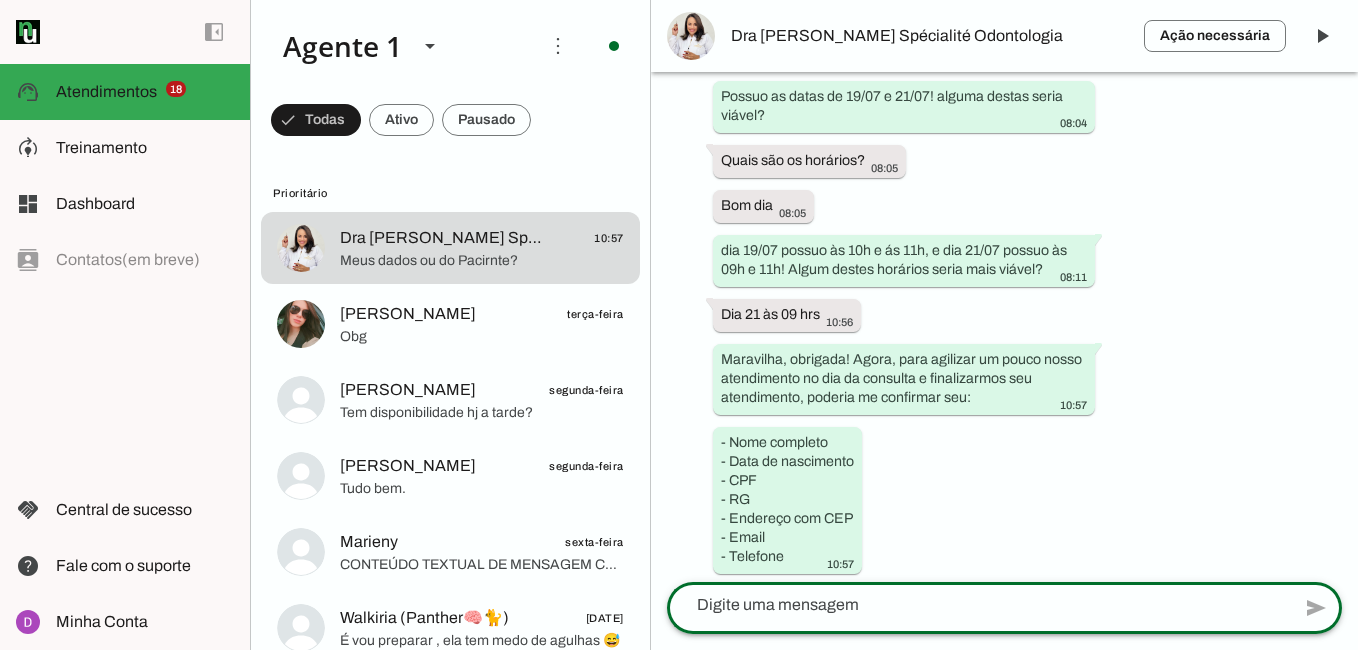 click 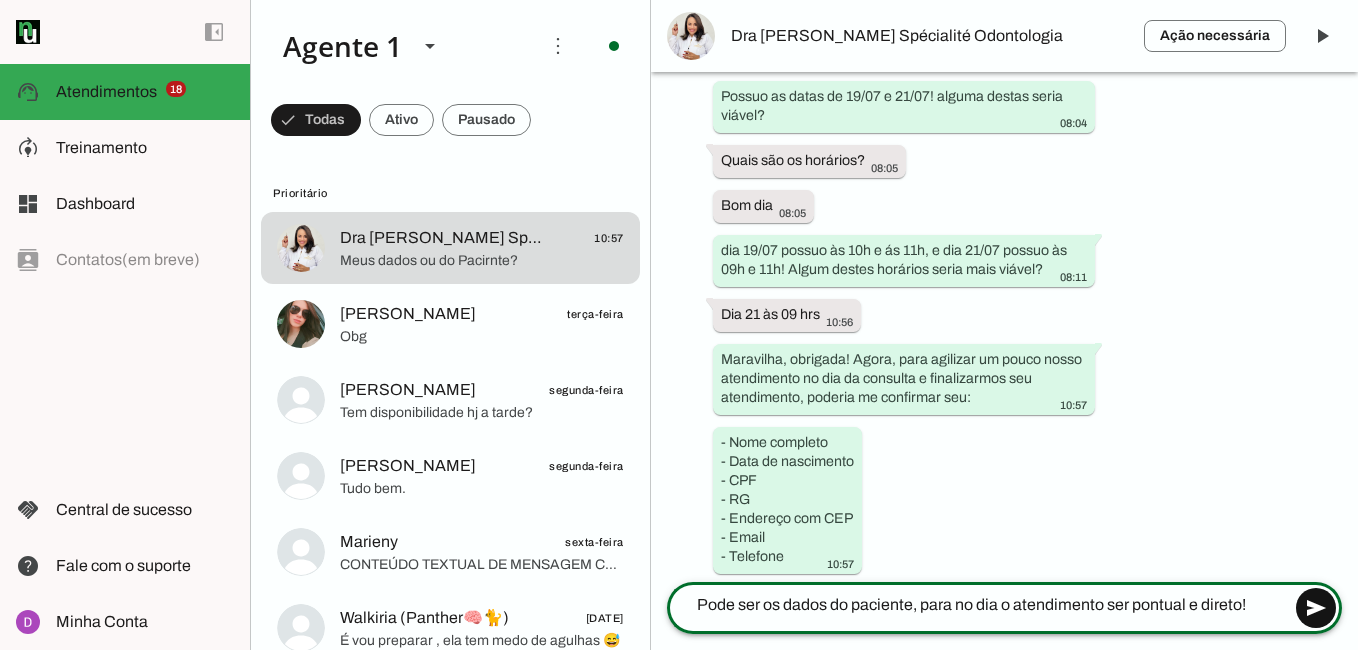 type on "Pode ser os dados do paciente, para no dia o atendimento ser pontual e direto!" 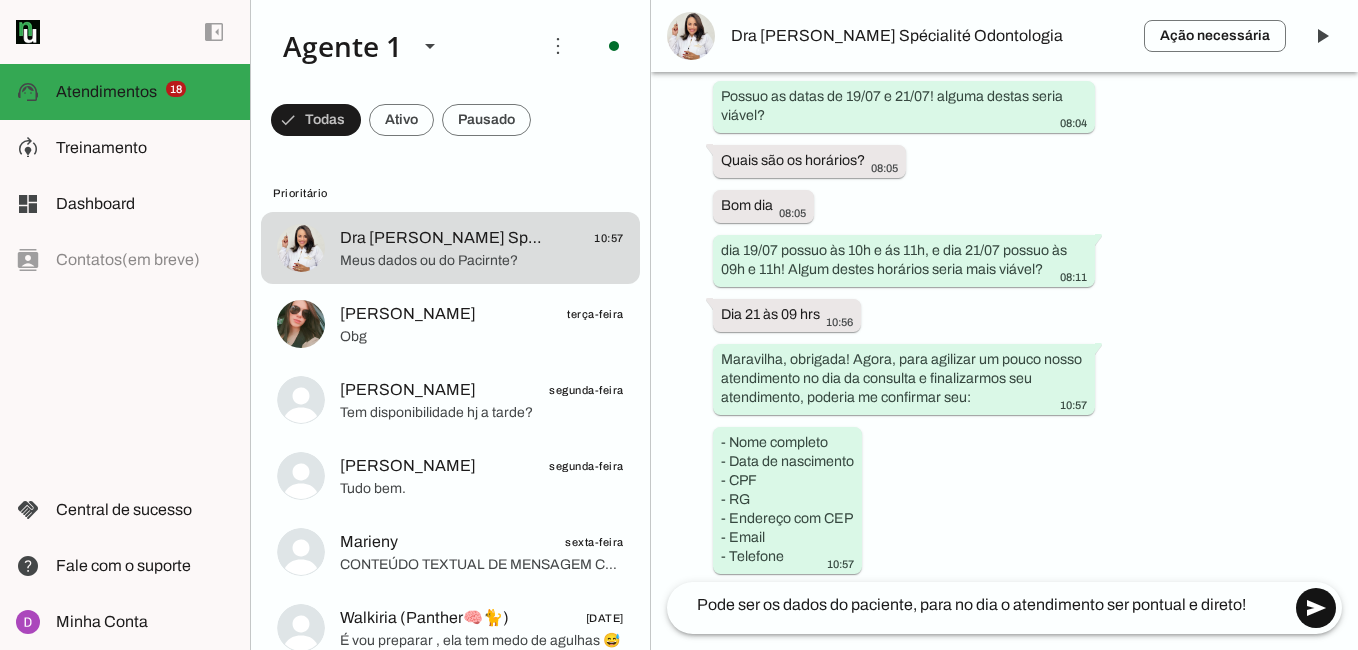 click at bounding box center (1316, 608) 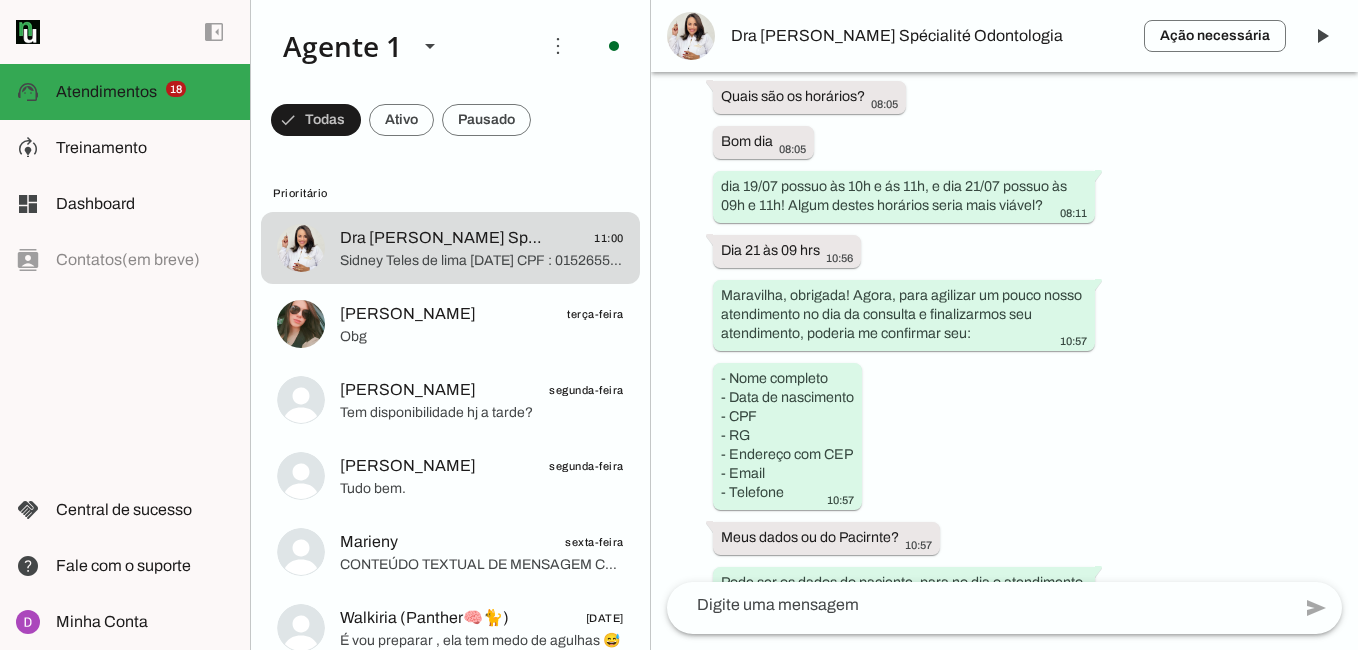scroll, scrollTop: 1975, scrollLeft: 0, axis: vertical 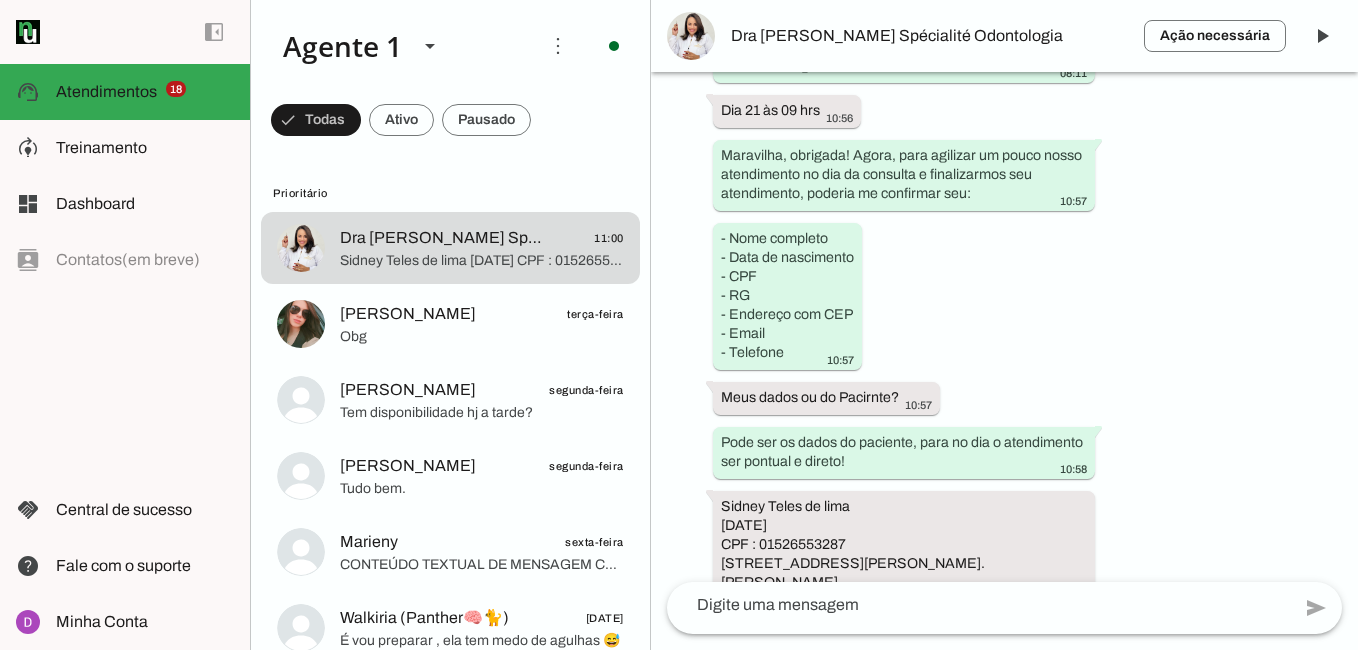 click 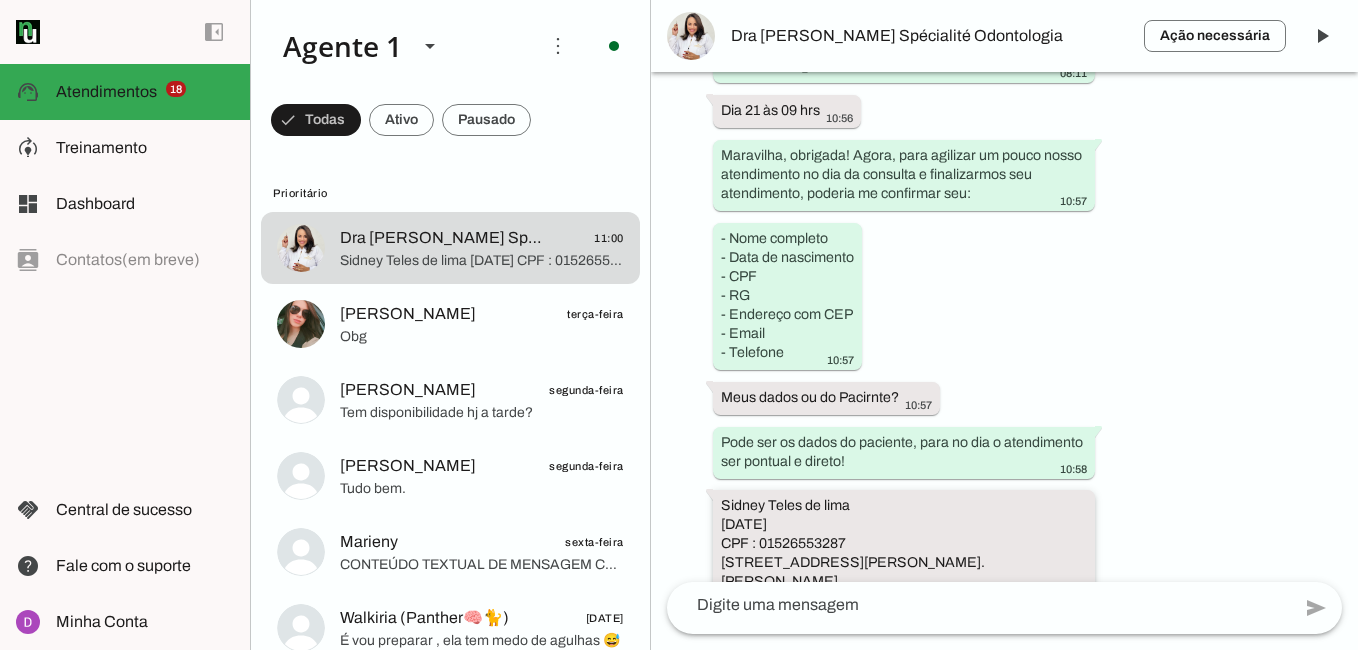 drag, startPoint x: 860, startPoint y: 449, endPoint x: 715, endPoint y: 441, distance: 145.22052 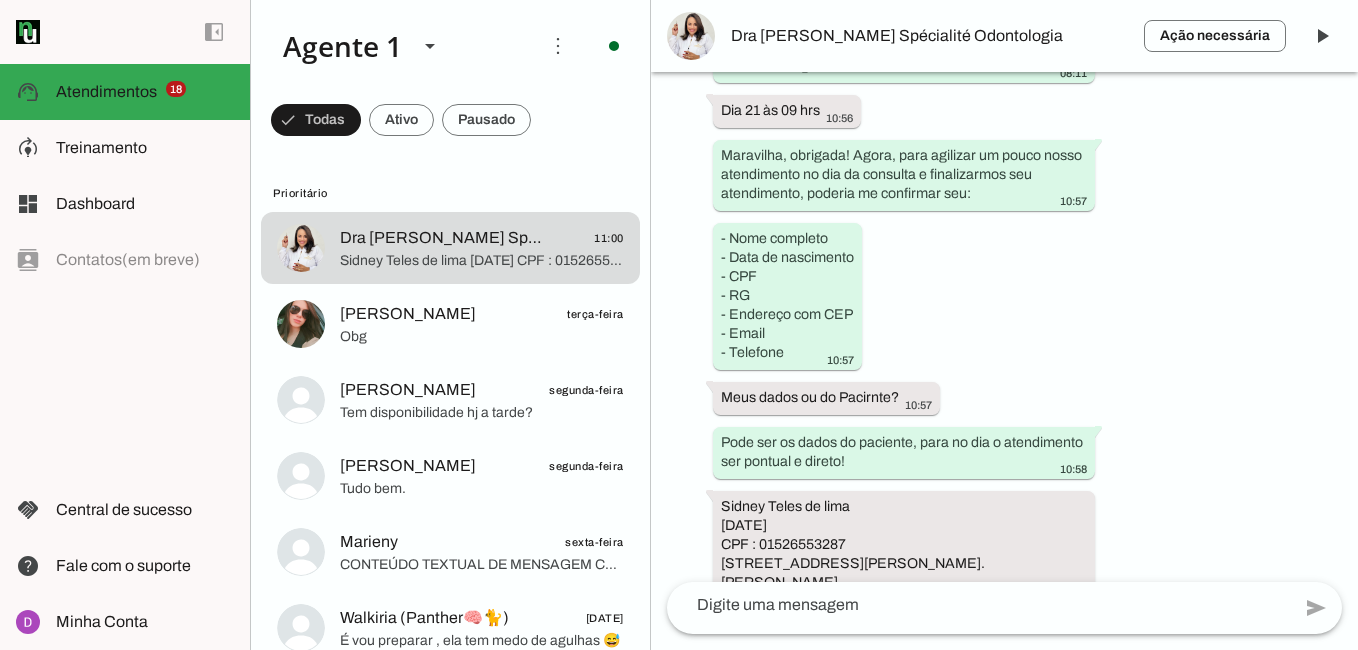 click 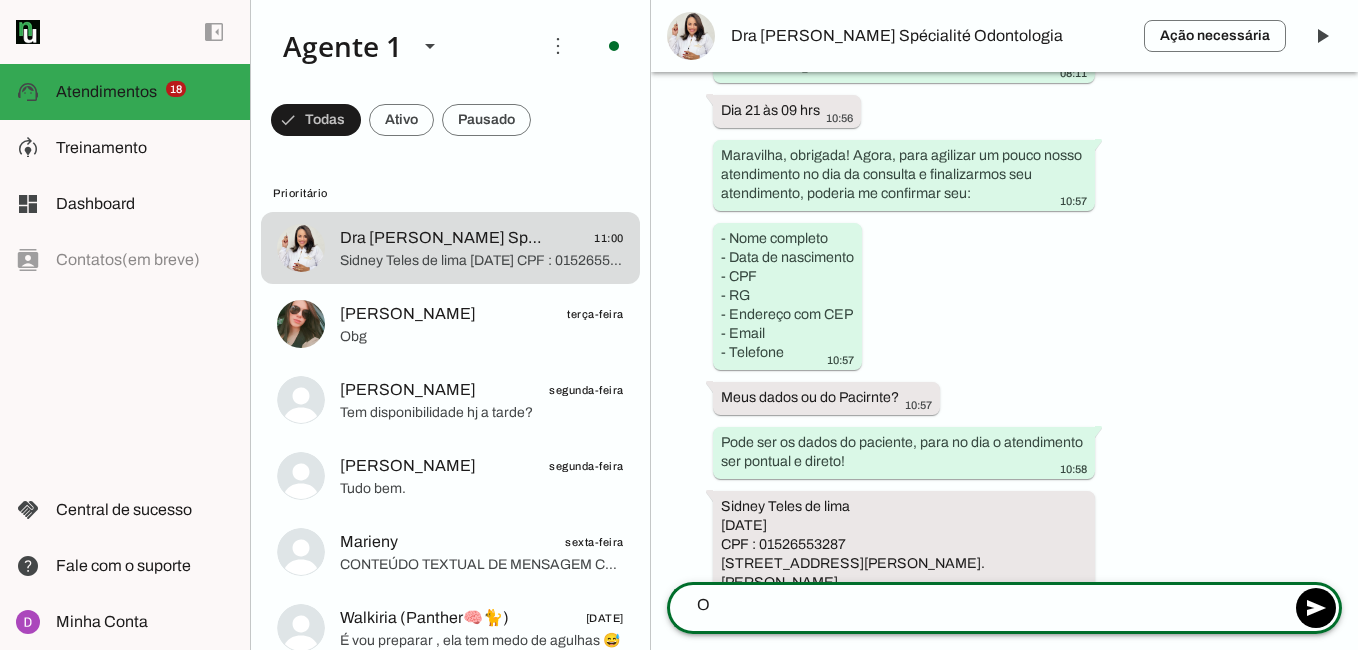 type on "O" 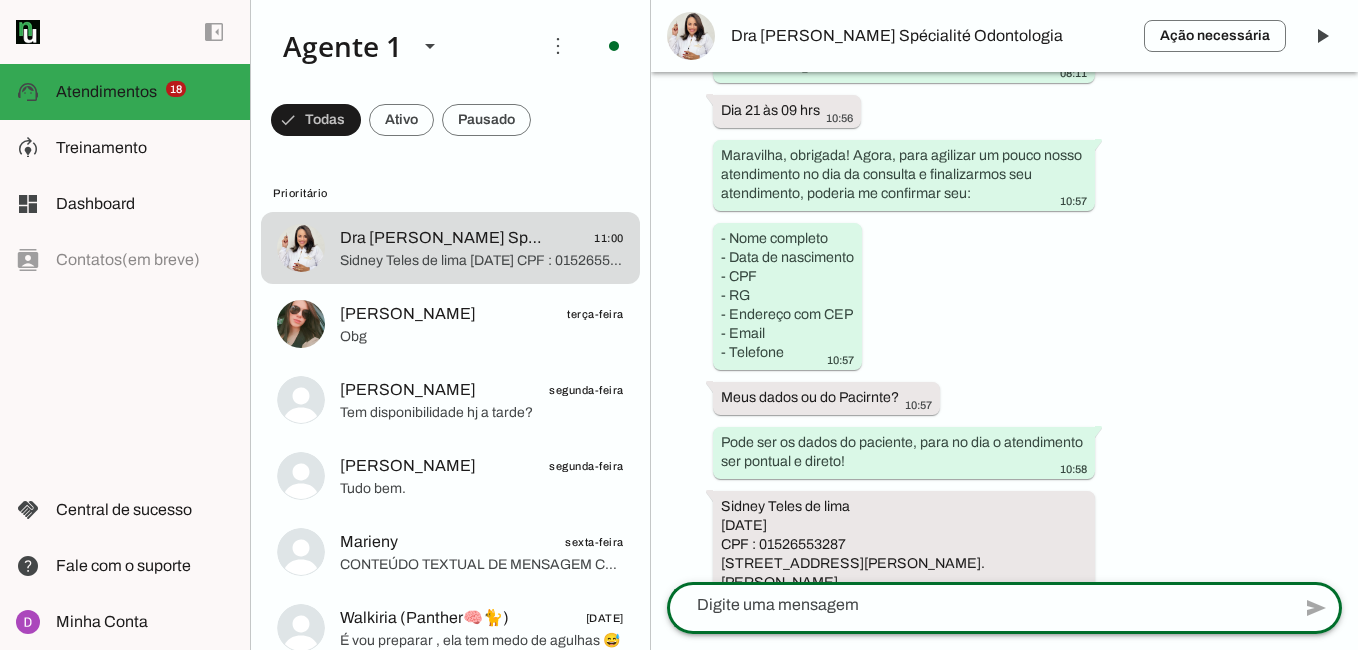 drag, startPoint x: 662, startPoint y: 587, endPoint x: 832, endPoint y: 606, distance: 171.05847 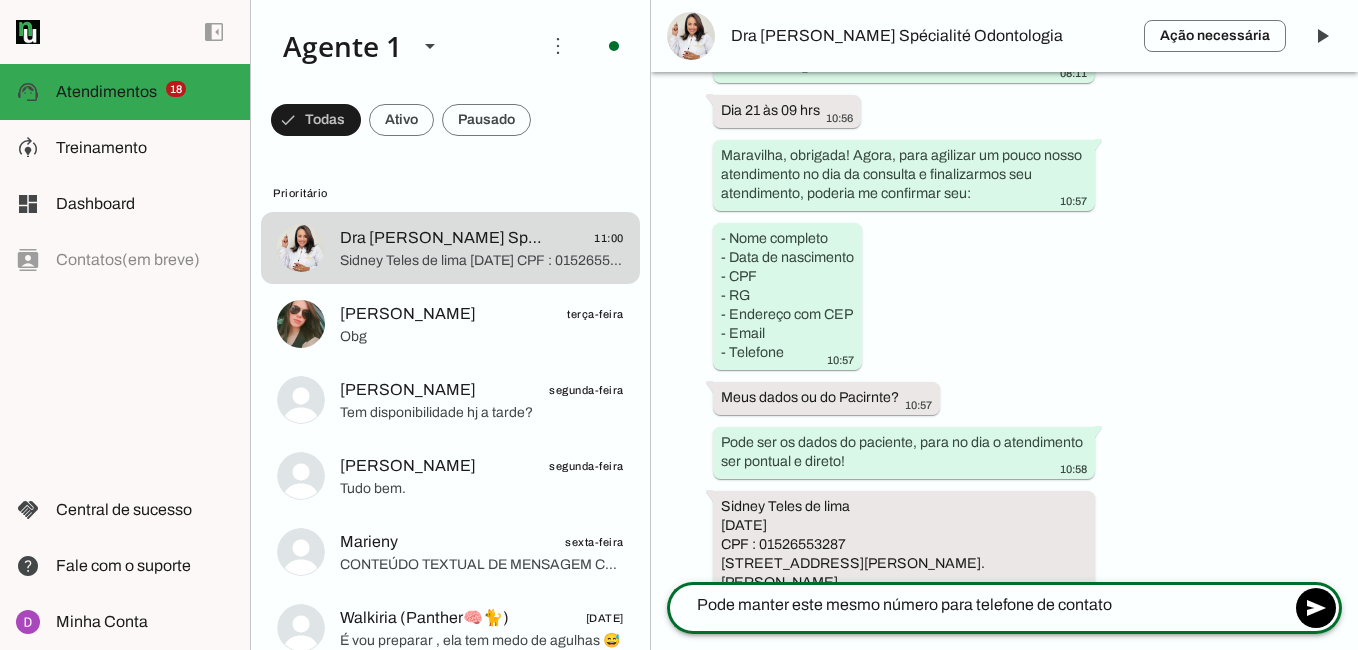 type on "Pode manter este mesmo número para telefone de contato?" 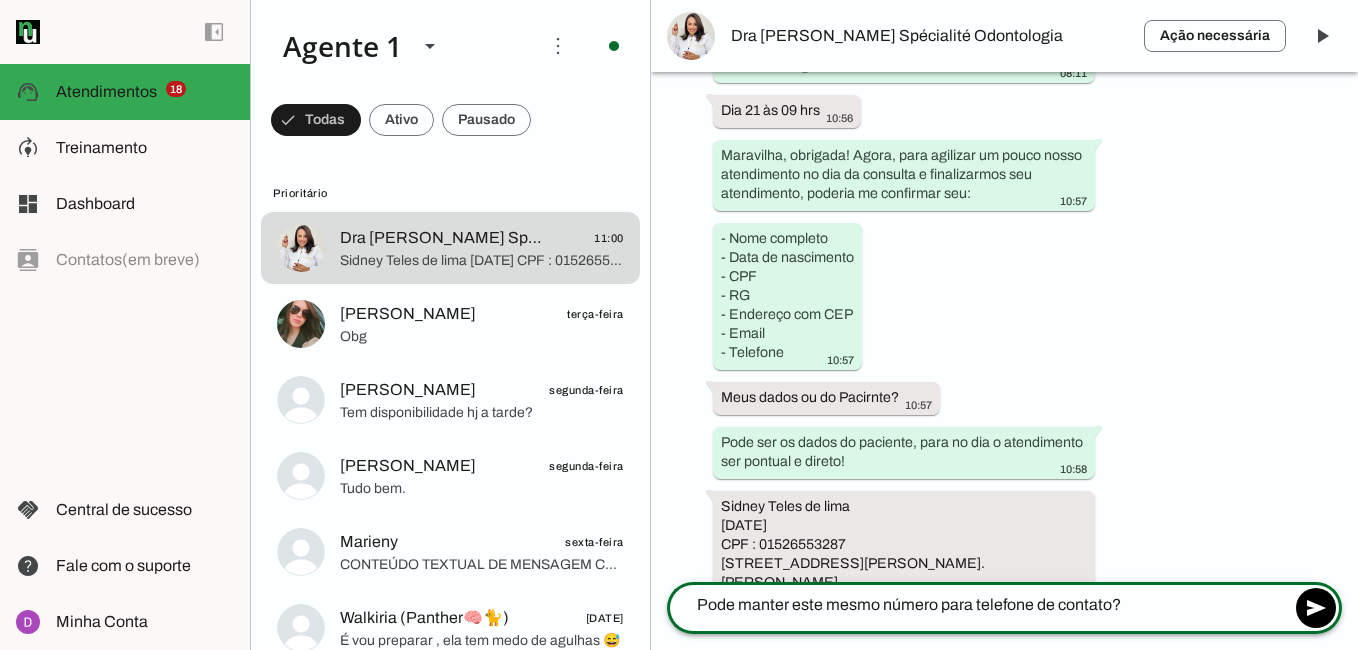 type 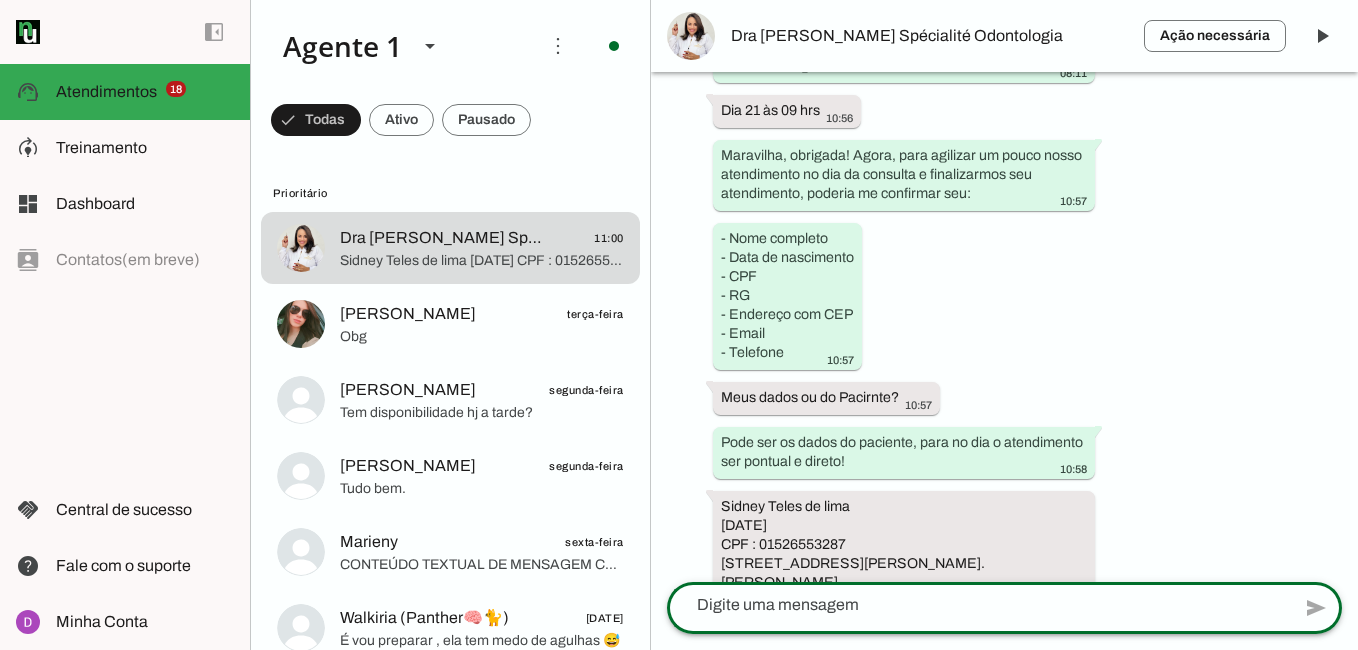 scroll, scrollTop: 2039, scrollLeft: 0, axis: vertical 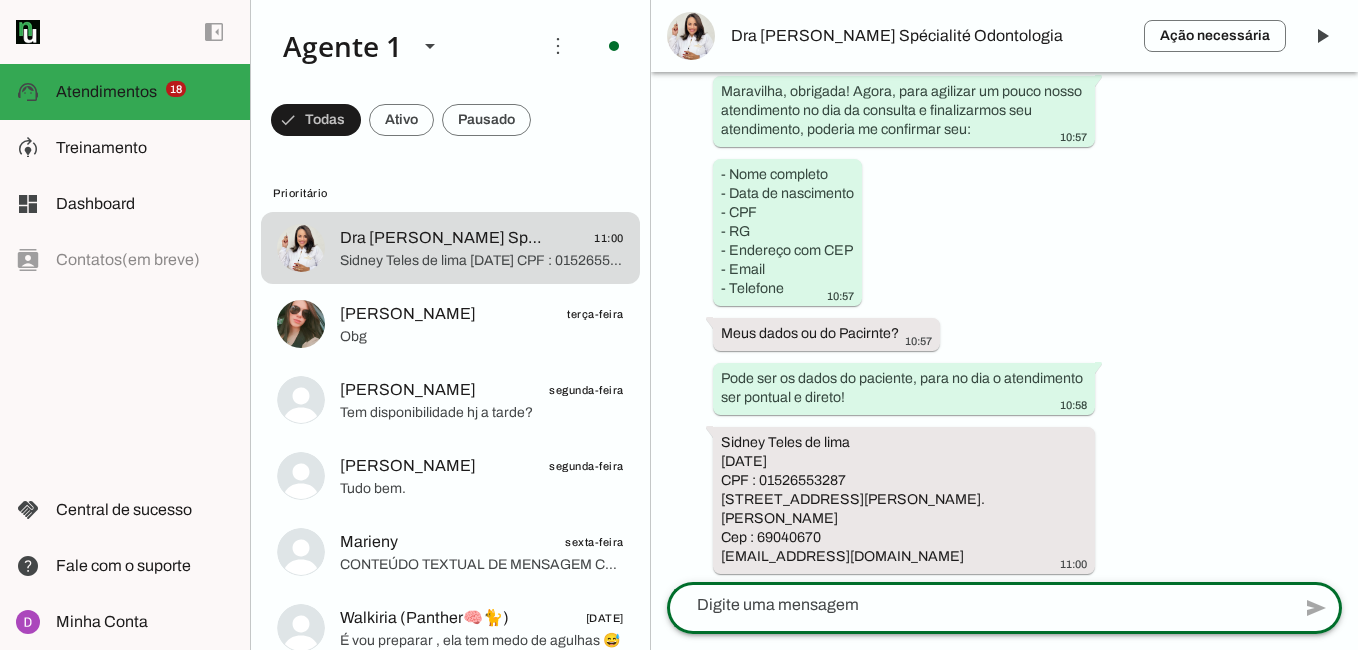 click on "Dra [PERSON_NAME]  Spécialité Odontologia" at bounding box center (929, 36) 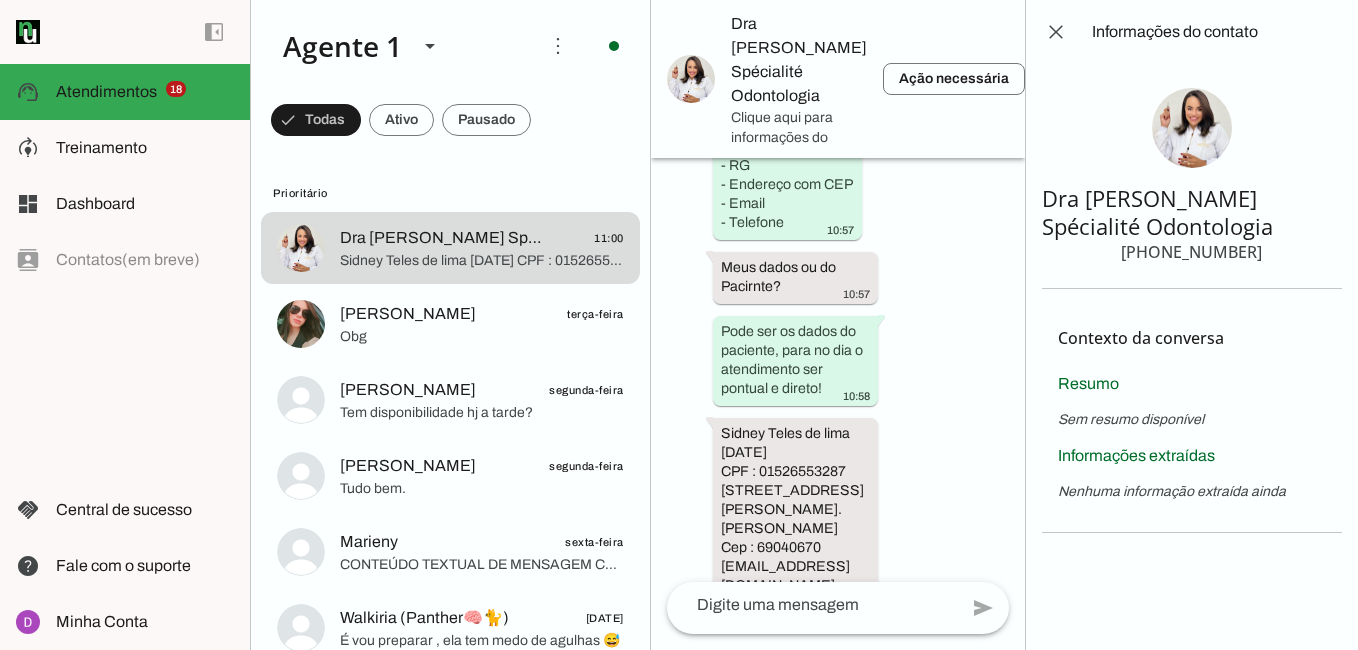 scroll, scrollTop: 3637, scrollLeft: 0, axis: vertical 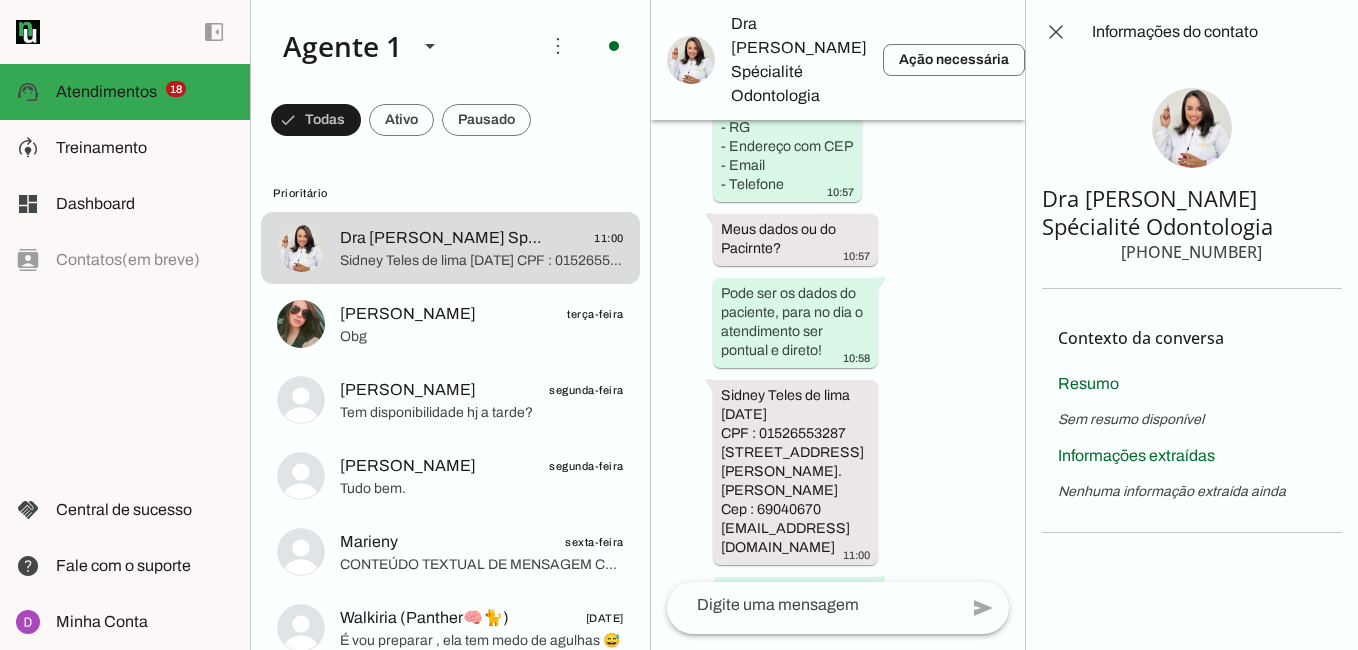 drag, startPoint x: 1256, startPoint y: 254, endPoint x: 1164, endPoint y: 254, distance: 92 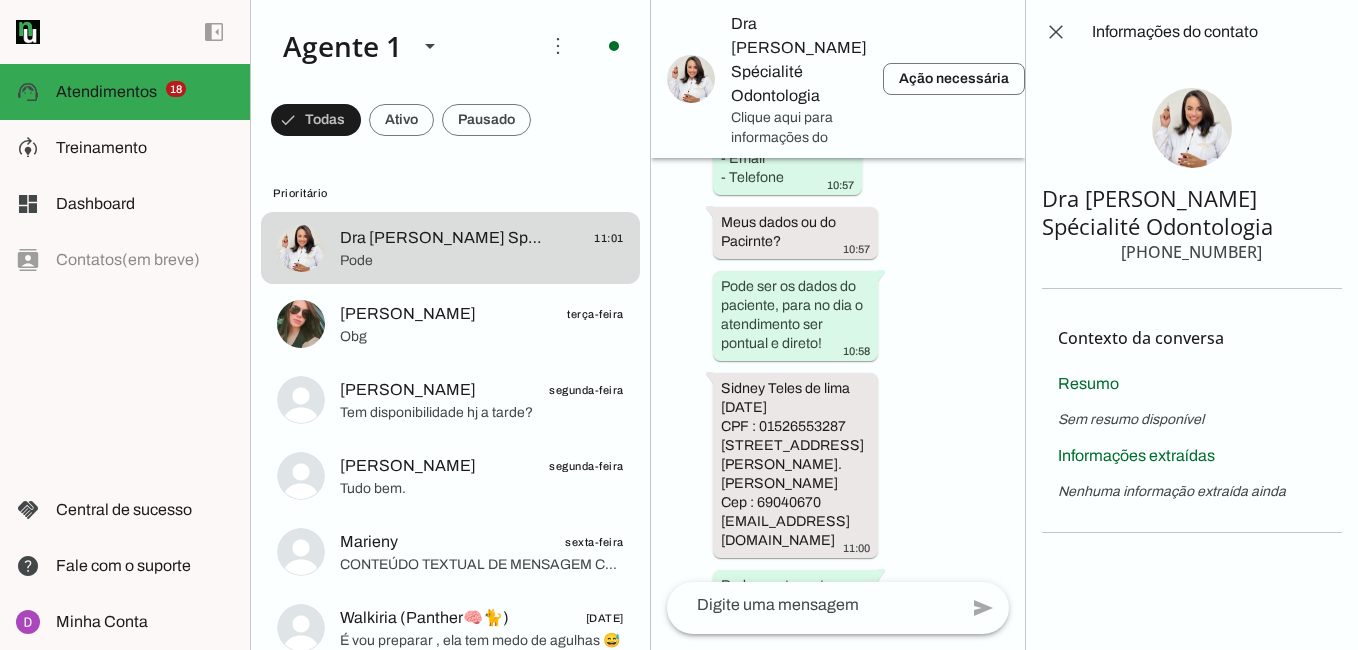 scroll, scrollTop: 0, scrollLeft: 0, axis: both 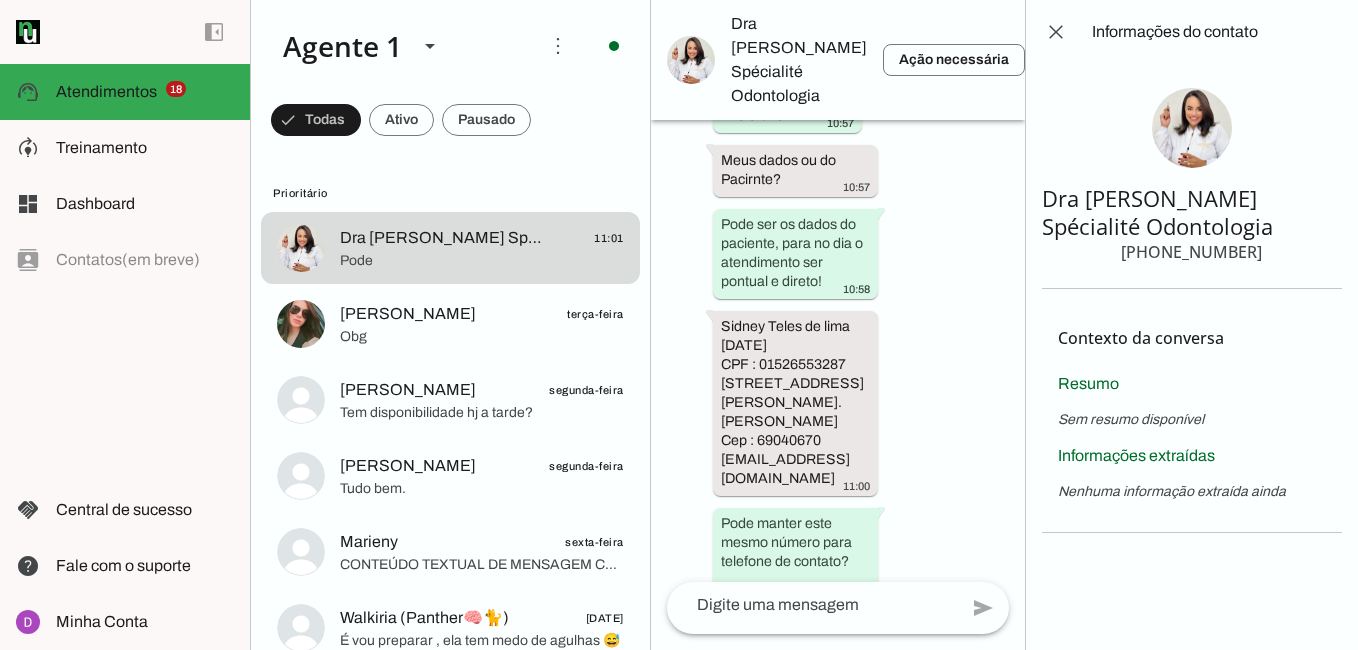 click 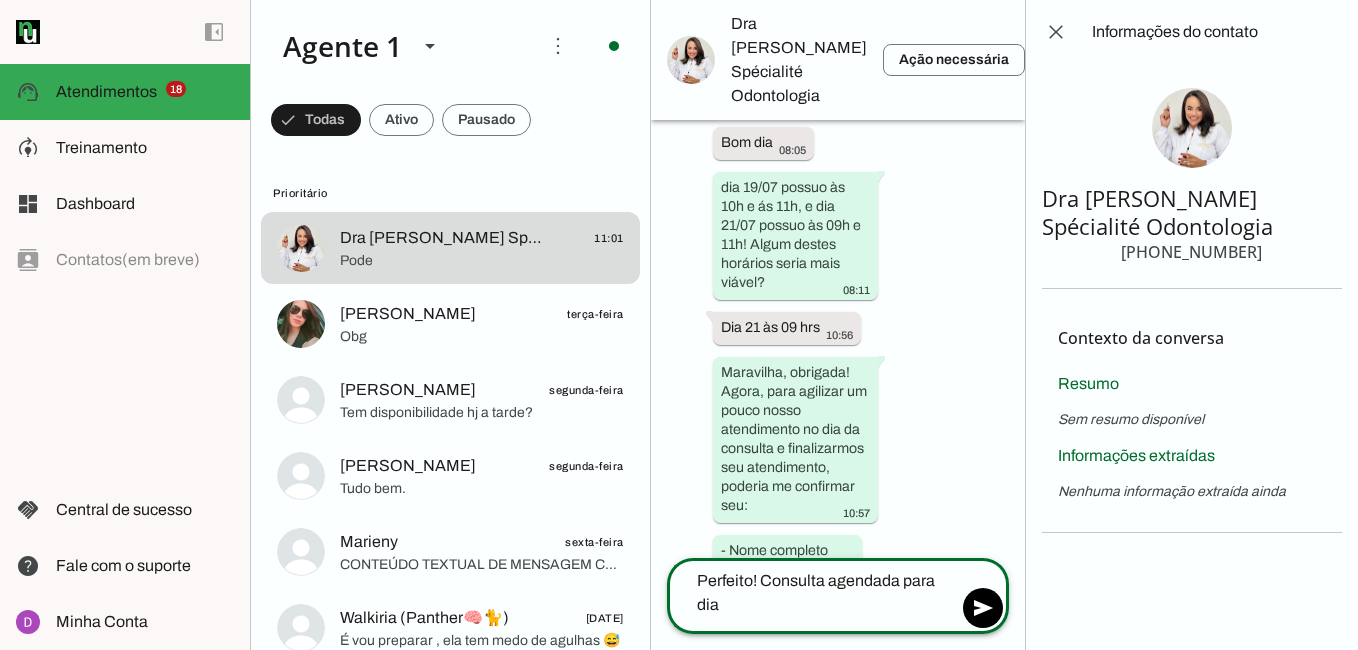 scroll, scrollTop: 3167, scrollLeft: 0, axis: vertical 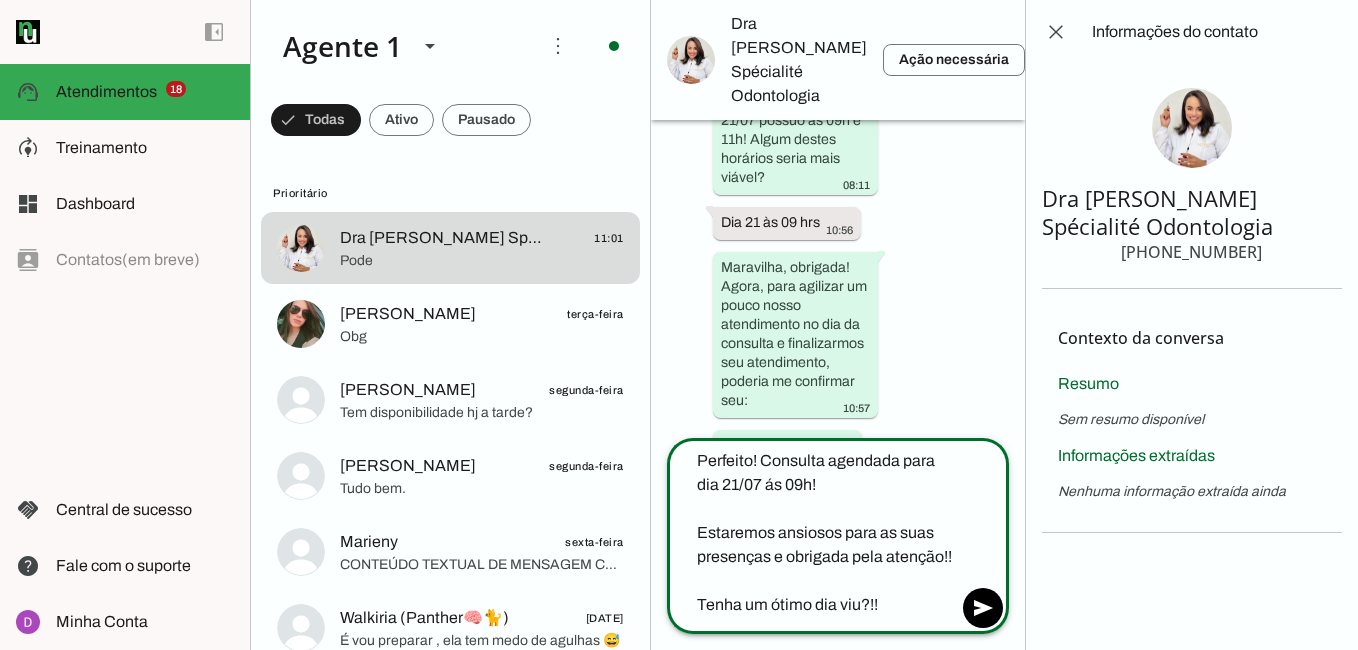 click on "Perfeito! Consulta agendada para dia 21/07 ás 09h!
Estaremos ansiosos para as suas presenças e obrigada pela atenção!!
Tenha um ótimo dia viu?!!" 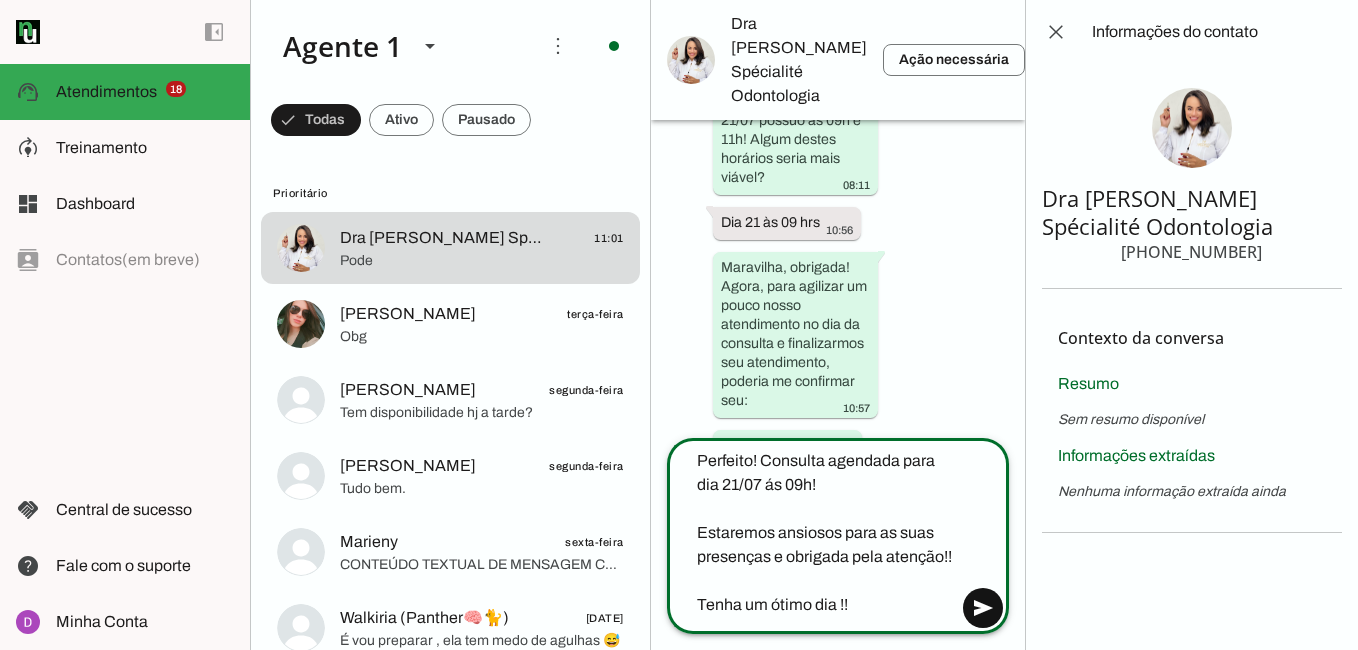 type on "Perfeito! Consulta agendada para dia 21/07 ás 09h!
Estaremos ansiosos para as suas presenças e obrigada pela atenção!!
Tenha um ótimo dia !!" 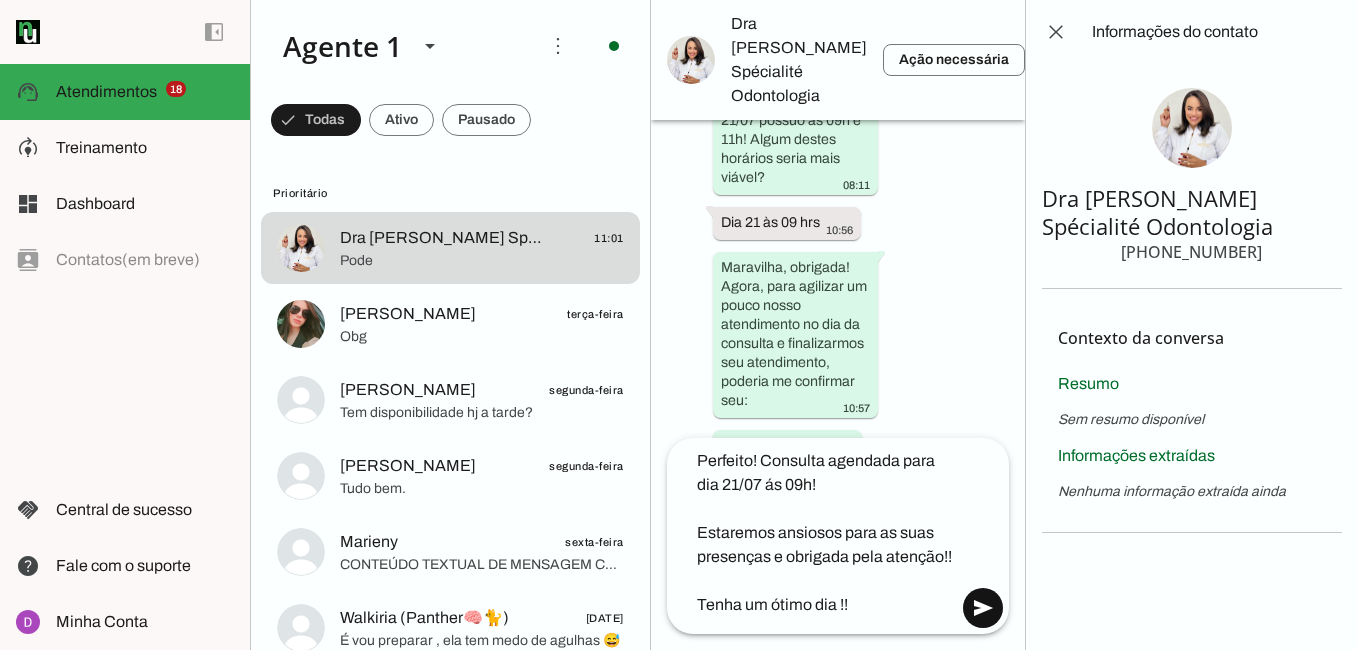 click at bounding box center [983, 608] 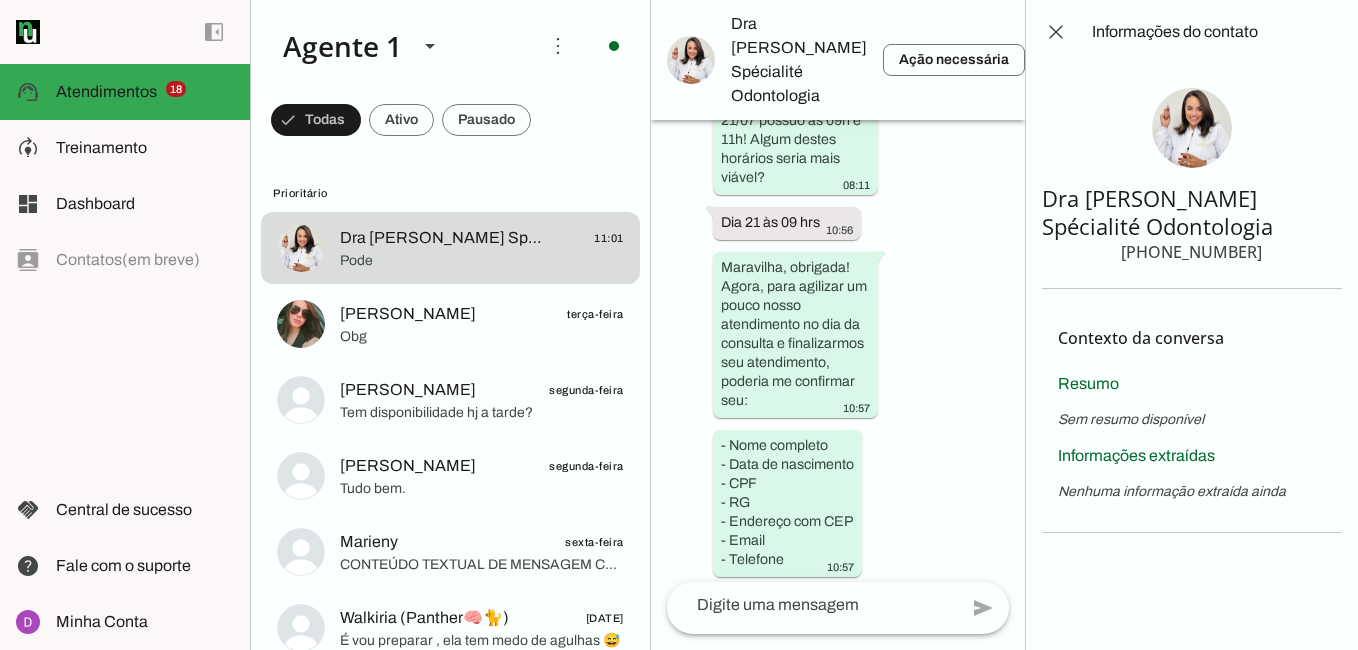 scroll, scrollTop: 3497, scrollLeft: 0, axis: vertical 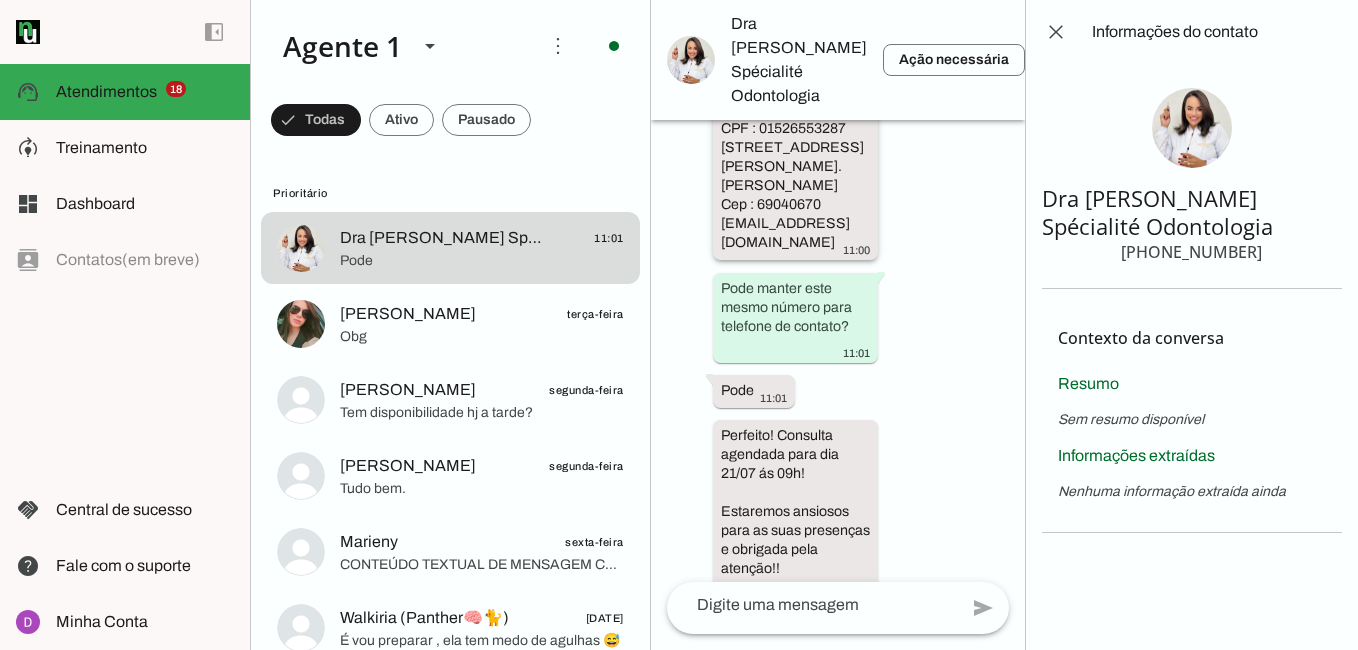 drag, startPoint x: 719, startPoint y: 470, endPoint x: 820, endPoint y: 159, distance: 326.9893 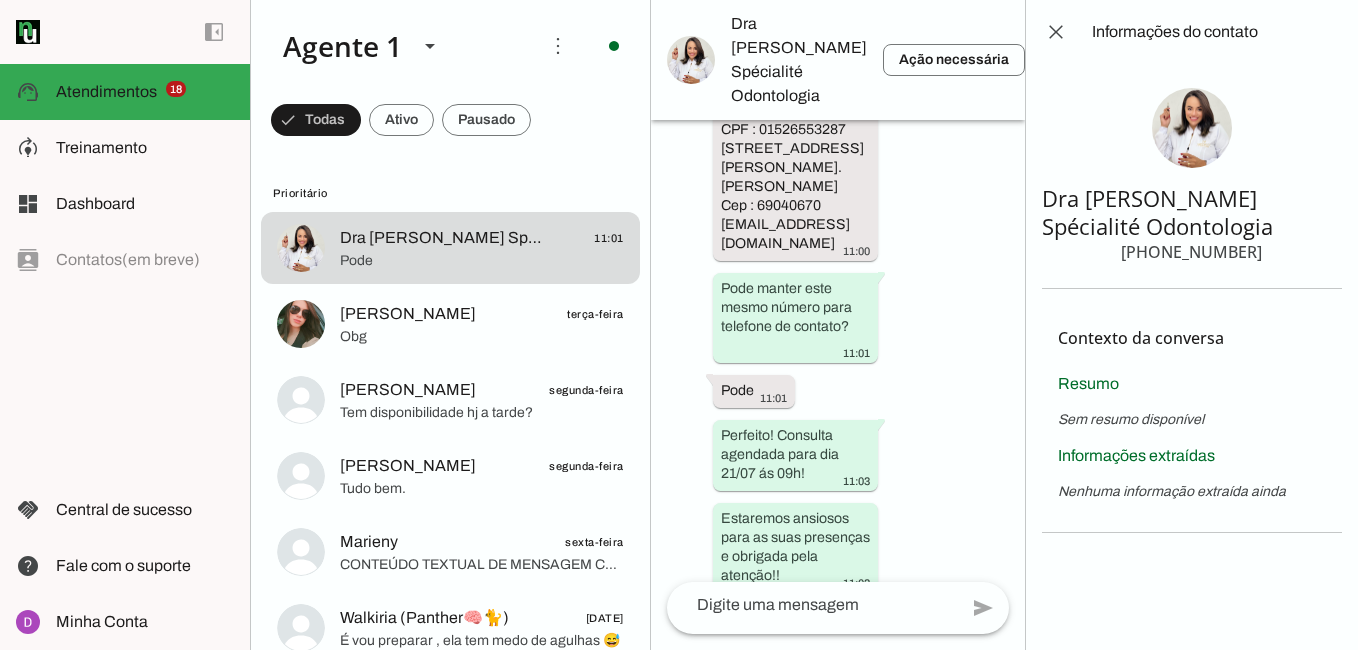 scroll, scrollTop: 3955, scrollLeft: 0, axis: vertical 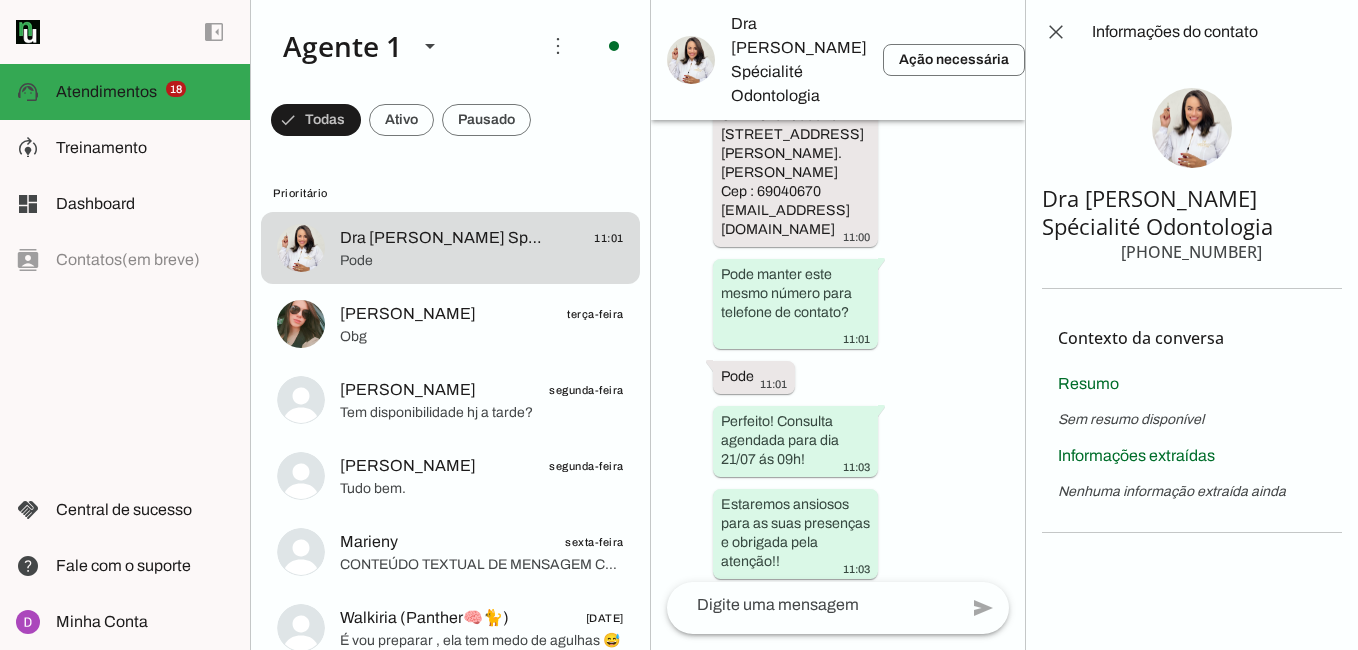drag, startPoint x: 1260, startPoint y: 262, endPoint x: 1119, endPoint y: 254, distance: 141.22676 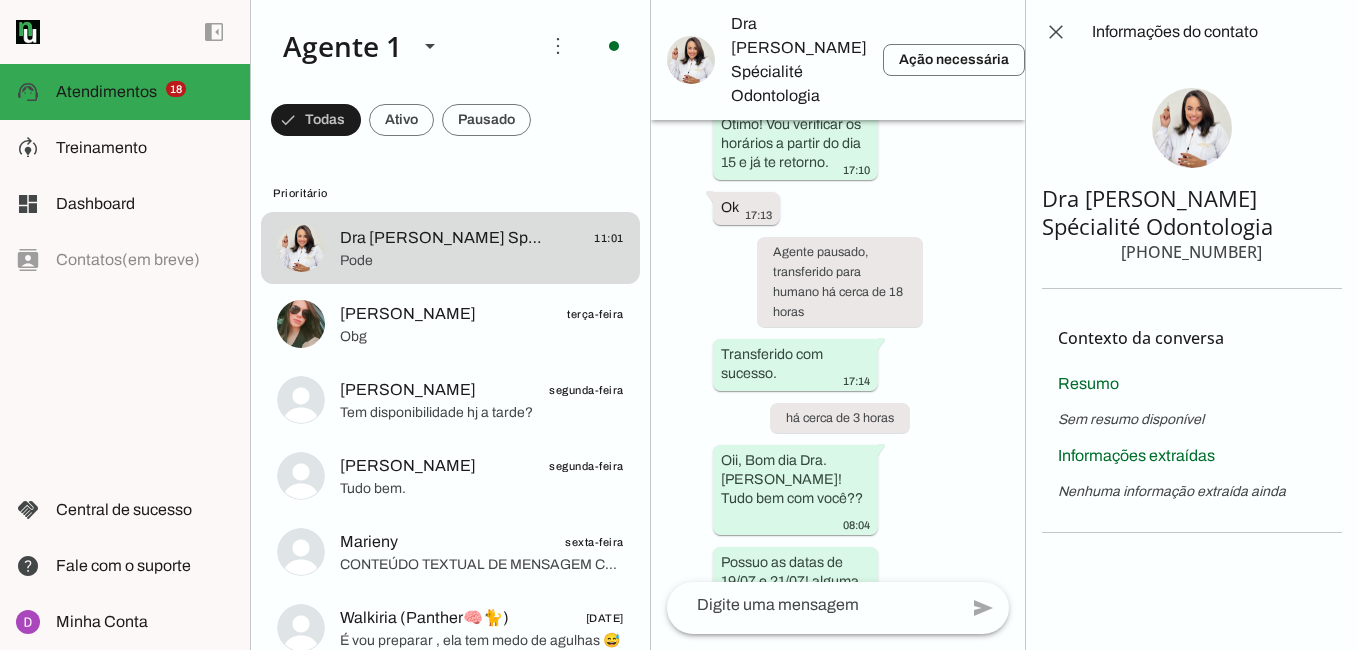 scroll, scrollTop: 3955, scrollLeft: 0, axis: vertical 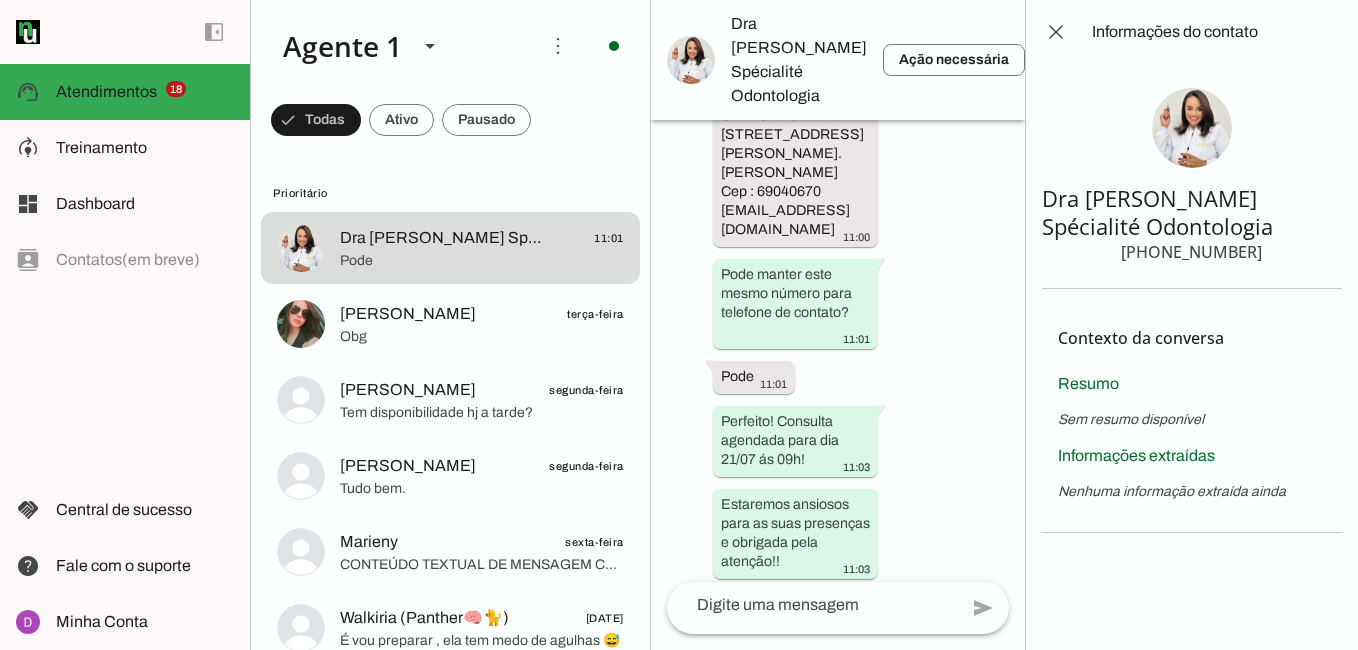 drag, startPoint x: 1014, startPoint y: 534, endPoint x: 1038, endPoint y: 424, distance: 112.587746 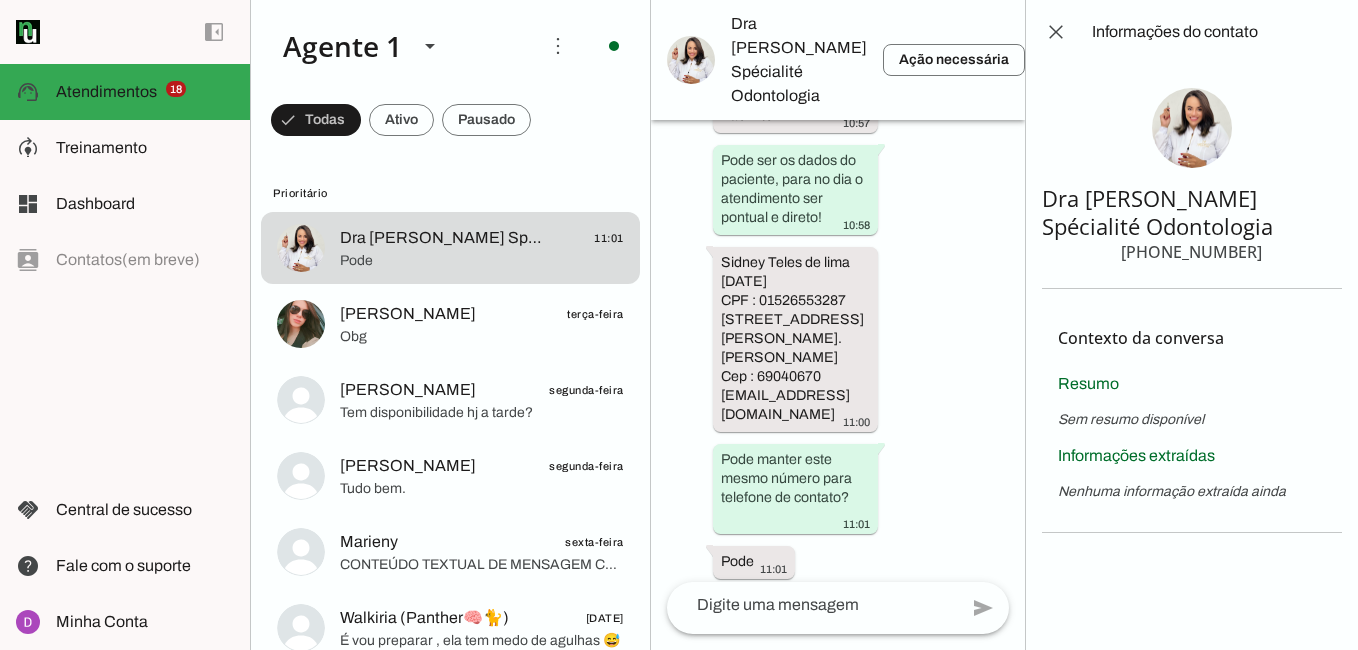 scroll, scrollTop: 3955, scrollLeft: 0, axis: vertical 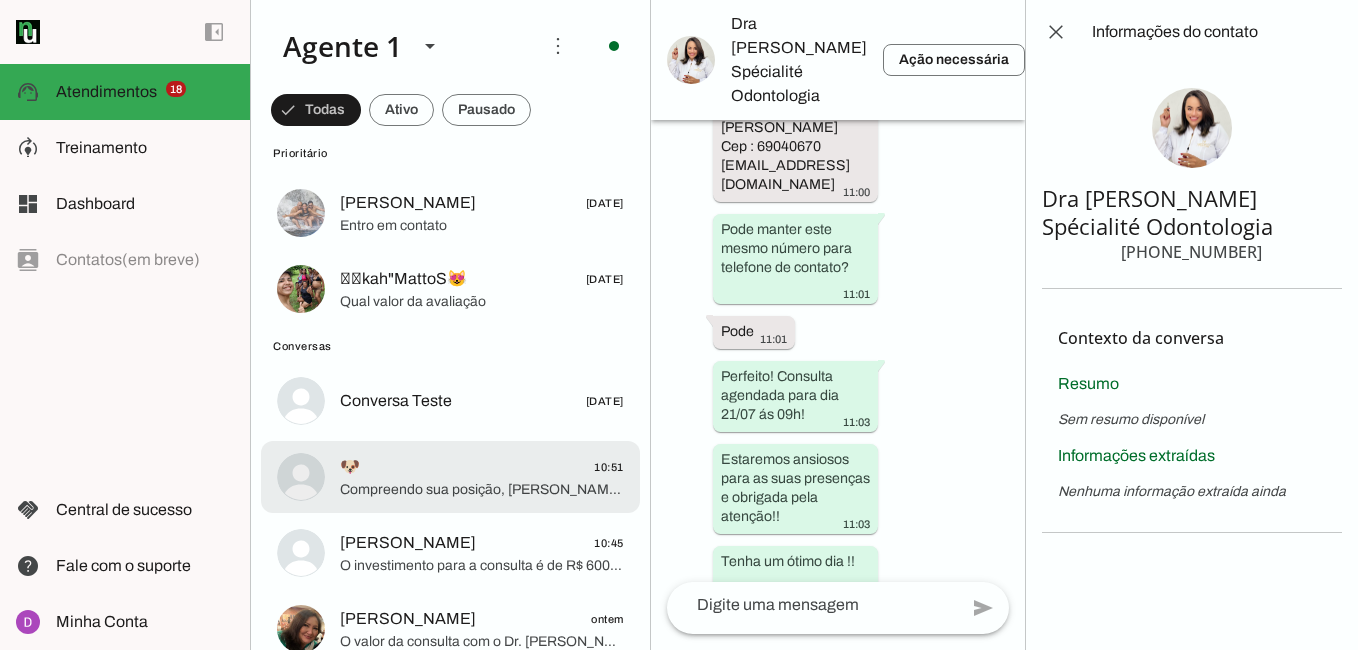 click on "Compreendo sua posição, Elias, e quero muito ajudar a aliviar sua dor com o cuidado do Dr. Rodrigo. Ficarei aqui aguardando seu retorno para garantir seu atendimento personalizado assim que estiver pronto." 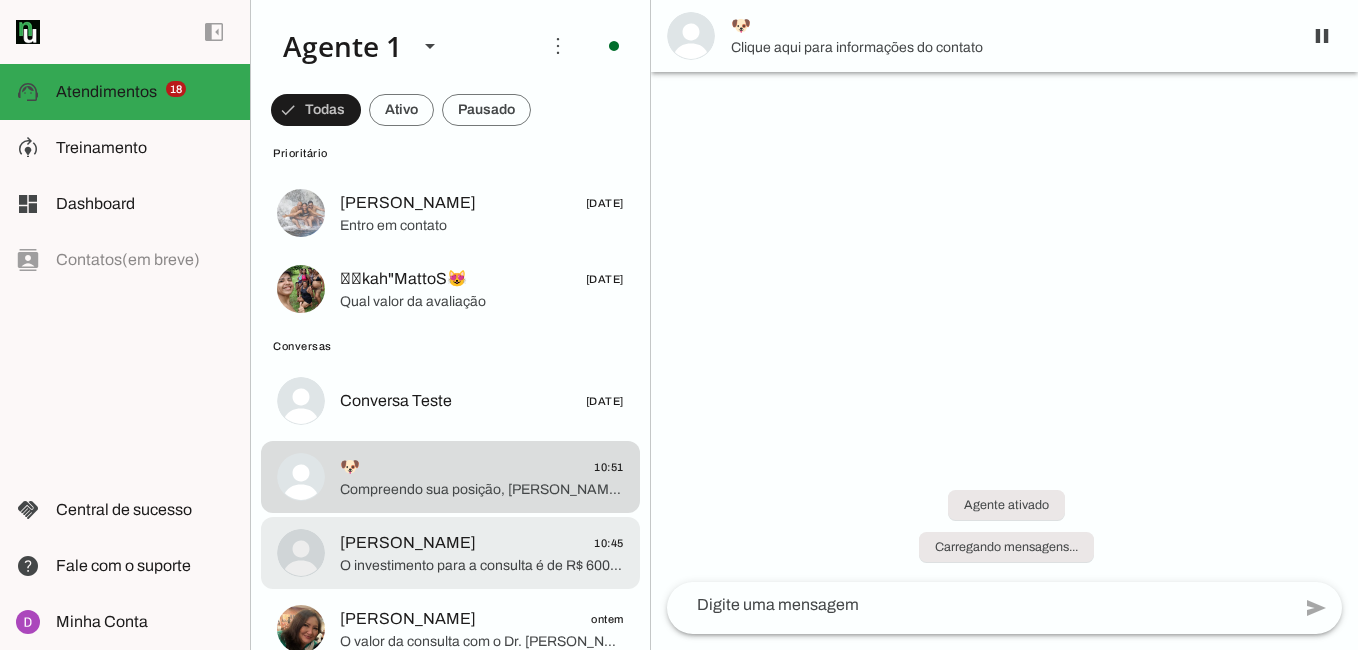 scroll, scrollTop: 0, scrollLeft: 0, axis: both 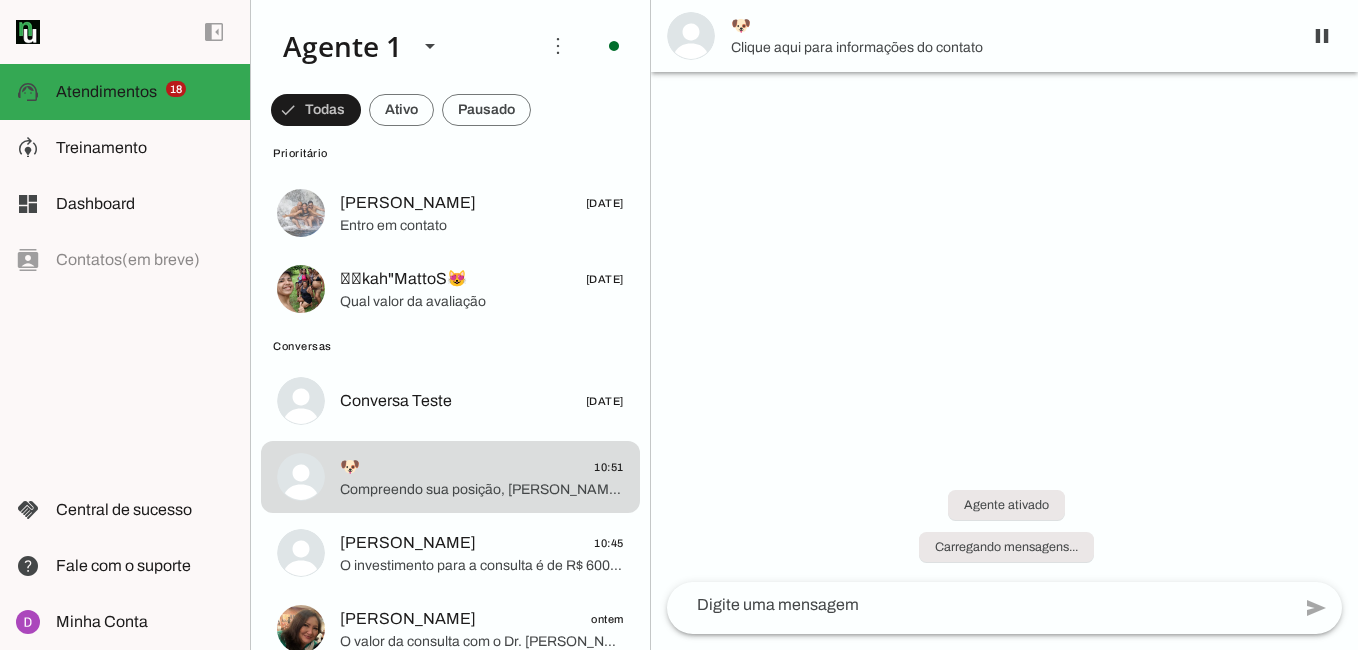click on "Agente ativado
Carregando mensagens..." at bounding box center [1004, 514] 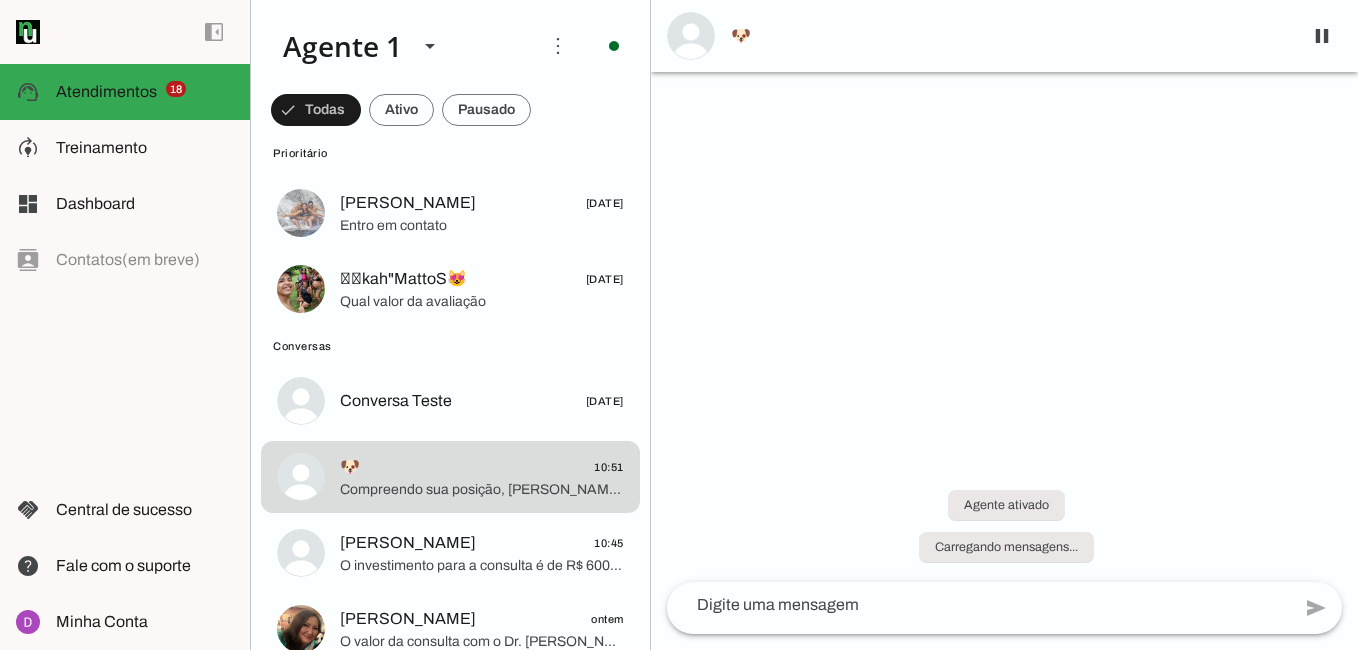 click on "Agente ativado
Carregando mensagens..." at bounding box center (1004, 514) 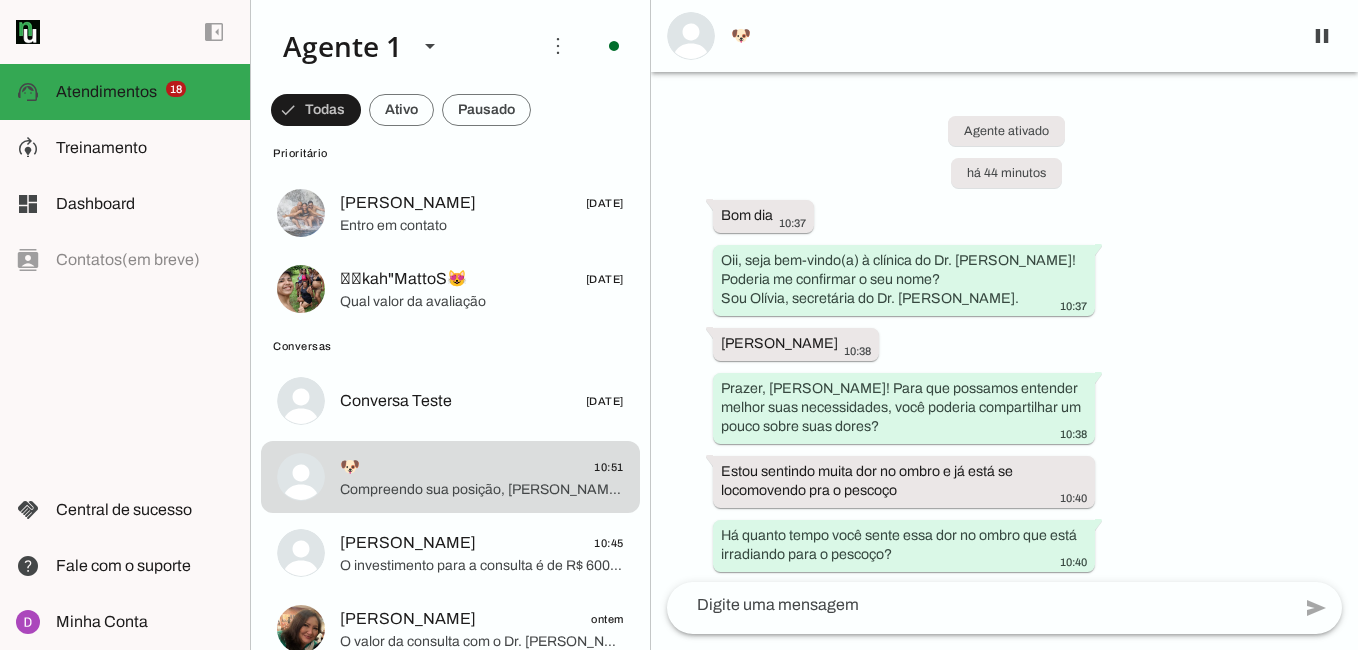 scroll, scrollTop: 1496, scrollLeft: 0, axis: vertical 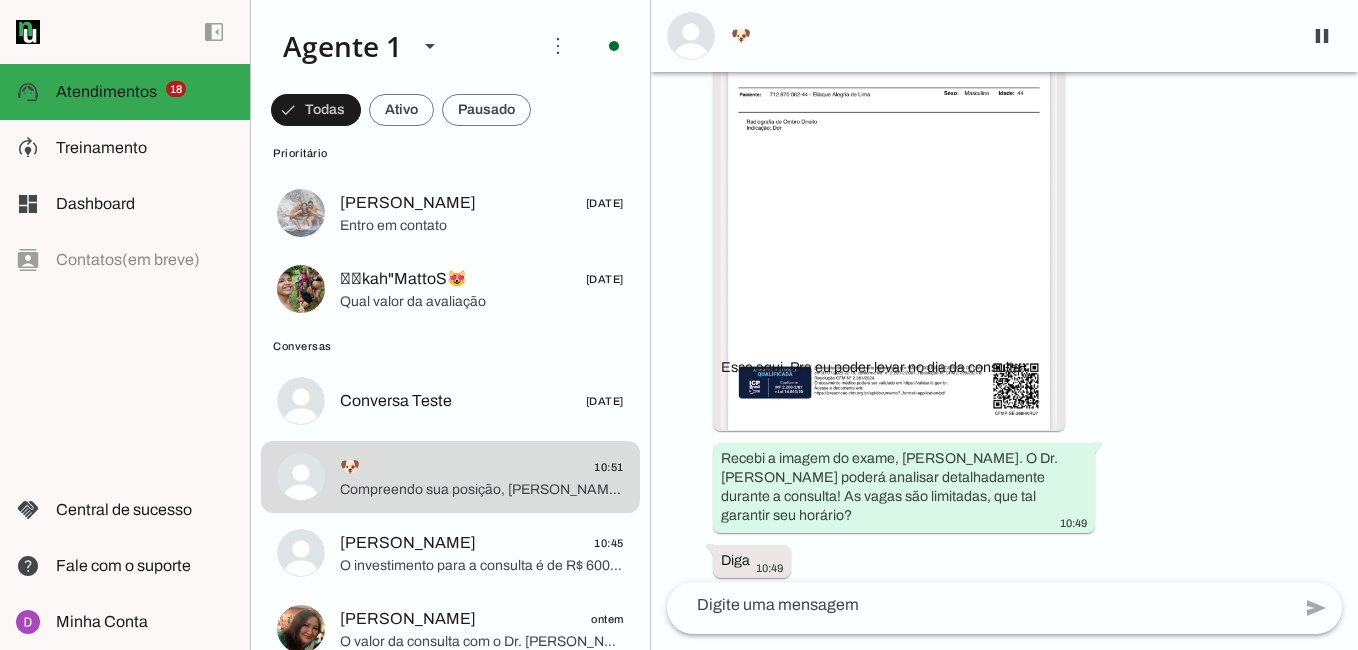 click on "Compreendo sua posição, Elias, e quero muito ajudar a aliviar sua dor com o cuidado do Dr. Rodrigo. Ficarei aqui aguardando seu retorno para garantir seu atendimento personalizado assim que estiver pronto." 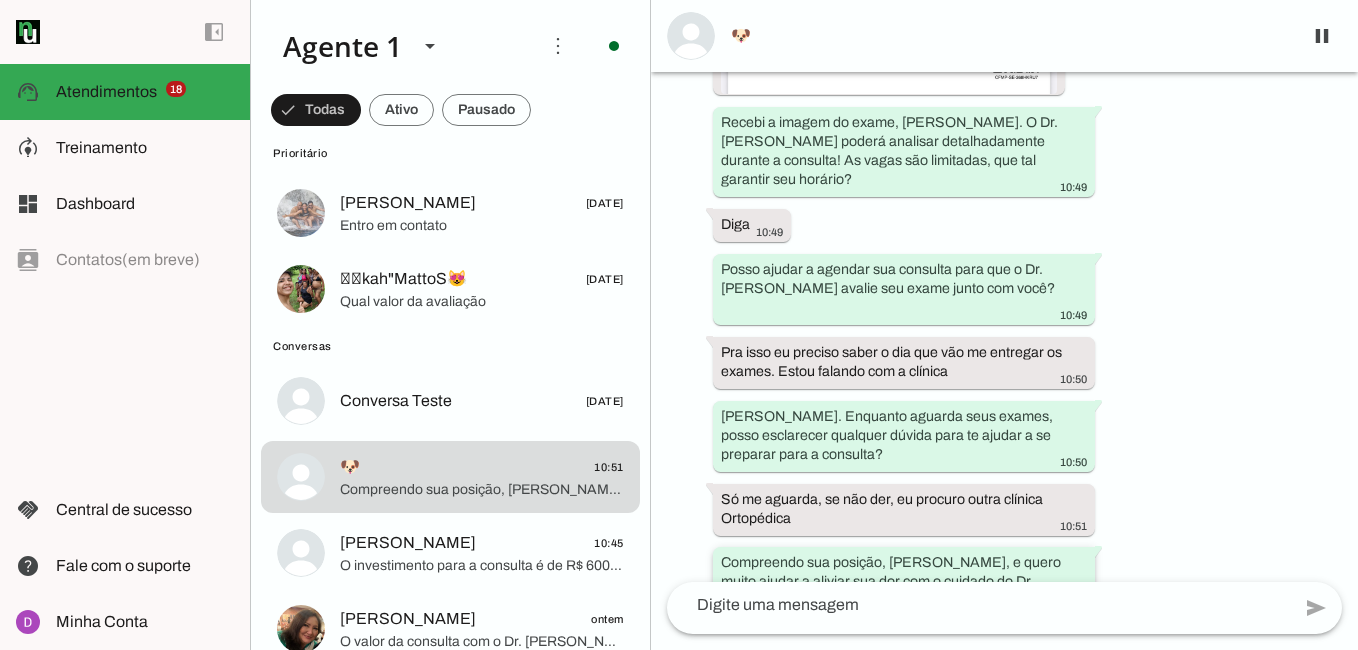 click on "Compreendo sua posição, Elias, e quero muito ajudar a aliviar sua dor com o cuidado do Dr. Rodrigo. Ficarei aqui aguardando seu retorno para garantir seu atendimento personalizado assim que estiver pronto." 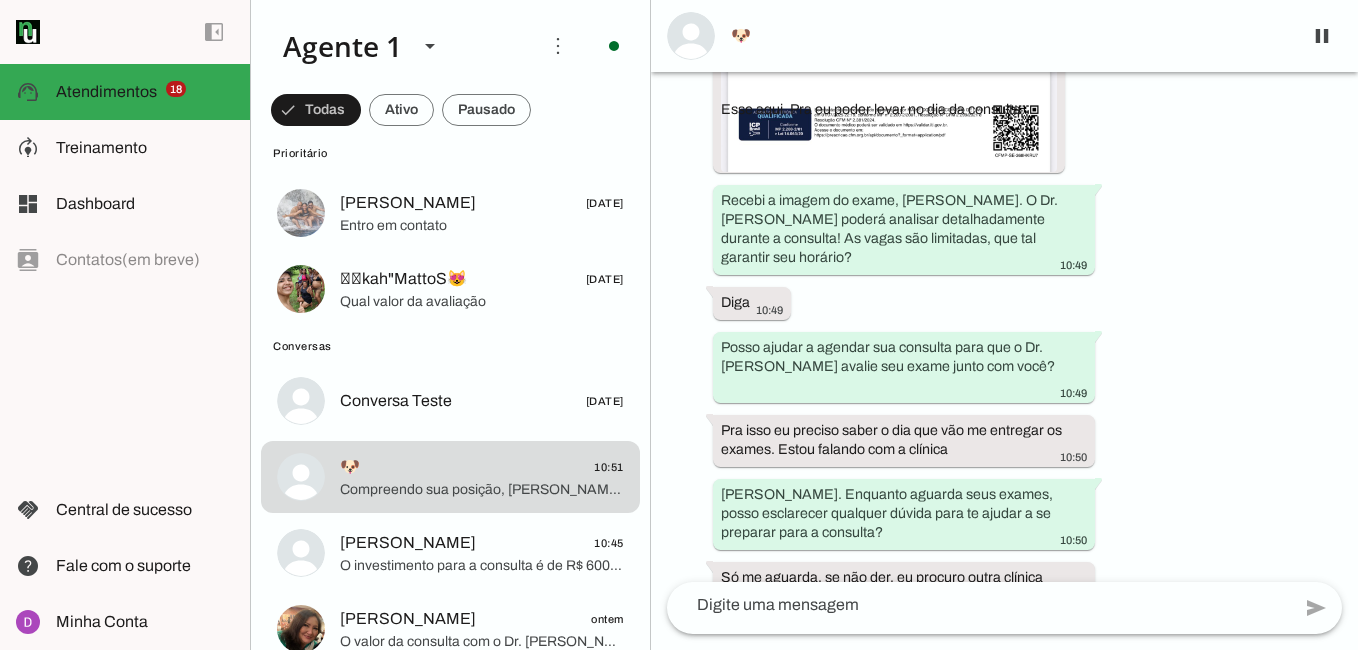 scroll, scrollTop: 1832, scrollLeft: 0, axis: vertical 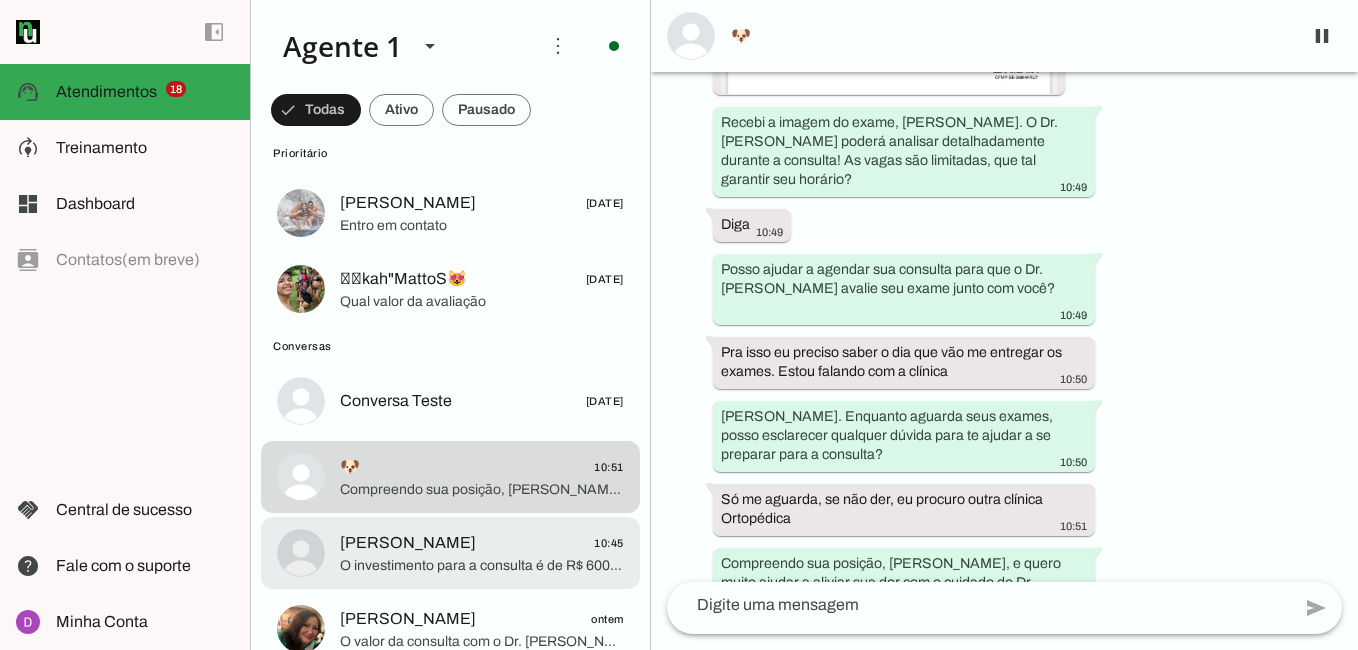click on "Marco Antonio
10:45" 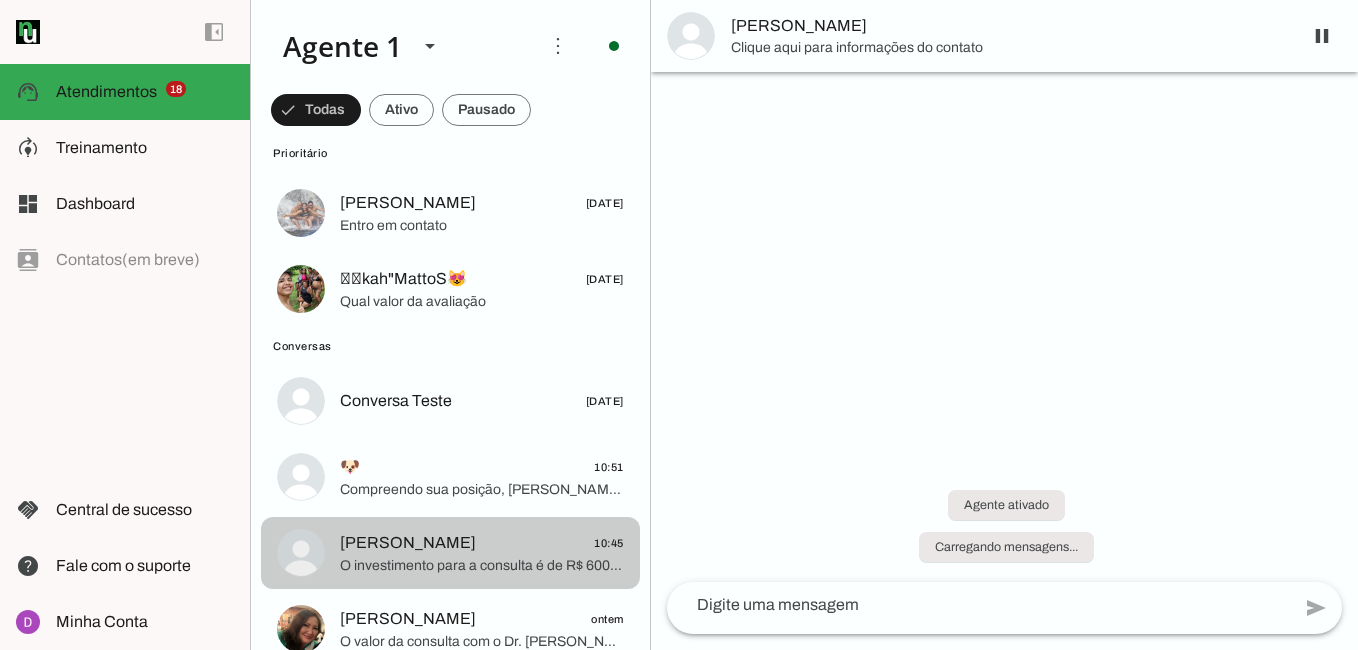 scroll, scrollTop: 0, scrollLeft: 0, axis: both 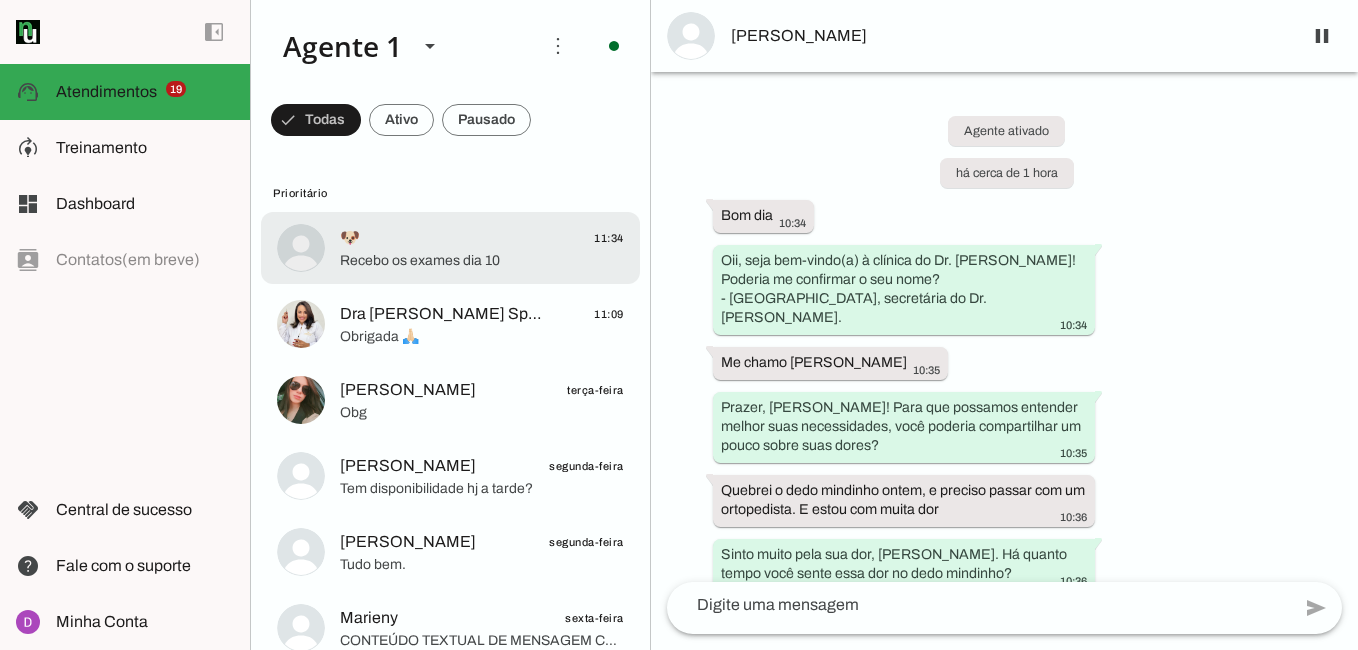 click on "Recebo os exames dia 10" 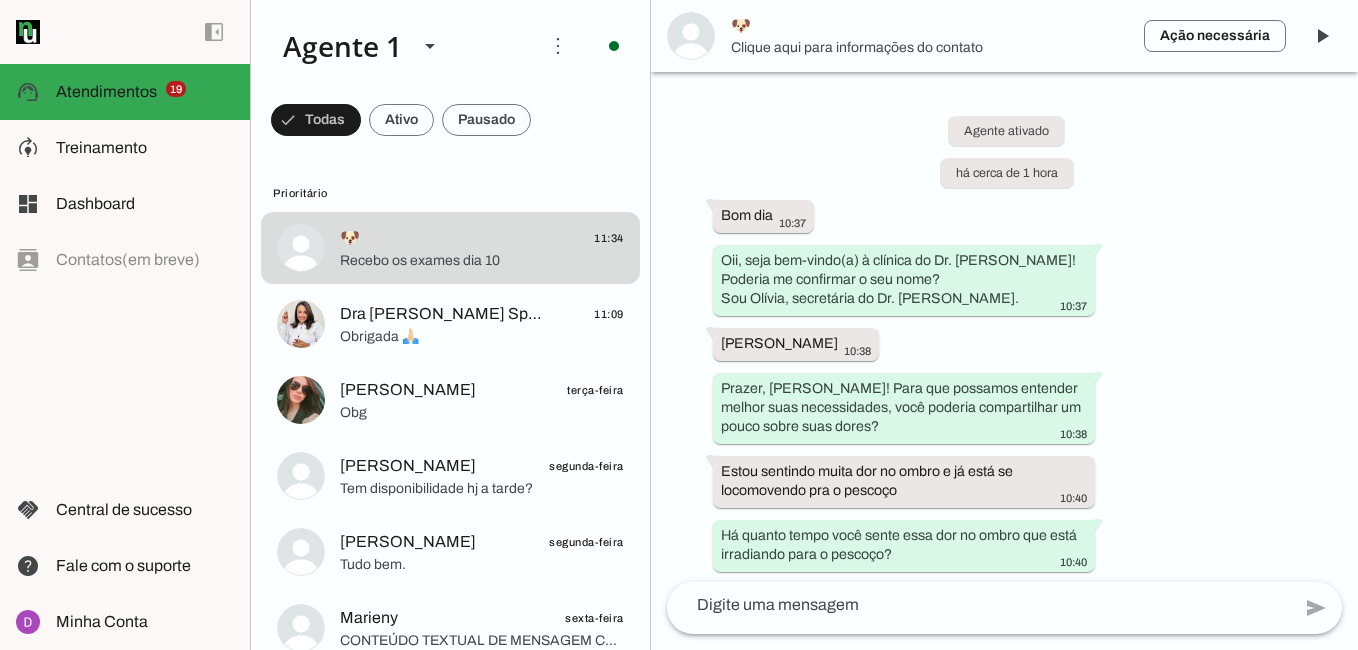 scroll, scrollTop: 1628, scrollLeft: 0, axis: vertical 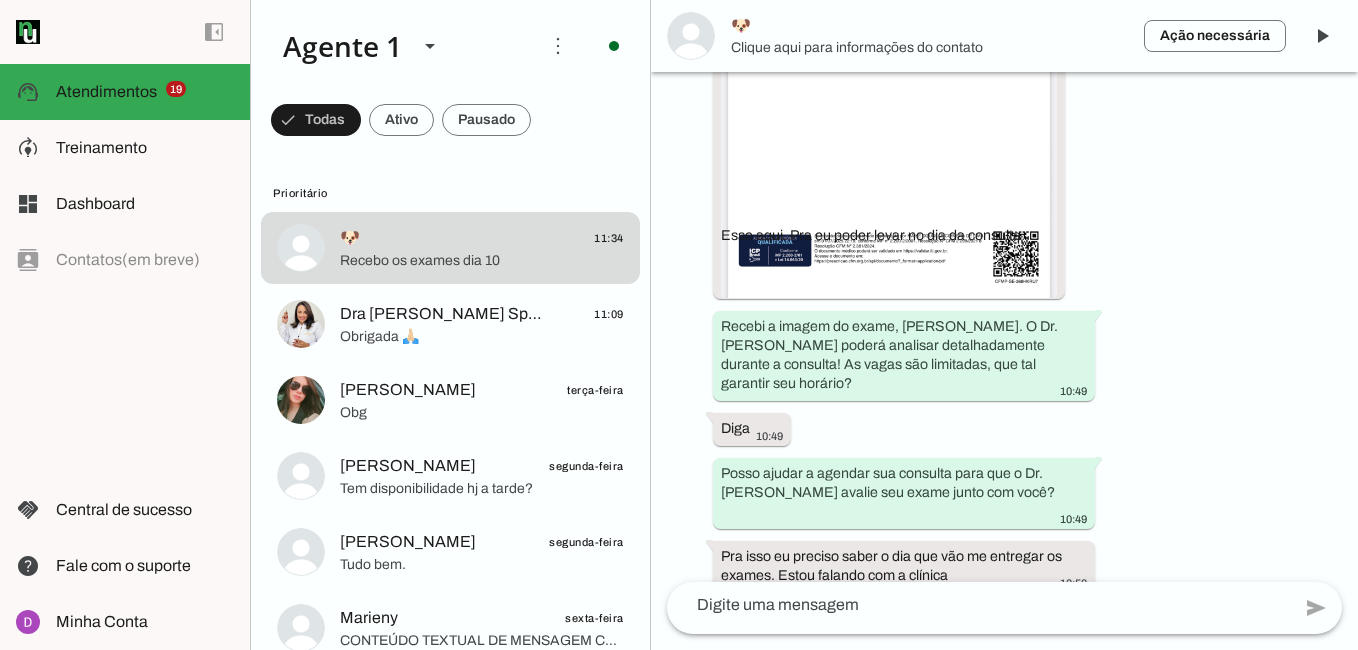 click 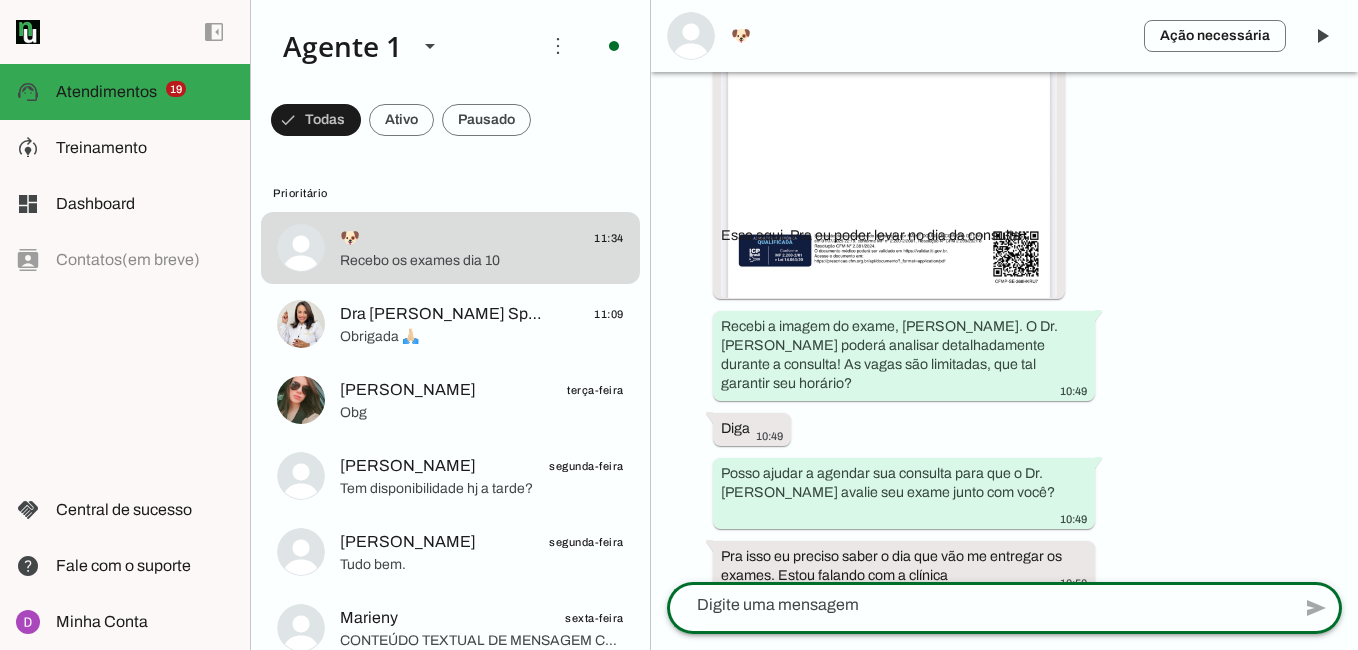 scroll, scrollTop: 1964, scrollLeft: 0, axis: vertical 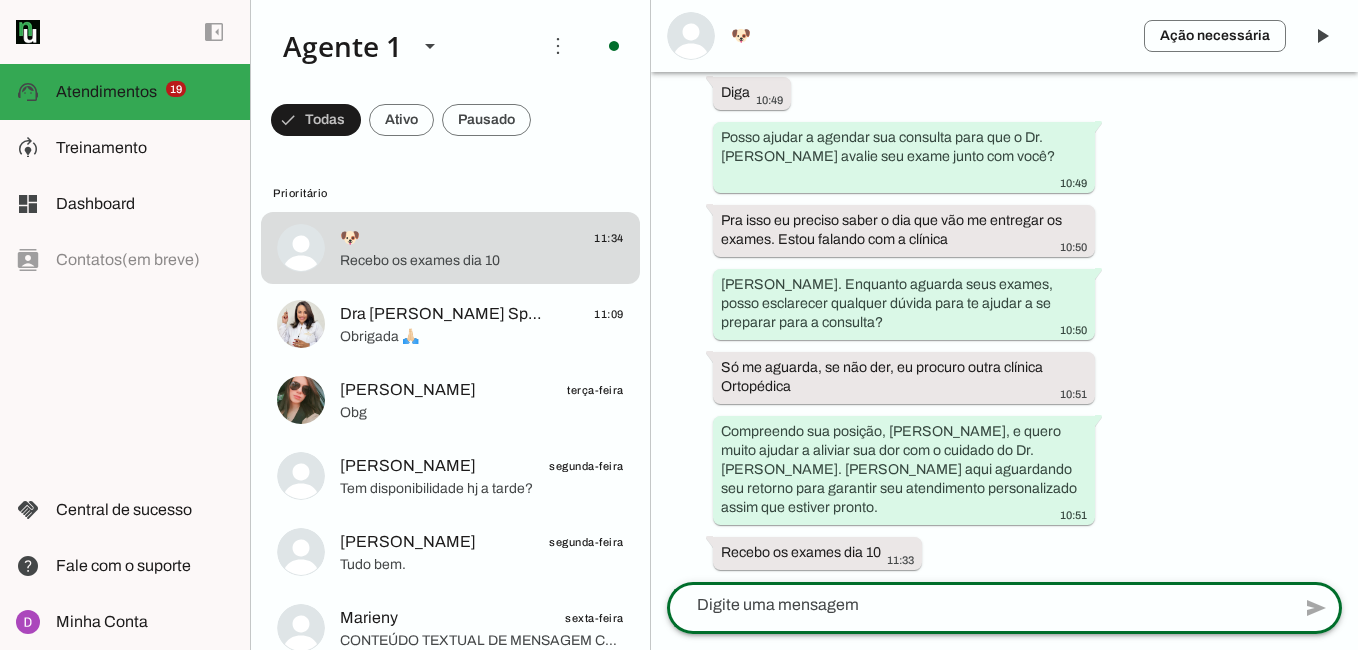 click 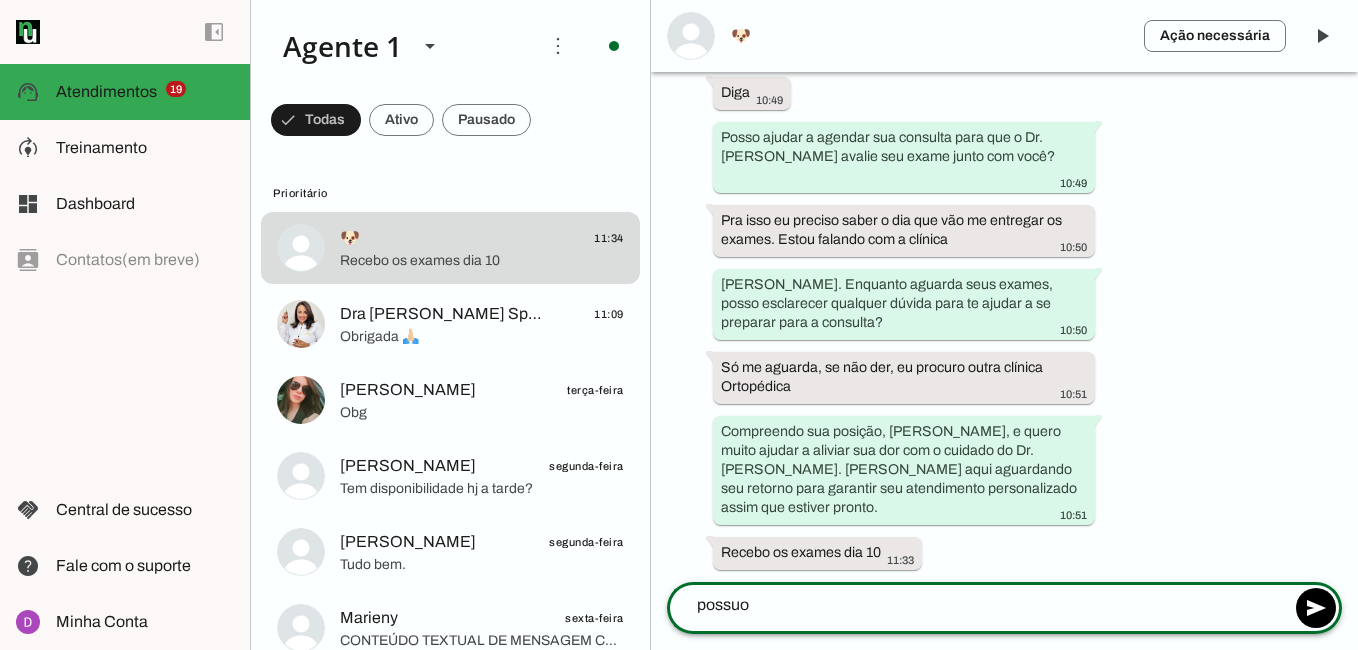 click on "possuo" 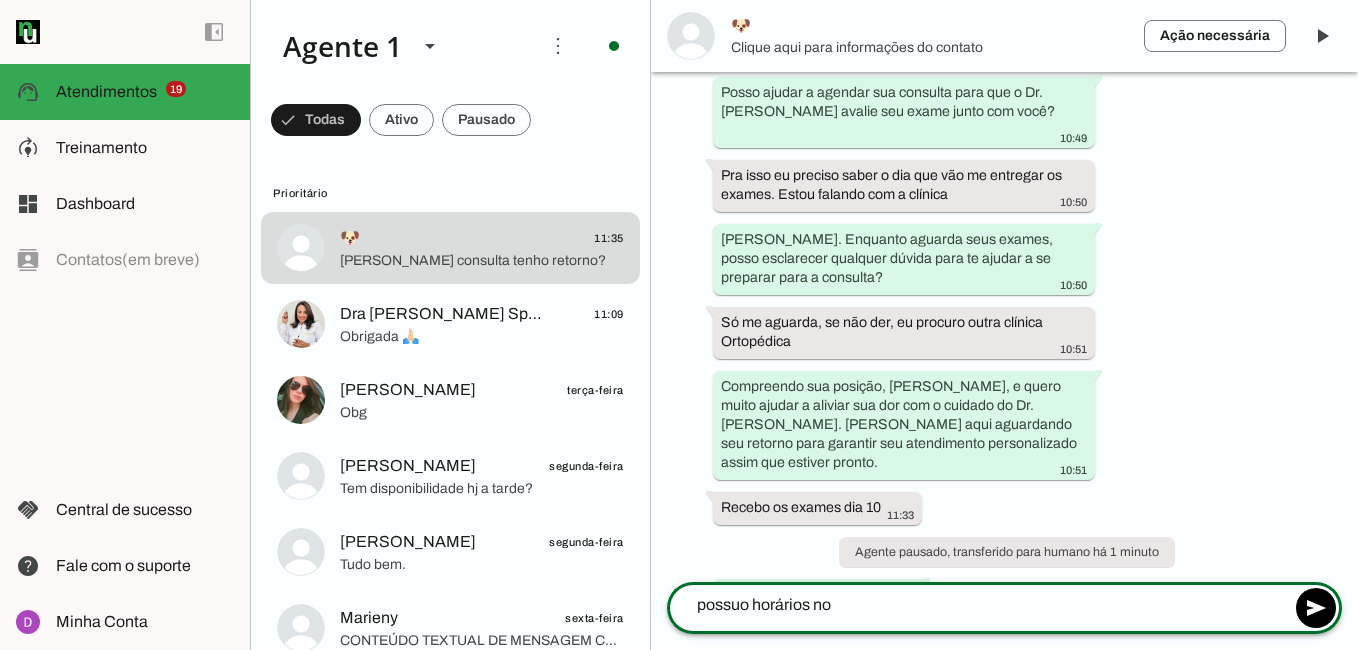 scroll, scrollTop: 0, scrollLeft: 0, axis: both 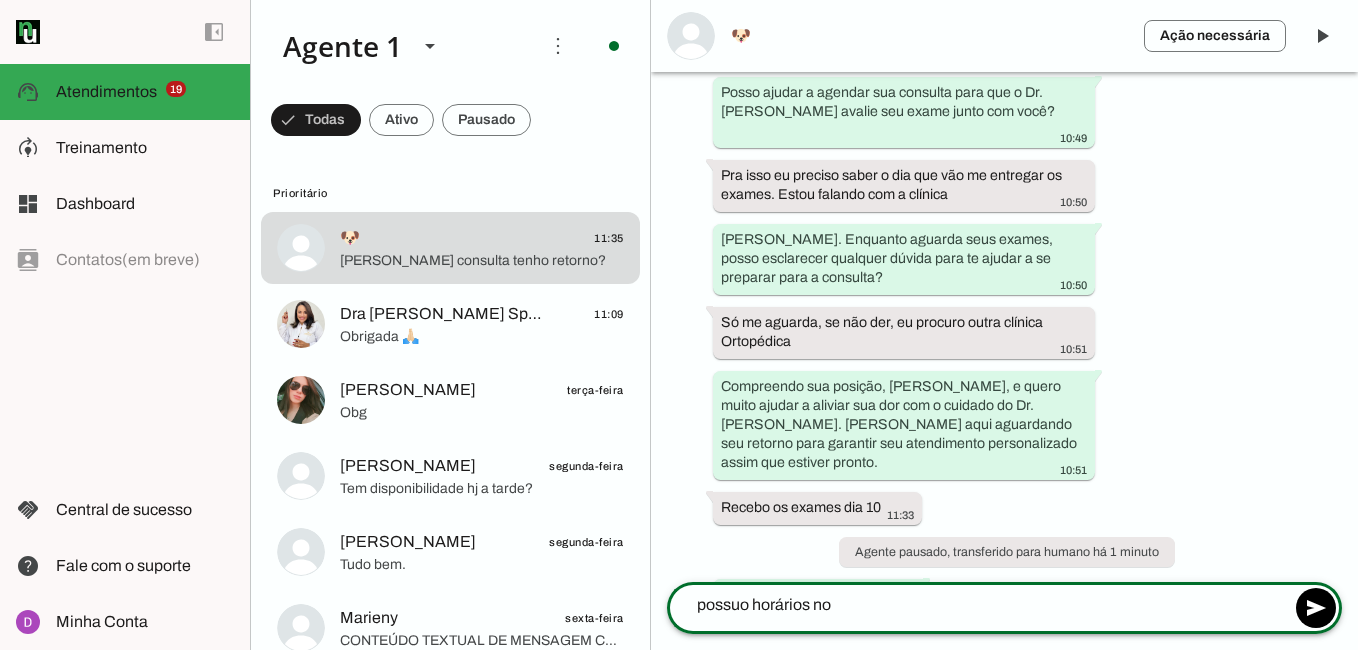 click on "possuo horários no" 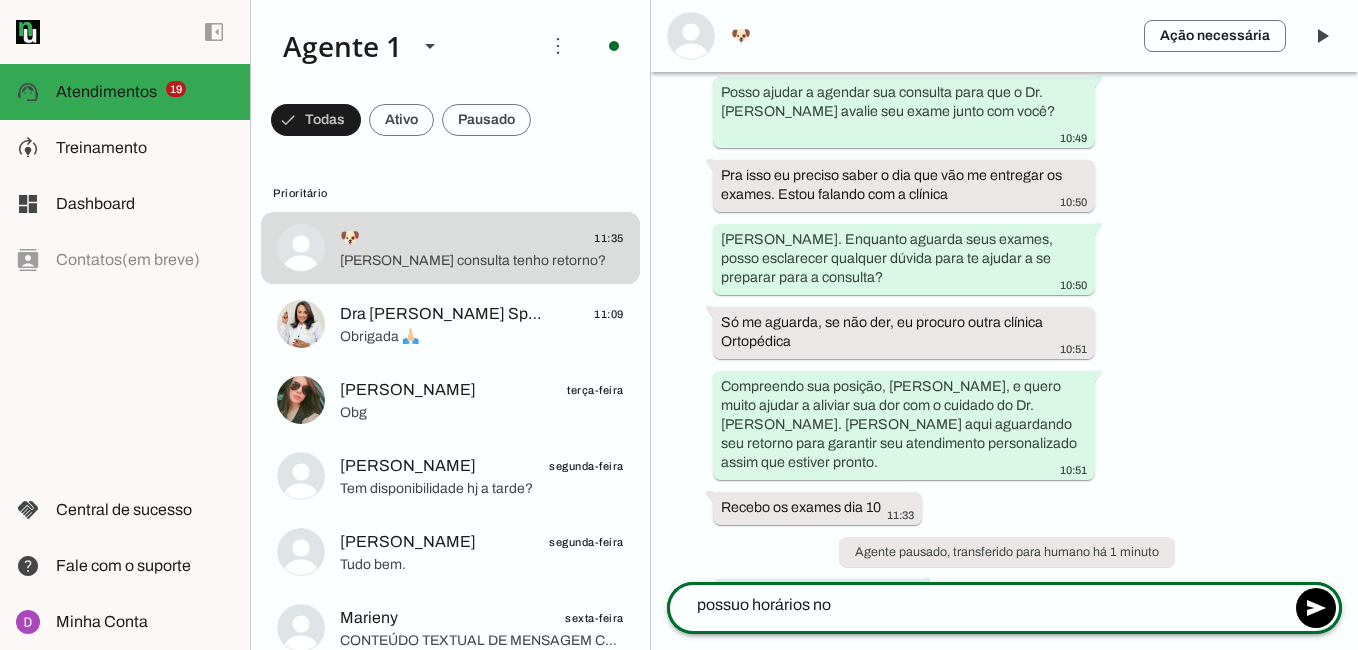 click on "possuo horários no" 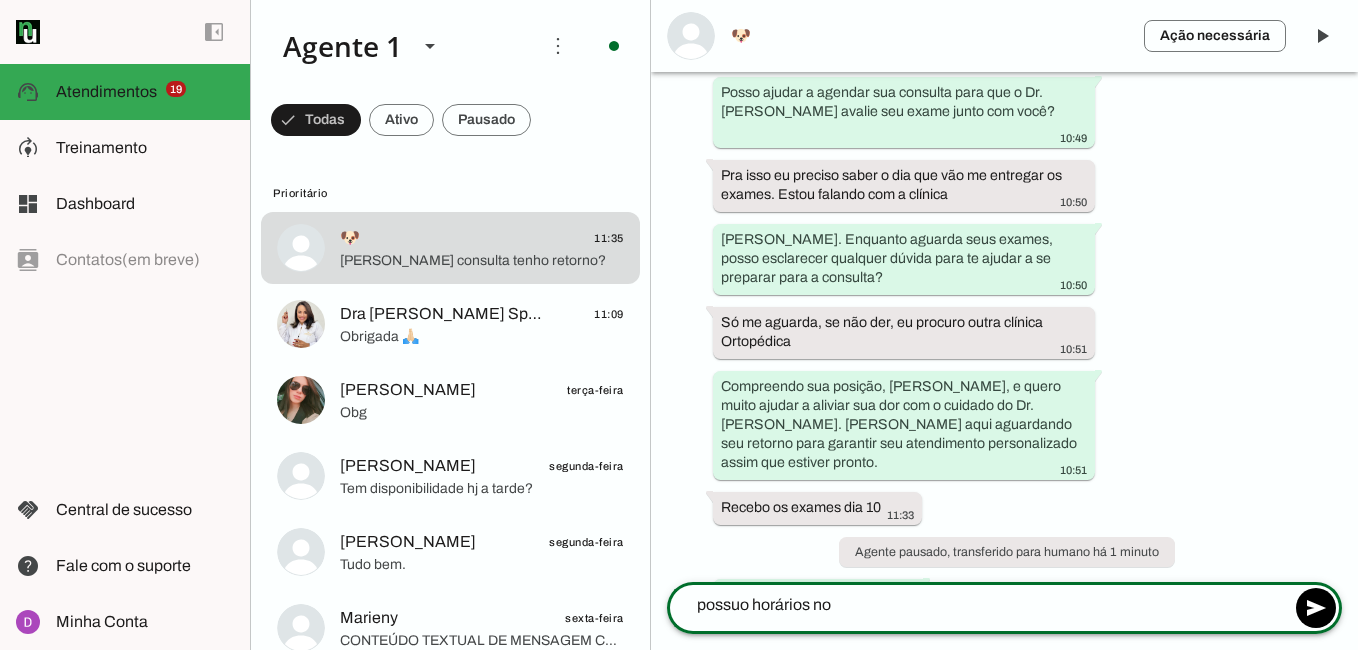 click on "possuo horários no" 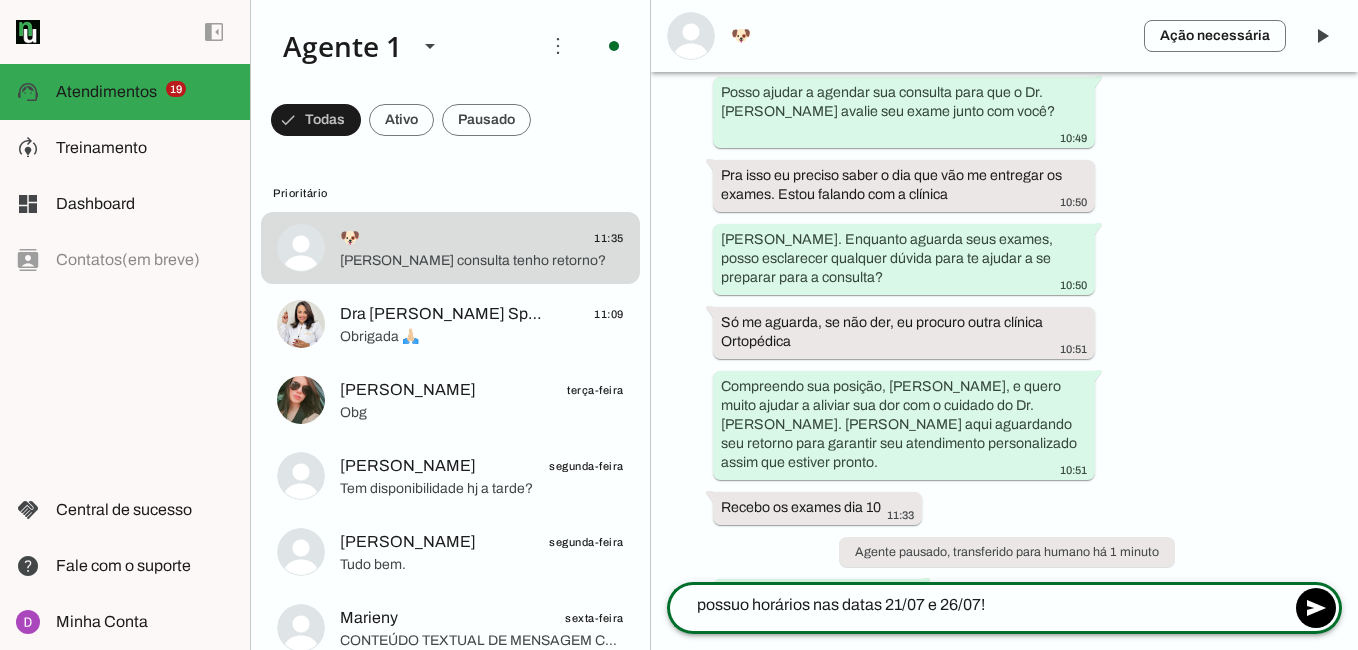 type on "possuo horários nas datas 21/07 e 26/07!" 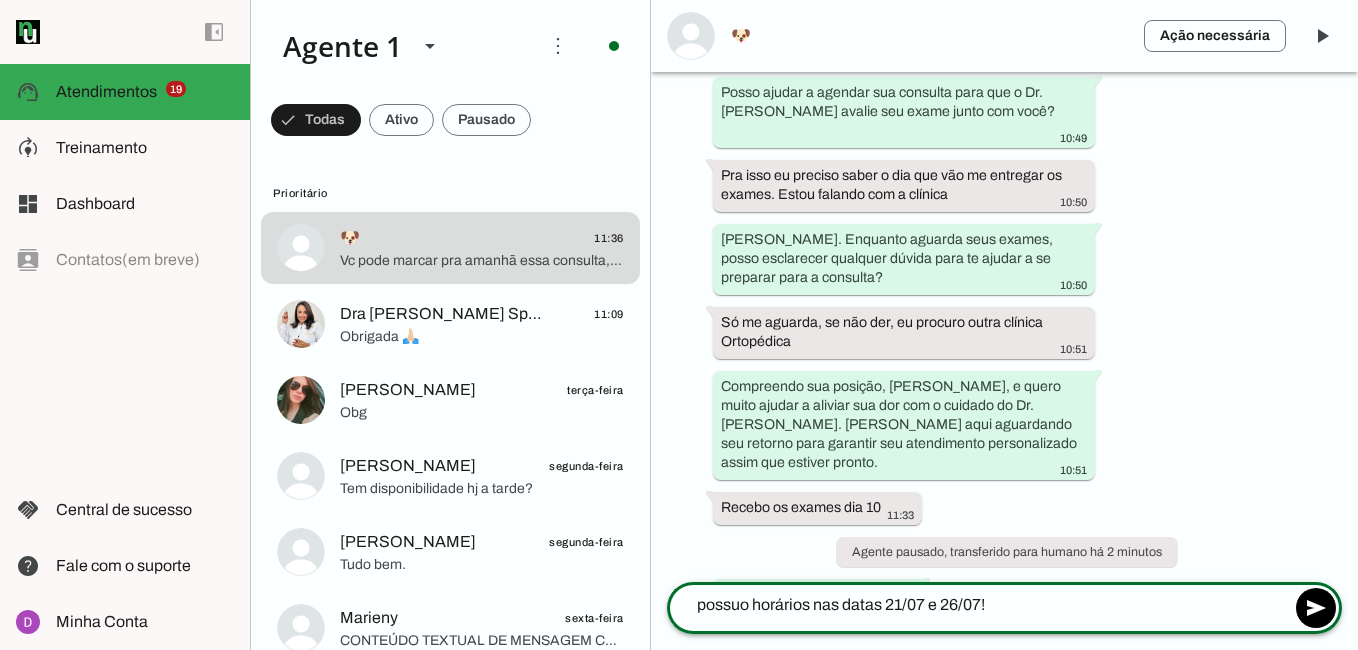 scroll, scrollTop: 2073, scrollLeft: 0, axis: vertical 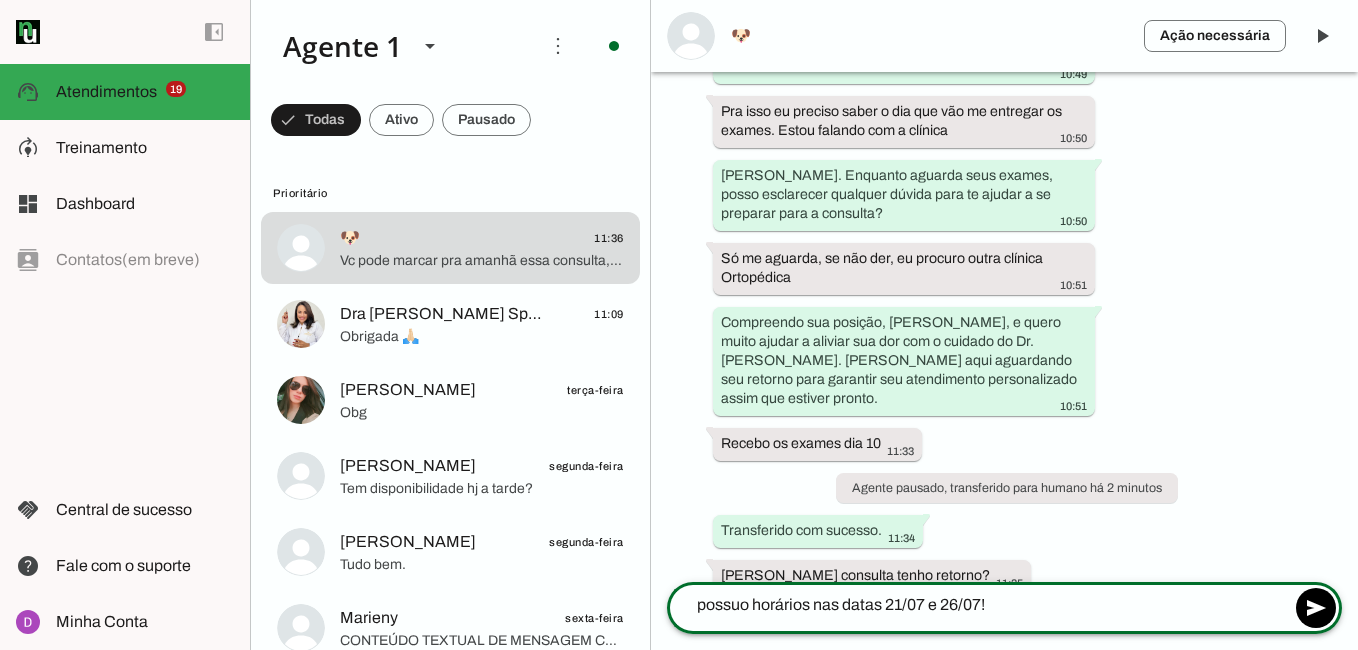 click on "possuo horários nas datas 21/07 e 26/07!" 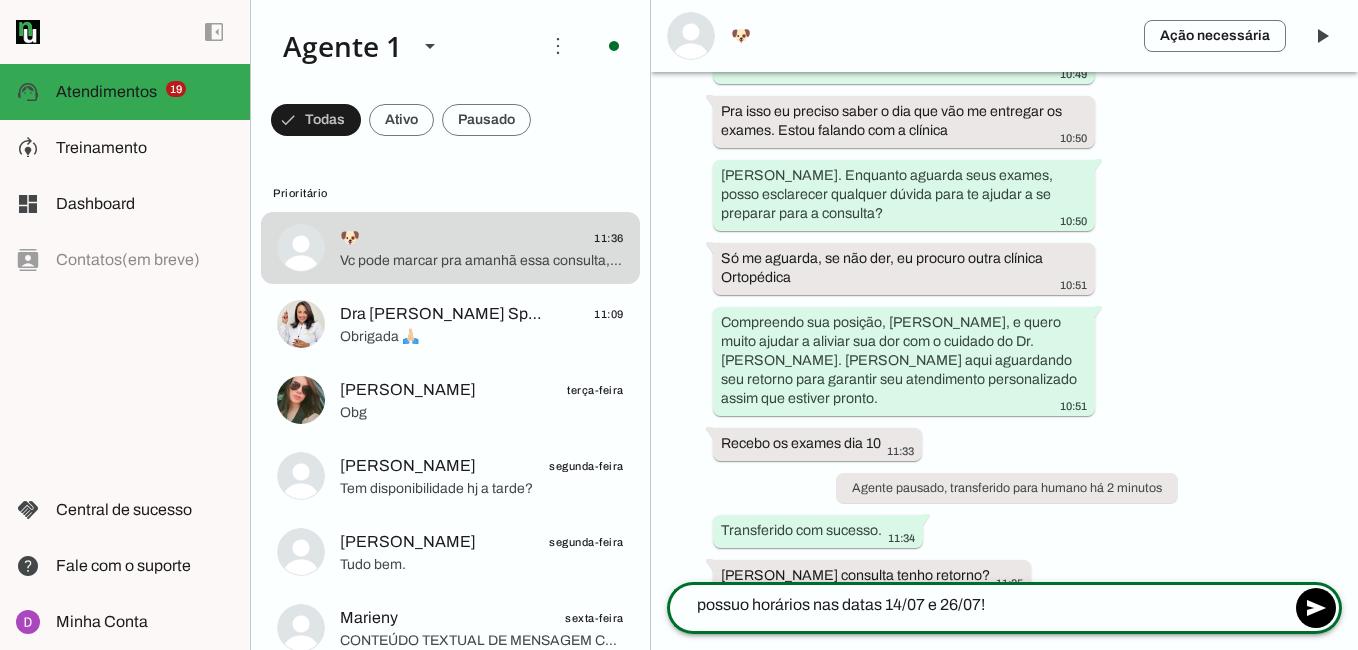 click on "possuo horários nas datas 14/07 e 26/07!" 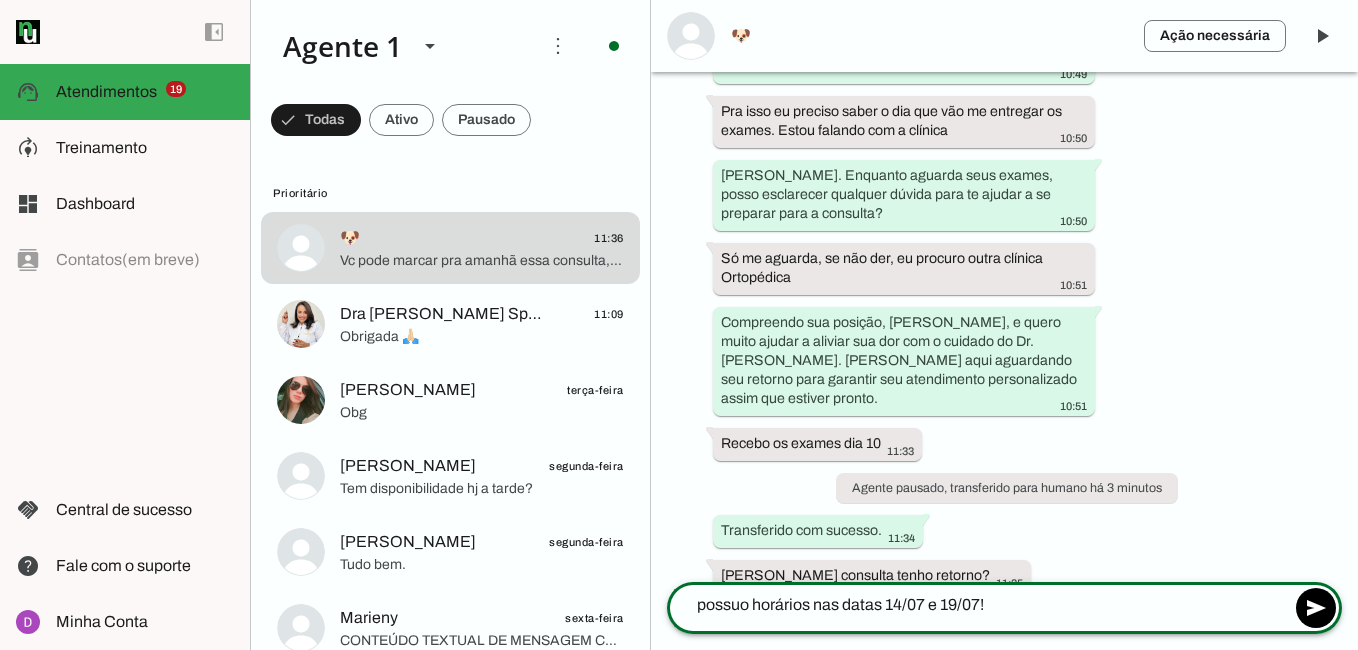 click on "possuo horários nas datas 14/07 e 19/07!" 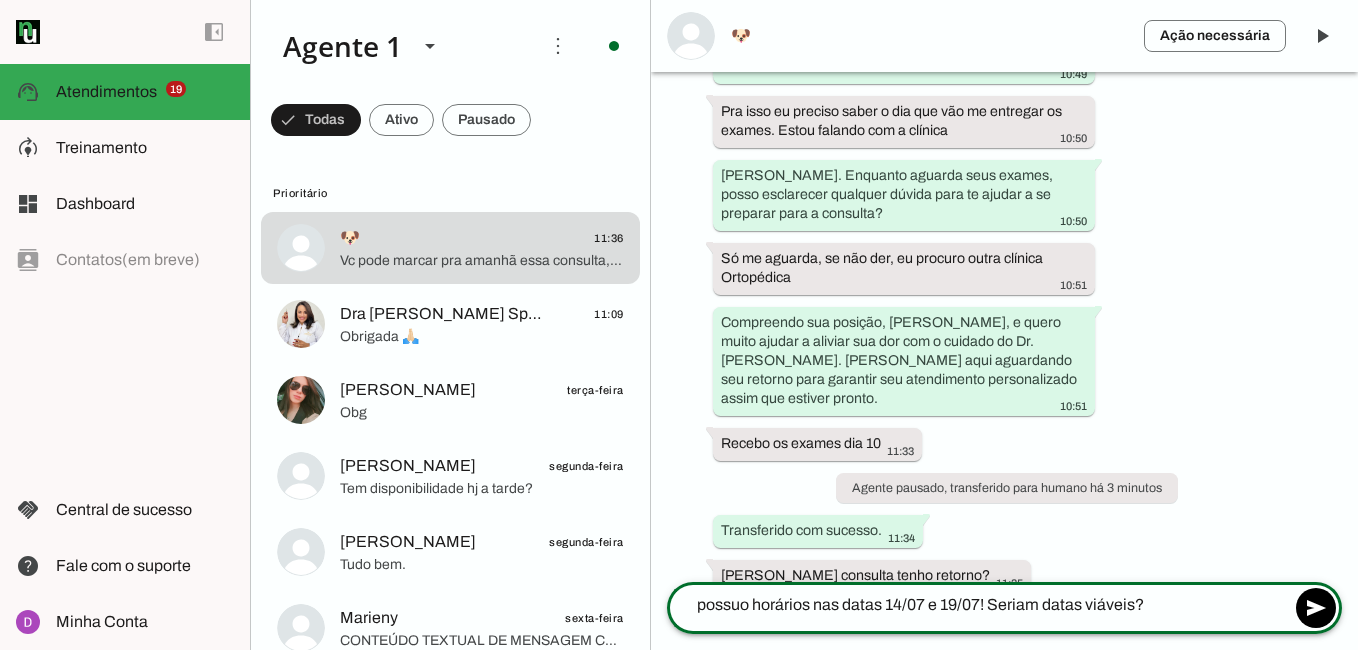 type on "possuo horários nas datas 14/07 e 19/07! Seriam datas viáveis?" 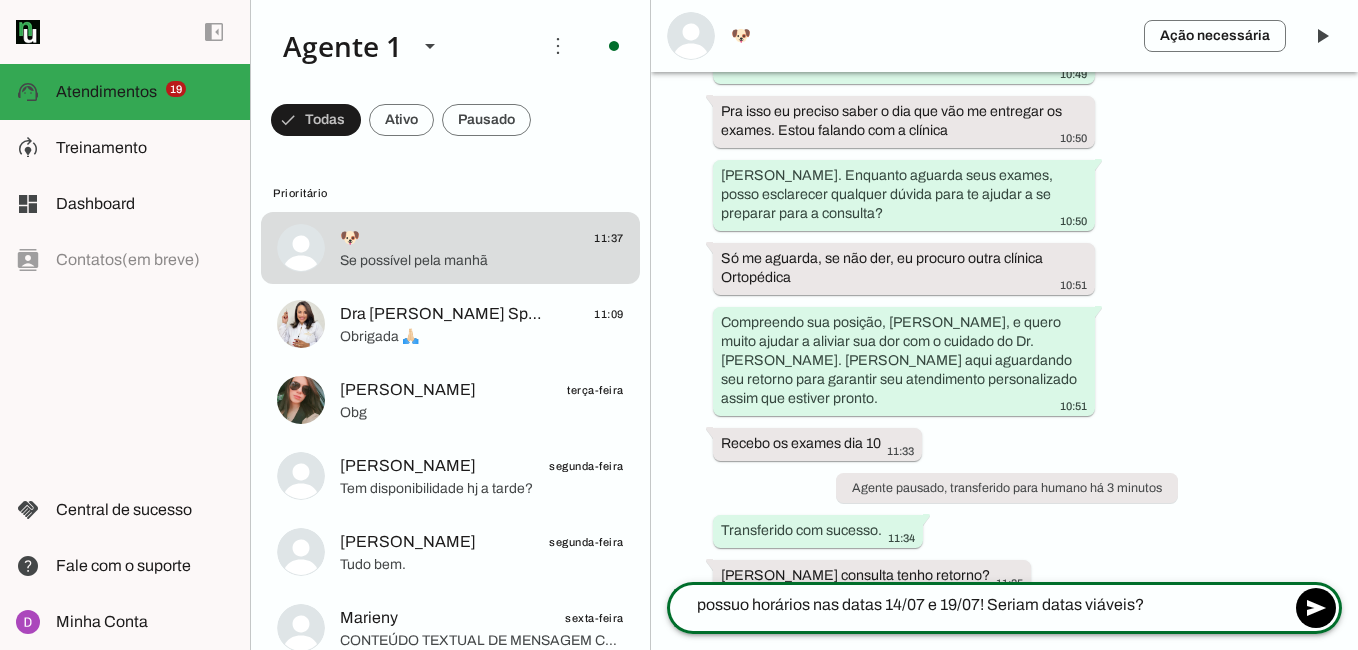 scroll, scrollTop: 2118, scrollLeft: 0, axis: vertical 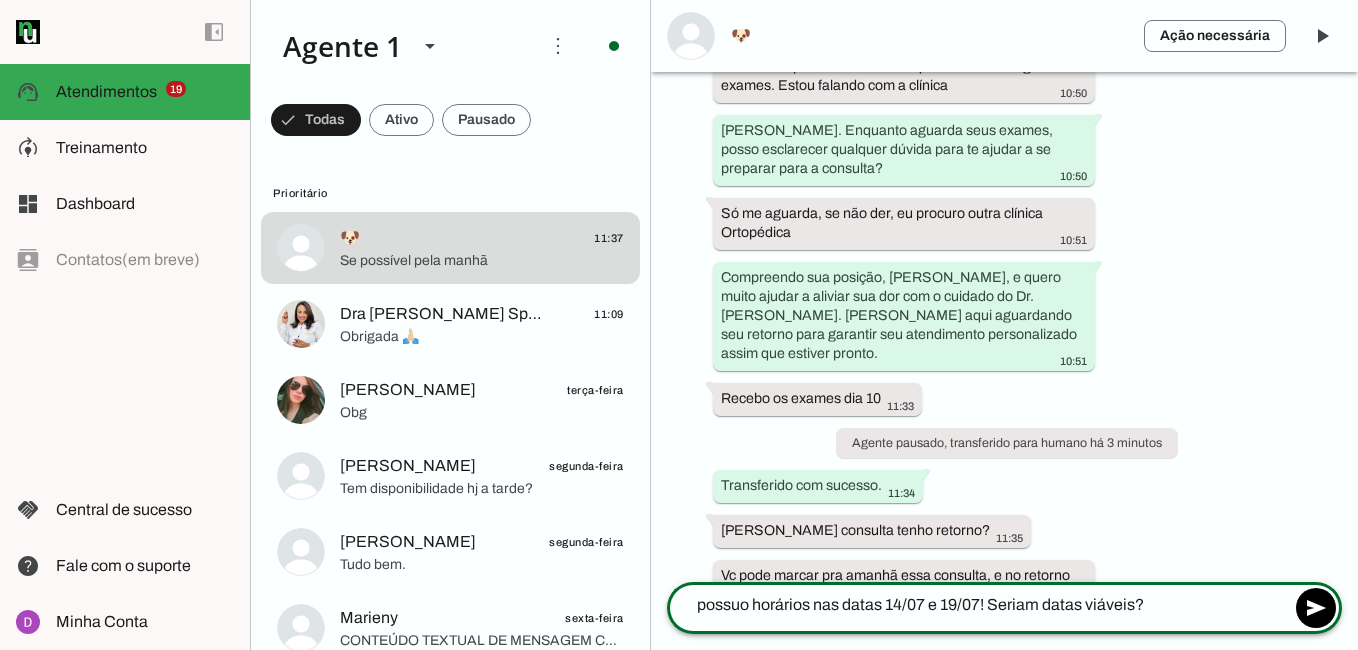 click on "possuo horários nas datas 14/07 e 19/07! Seriam datas viáveis?" 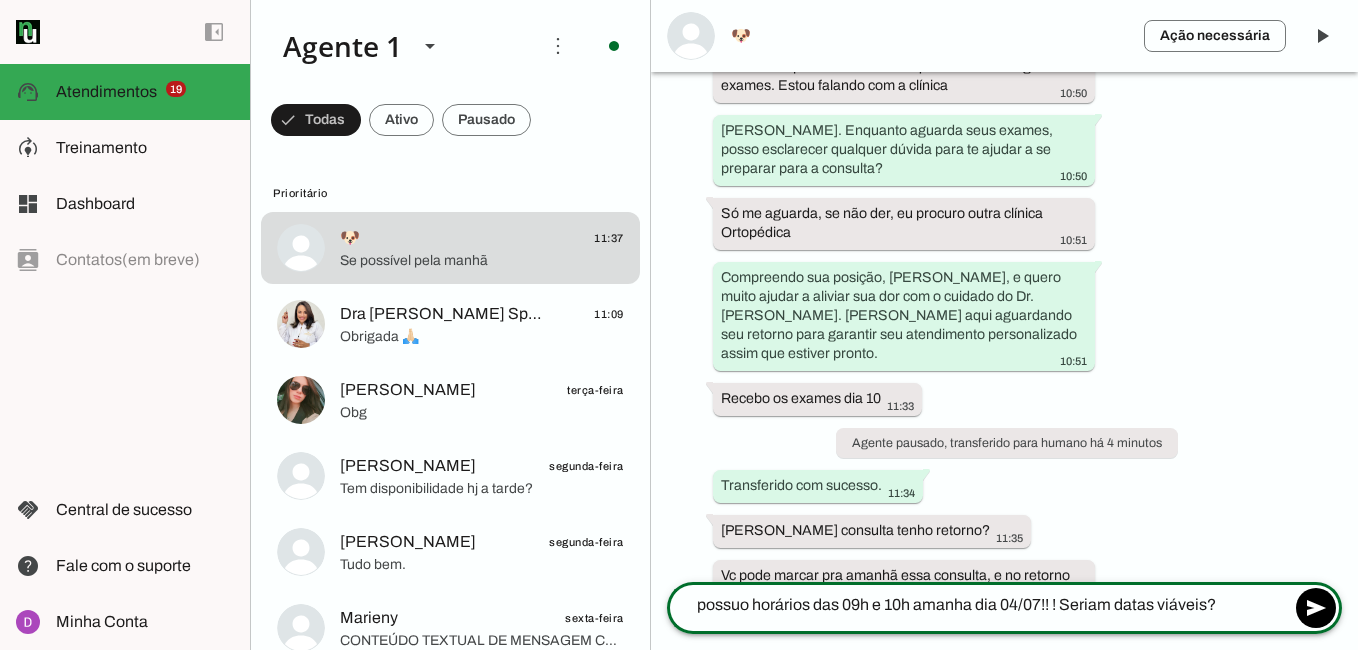 drag, startPoint x: 1155, startPoint y: 600, endPoint x: 1119, endPoint y: 605, distance: 36.345562 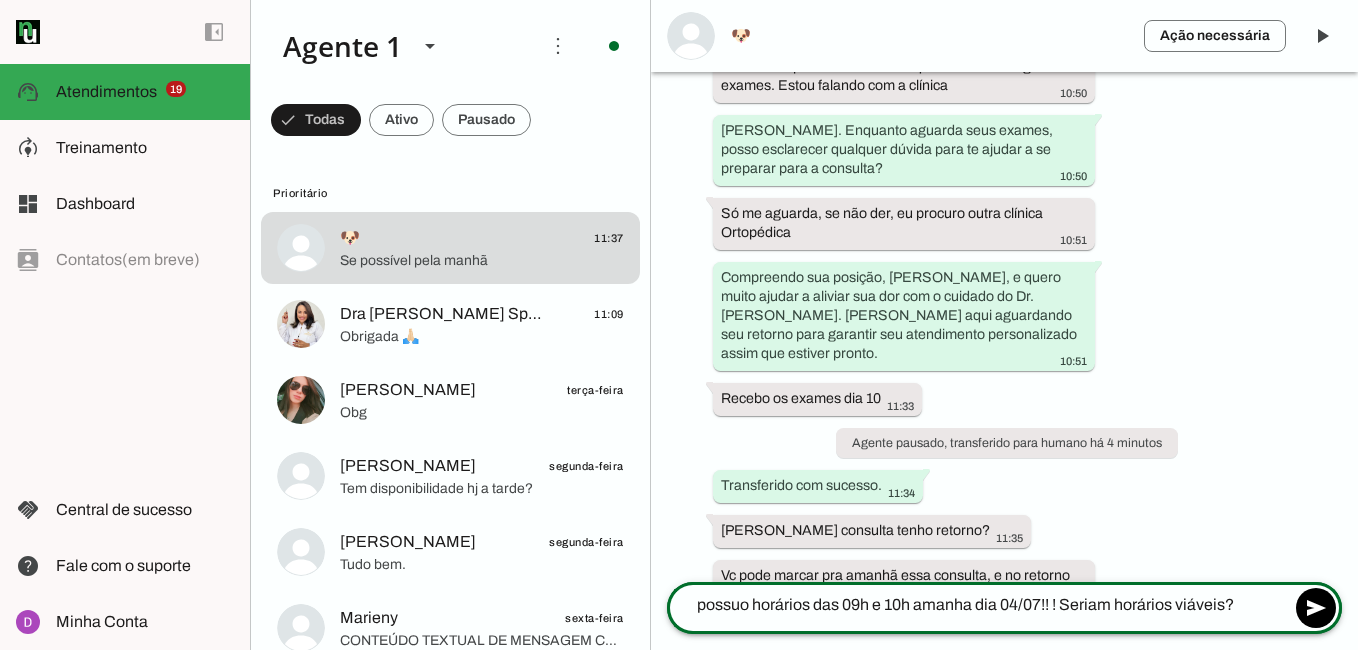 click on "possuo horários das 09h e 10h amanha dia 04/07!! ! Seriam horários viáveis?" 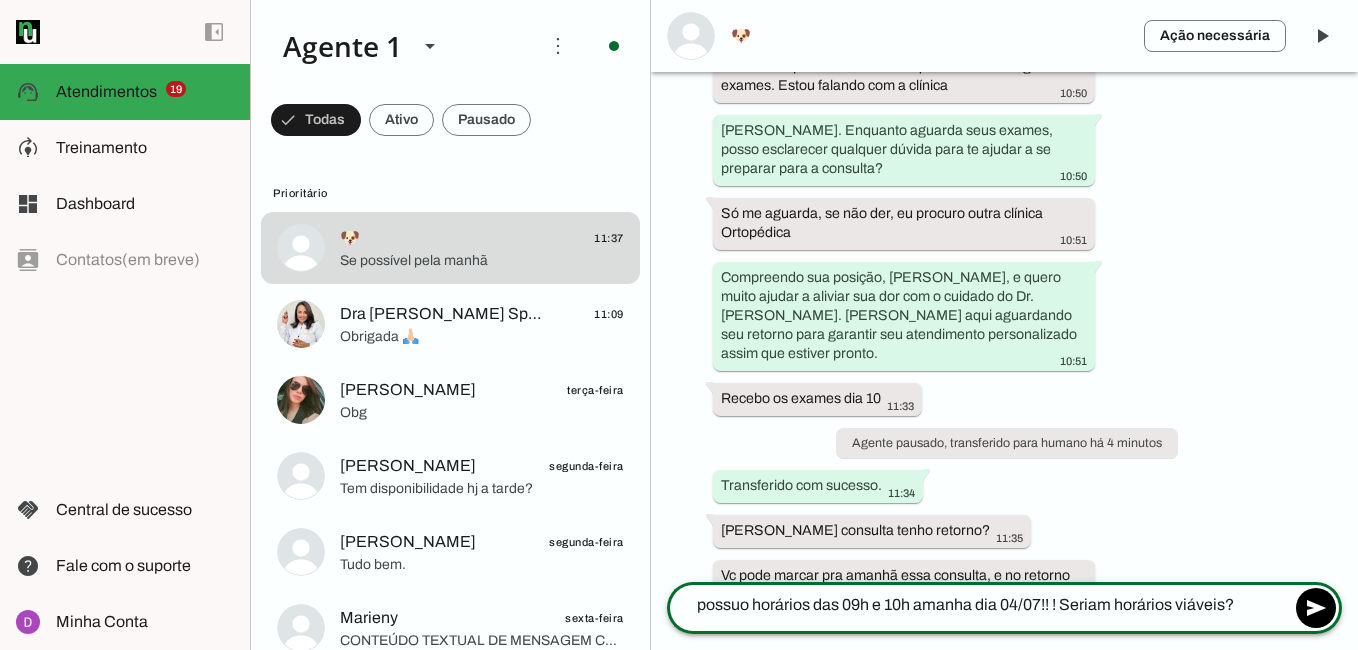 type on "possuo horários das 09h e 10h amanha dia 04/07!! ! Seriam horários viáveis?" 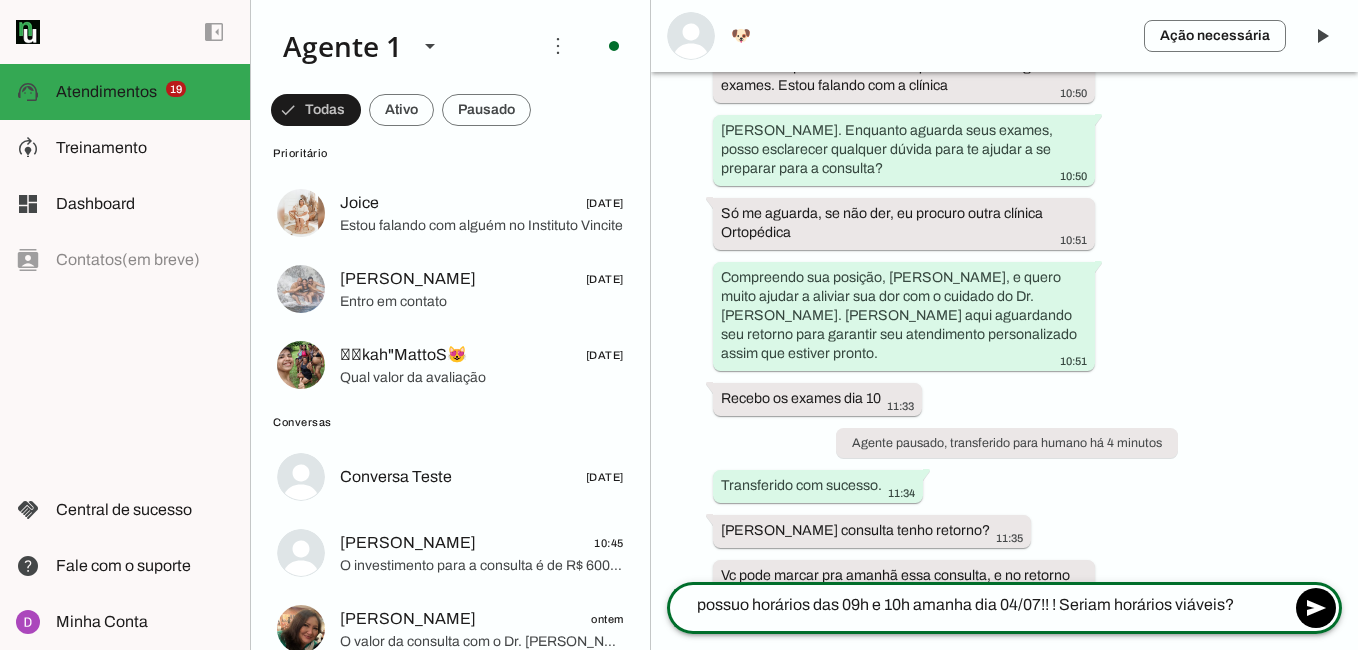 scroll, scrollTop: 1273, scrollLeft: 0, axis: vertical 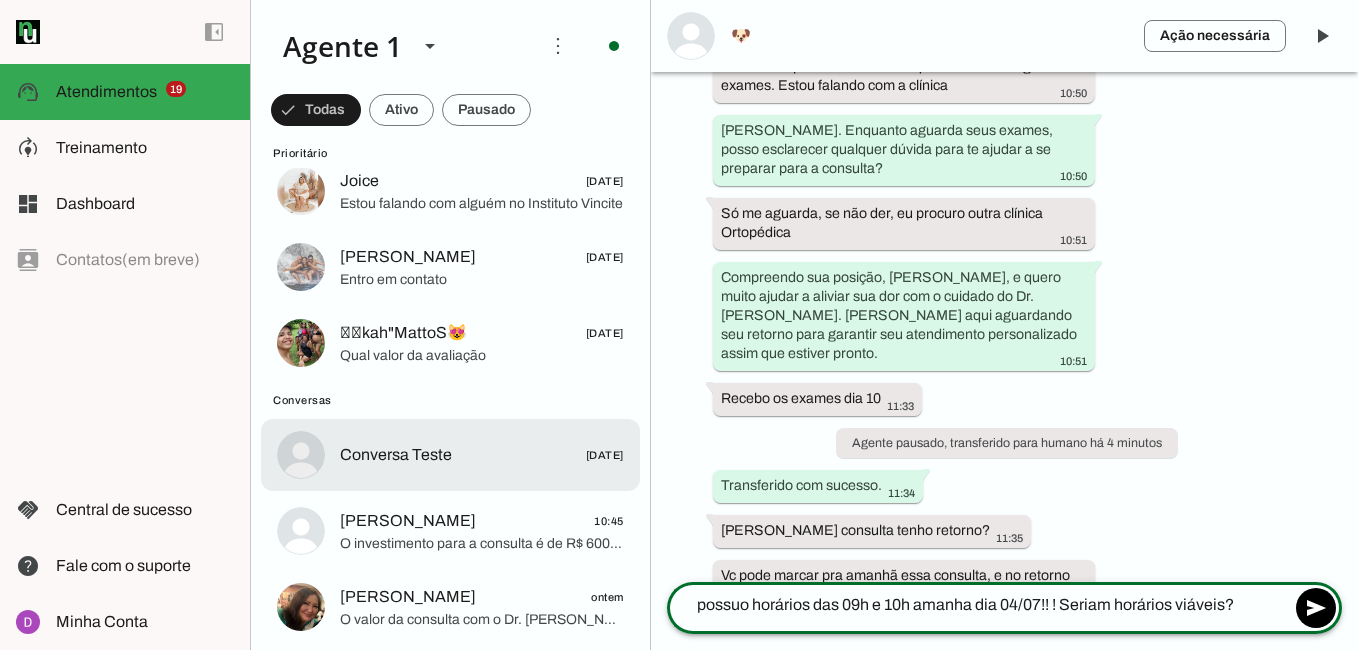 click on "Conversa Teste
26/05/2025" at bounding box center [450, -1025] 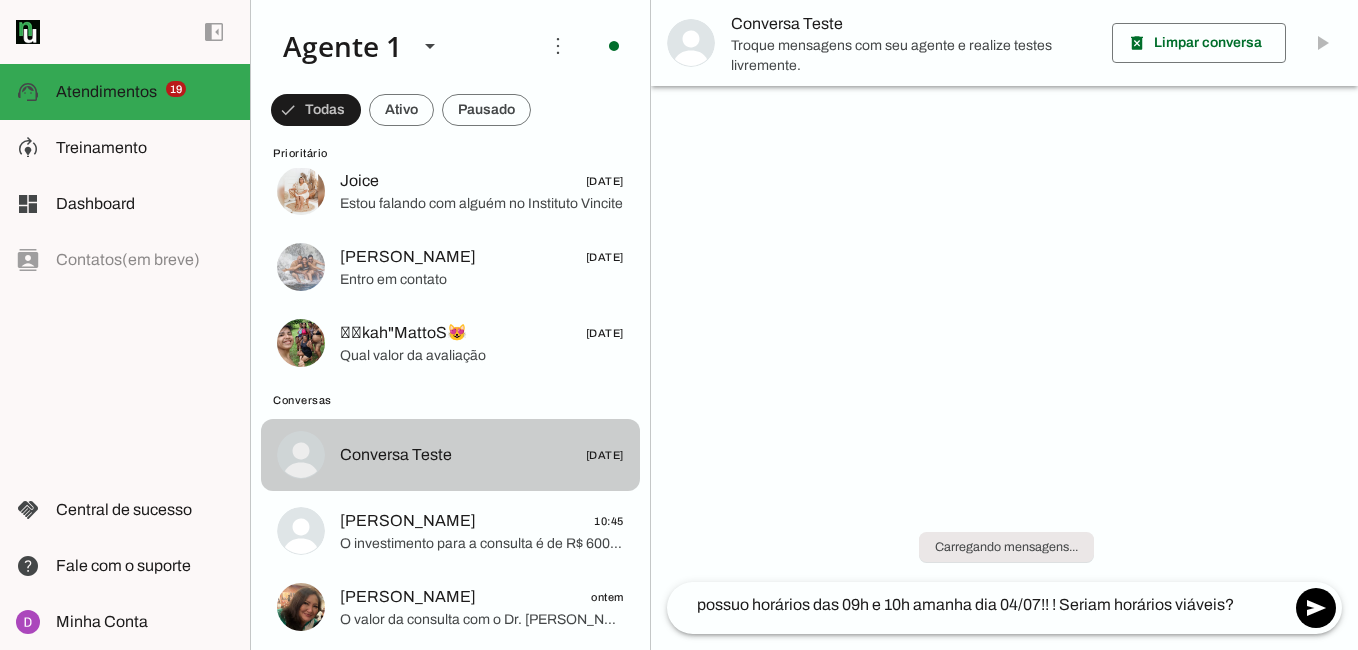 scroll, scrollTop: 431, scrollLeft: 0, axis: vertical 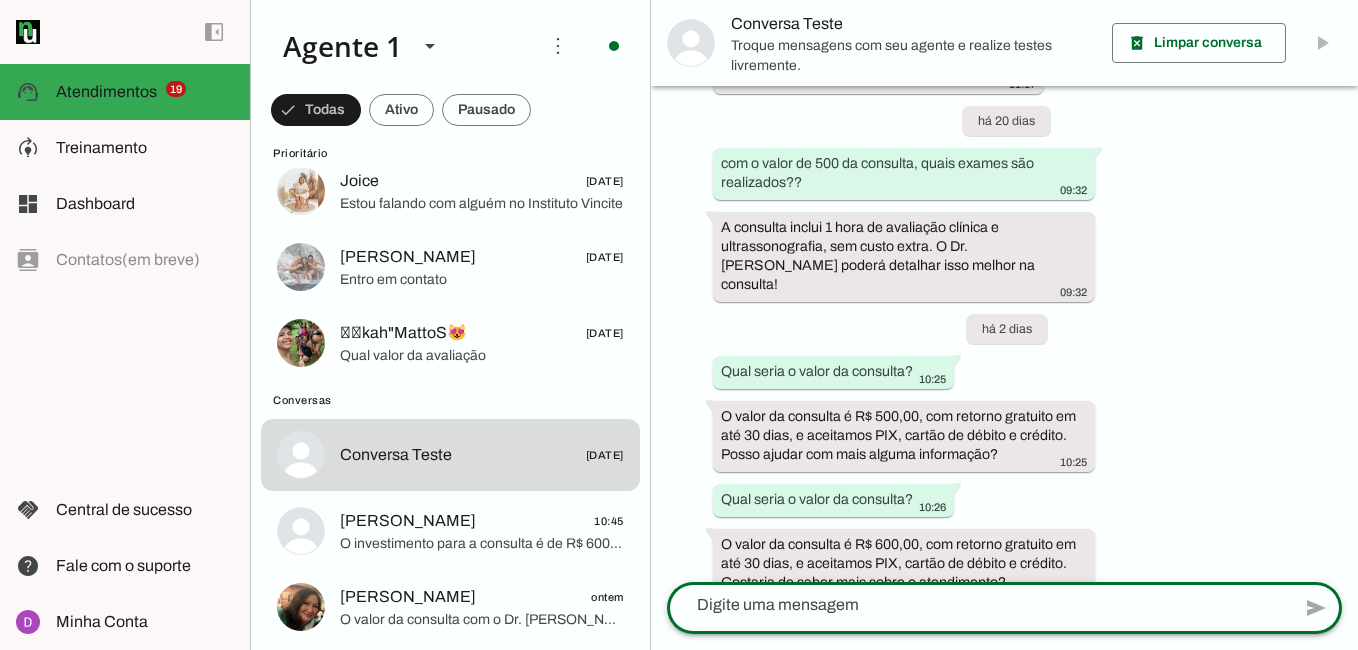 click on "delete_forever
Limpar conversa
play_arrow
O agente está pausado.
O bot não irá responder mensagens nesta conversa.
Aperte aqui para ativar o bot nesta conversa, e retomar a
resposta de mensagens.
Troque mensagens com seu agente e realize testes livremente." at bounding box center (1004, 325) 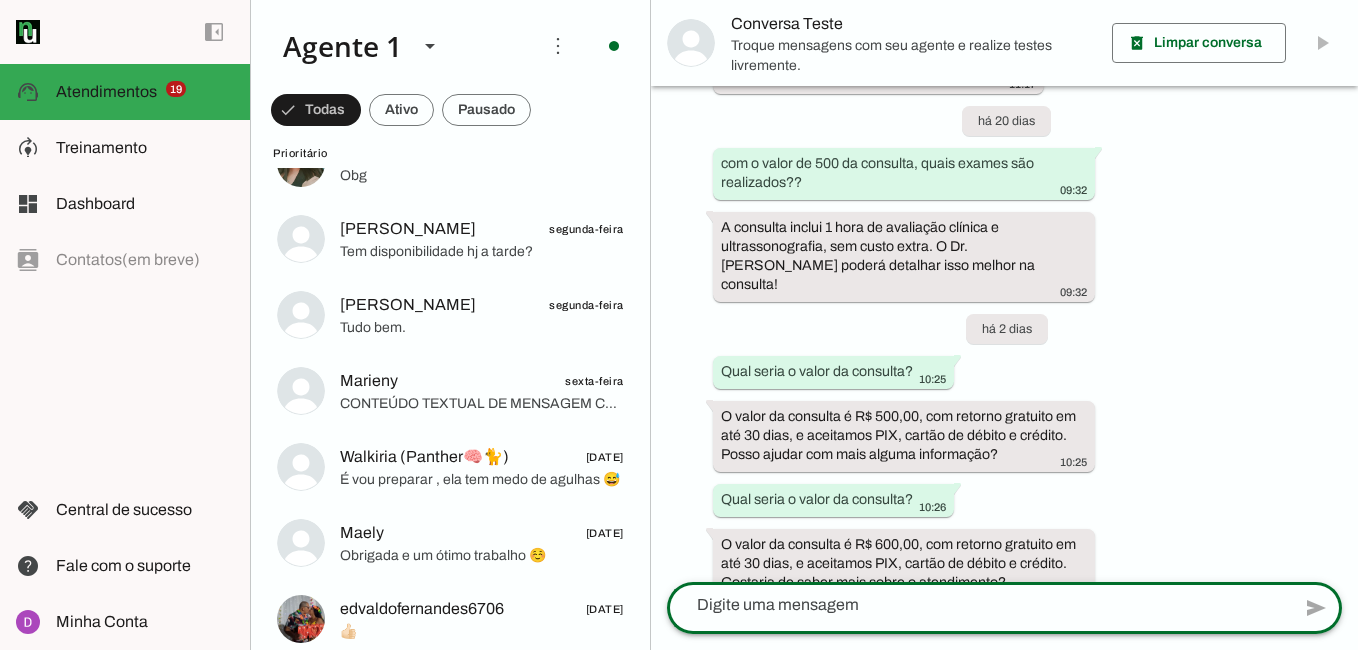 scroll, scrollTop: 108, scrollLeft: 0, axis: vertical 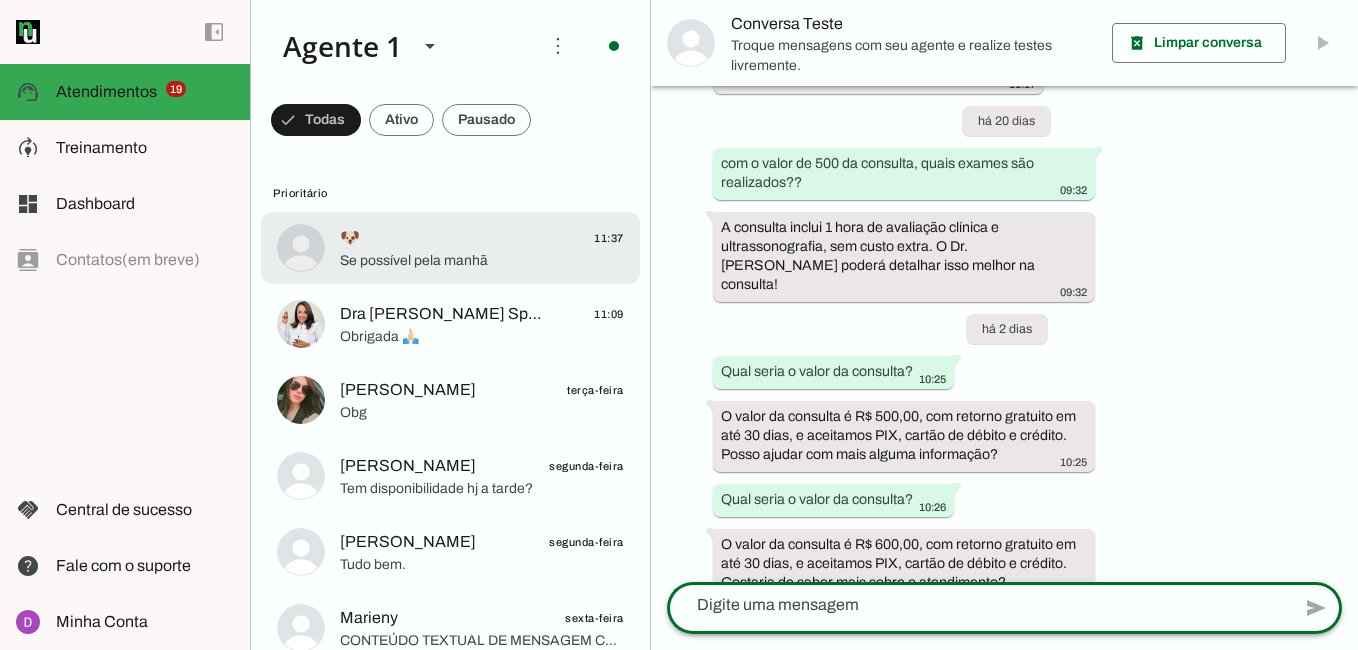 type 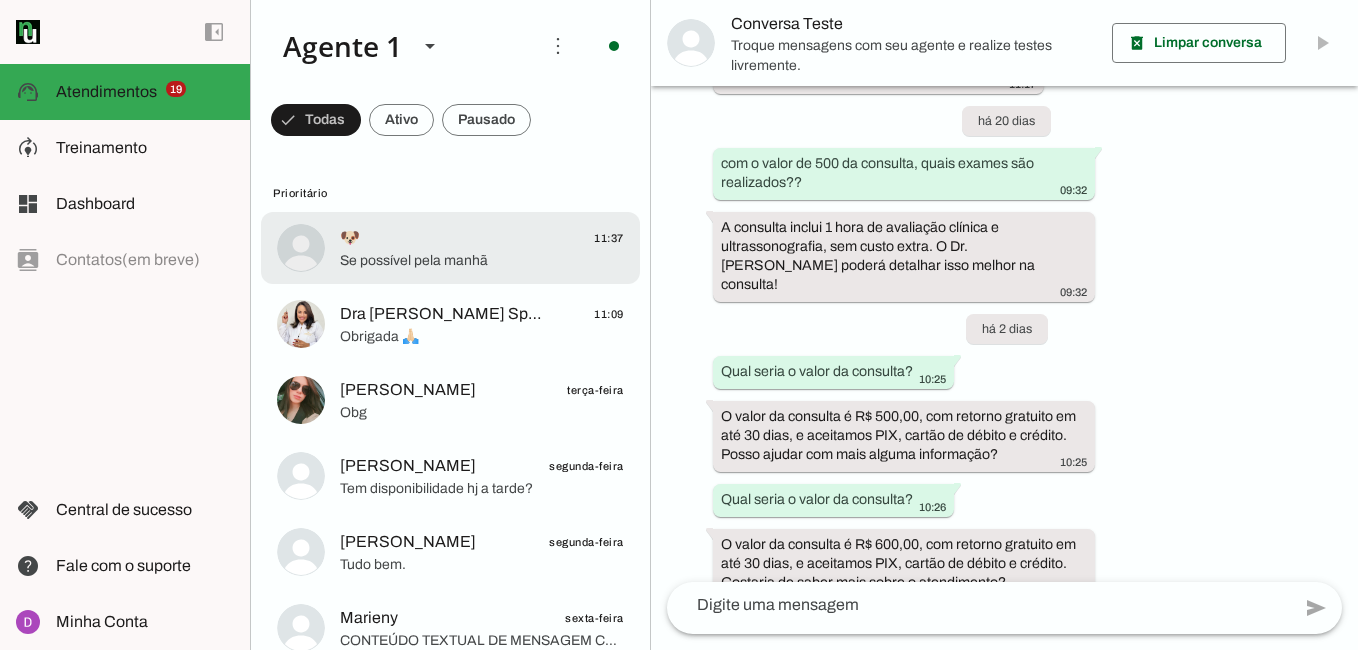 click on "Se possível pela manhã" 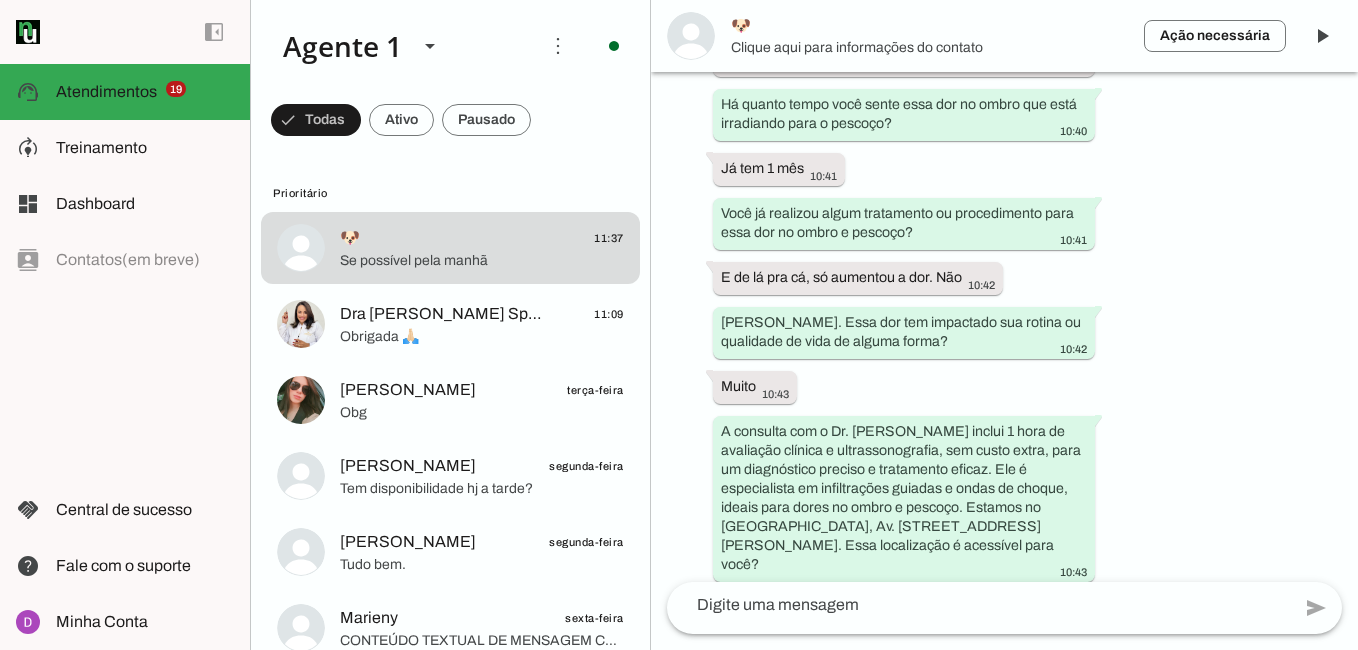 scroll, scrollTop: 2118, scrollLeft: 0, axis: vertical 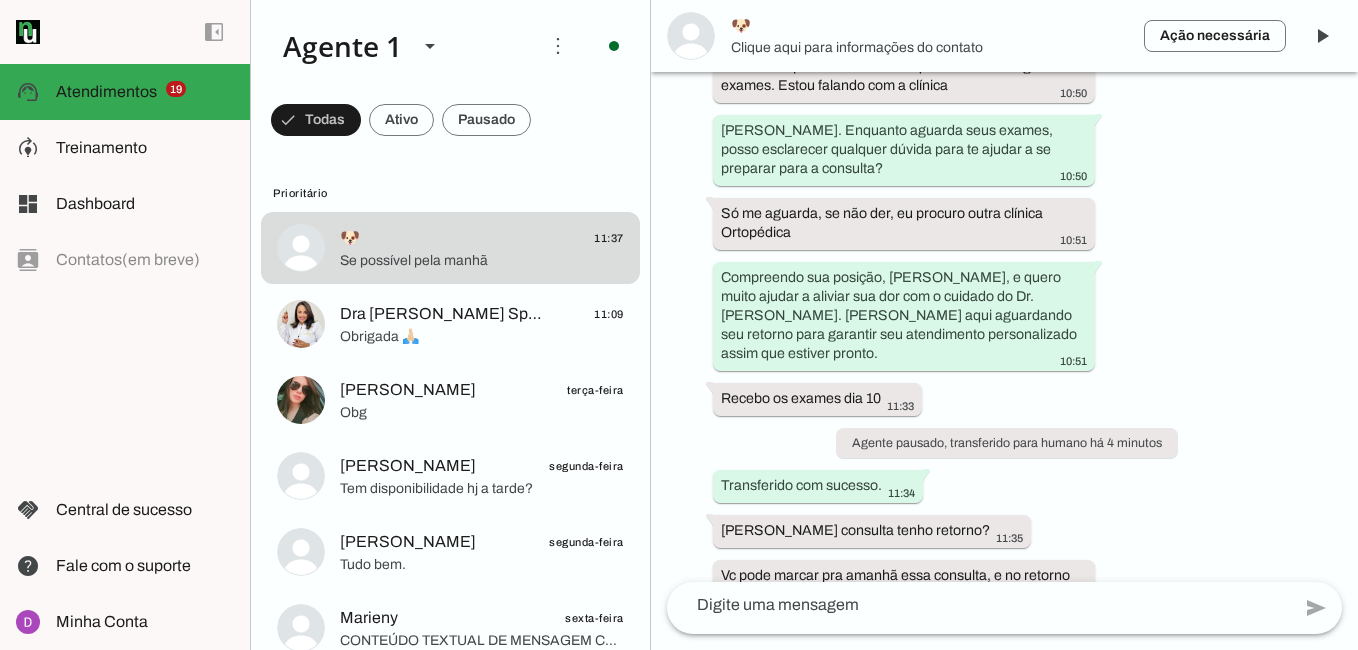 click 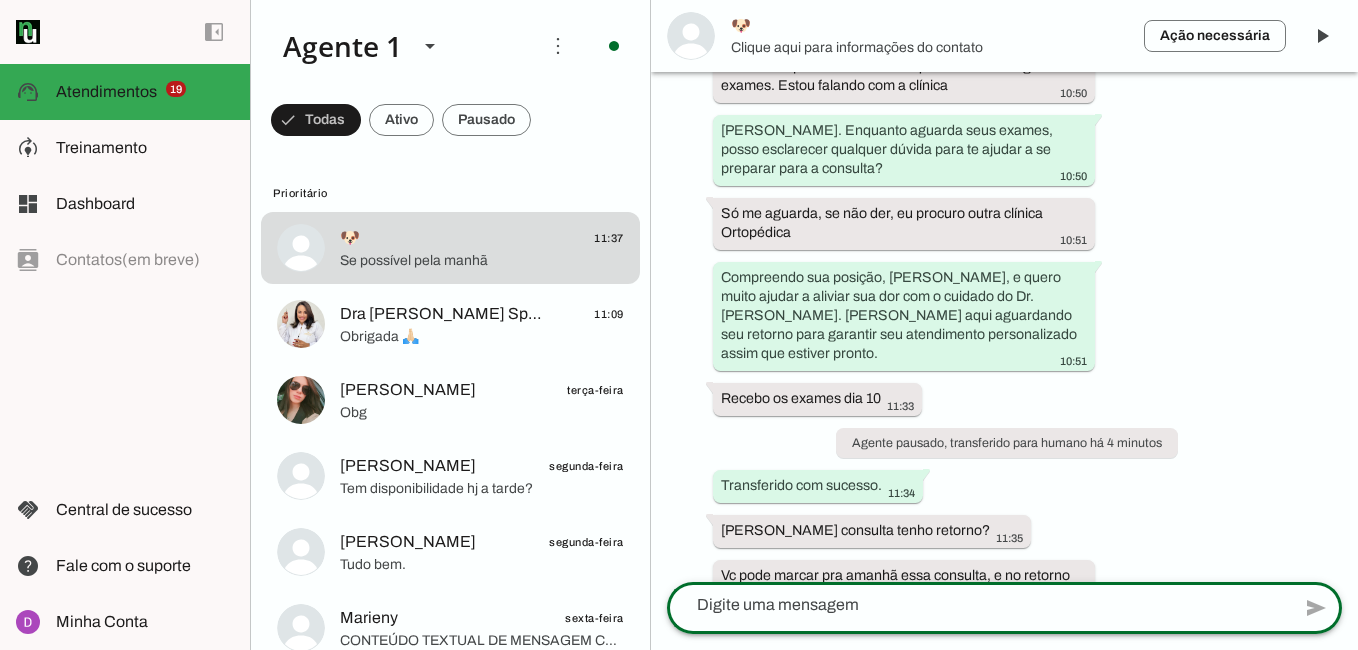 type on "possuo horários das 09h e 10h amanha dia 04/07!! ! Seriam horários viáveis?" 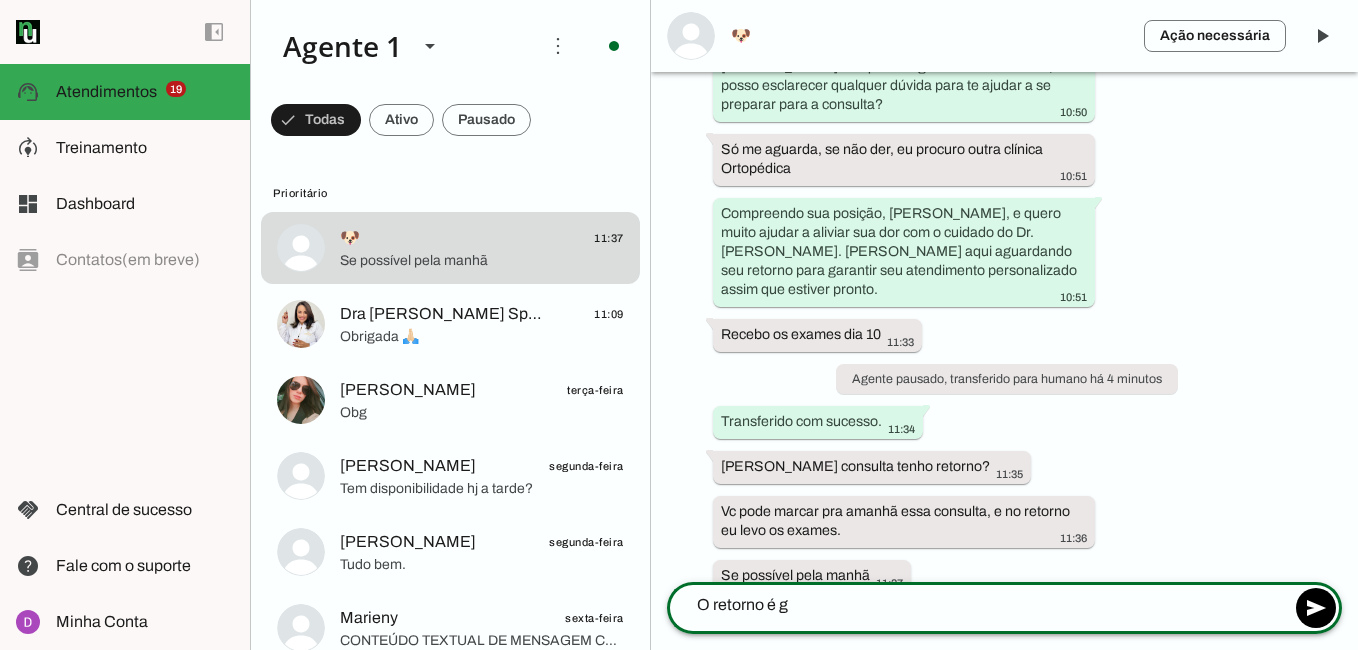scroll, scrollTop: 2182, scrollLeft: 0, axis: vertical 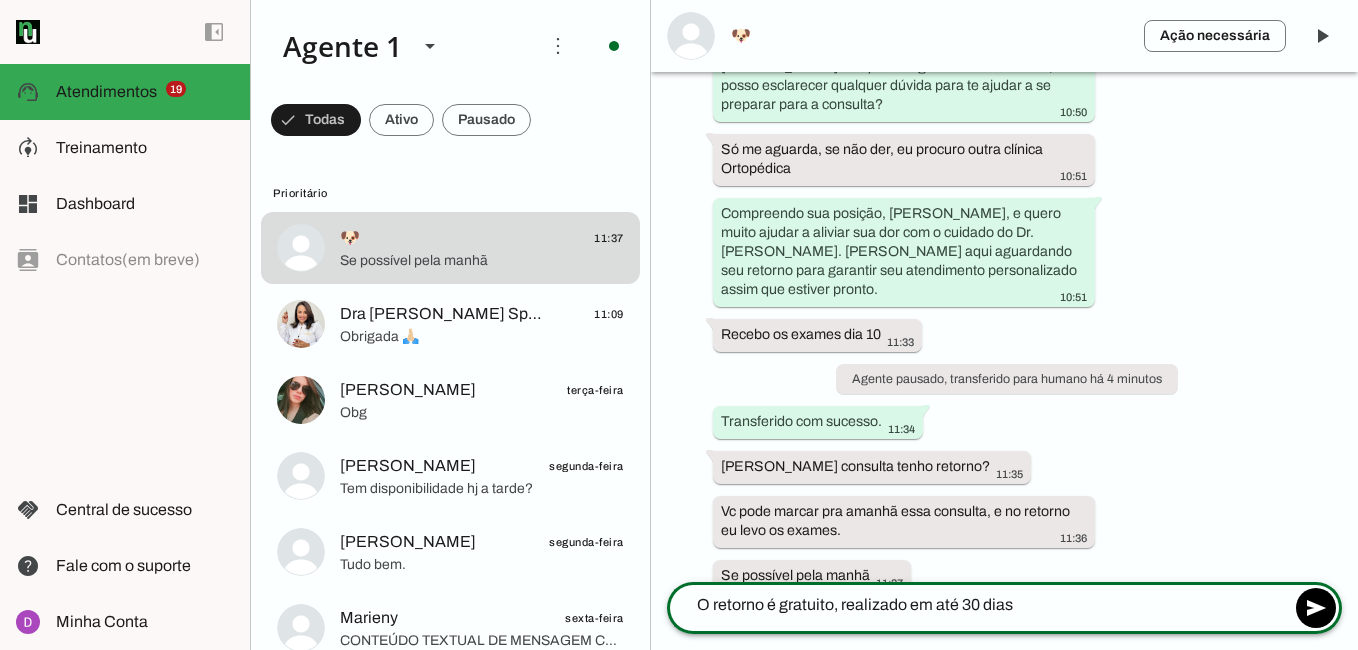 type on "O retorno é gratuito, realizado em até 30 dias !" 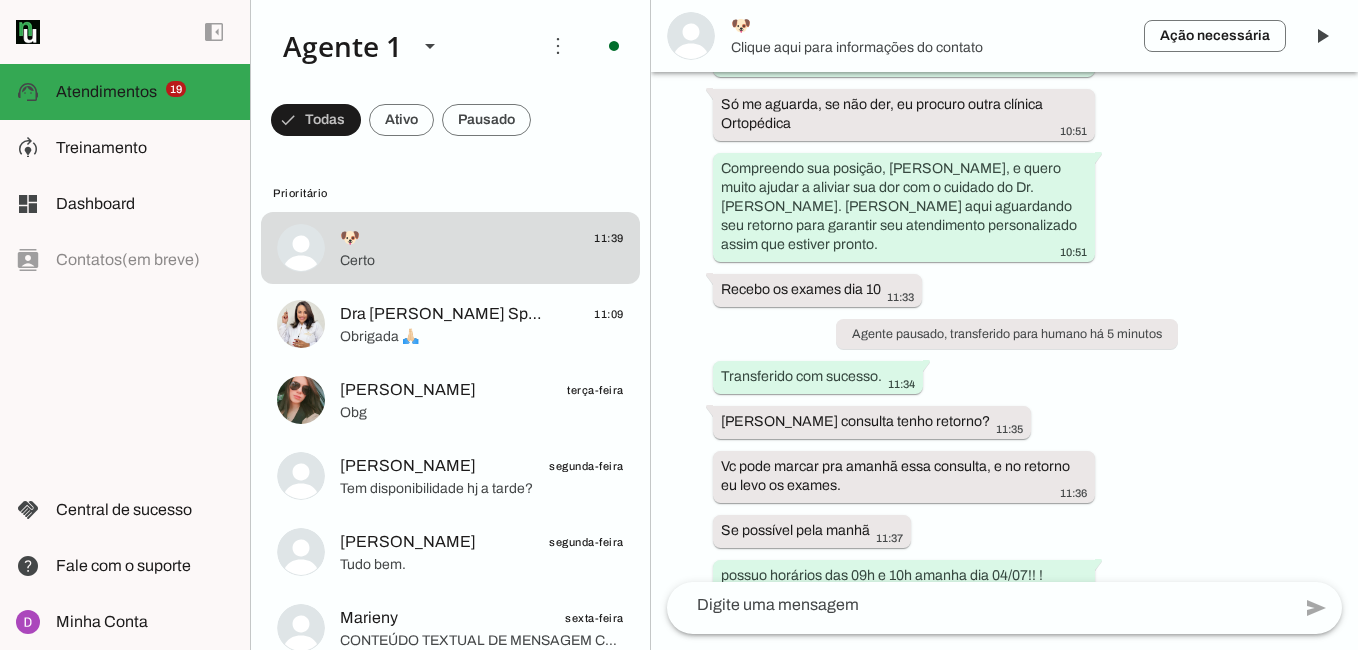scroll, scrollTop: 2317, scrollLeft: 0, axis: vertical 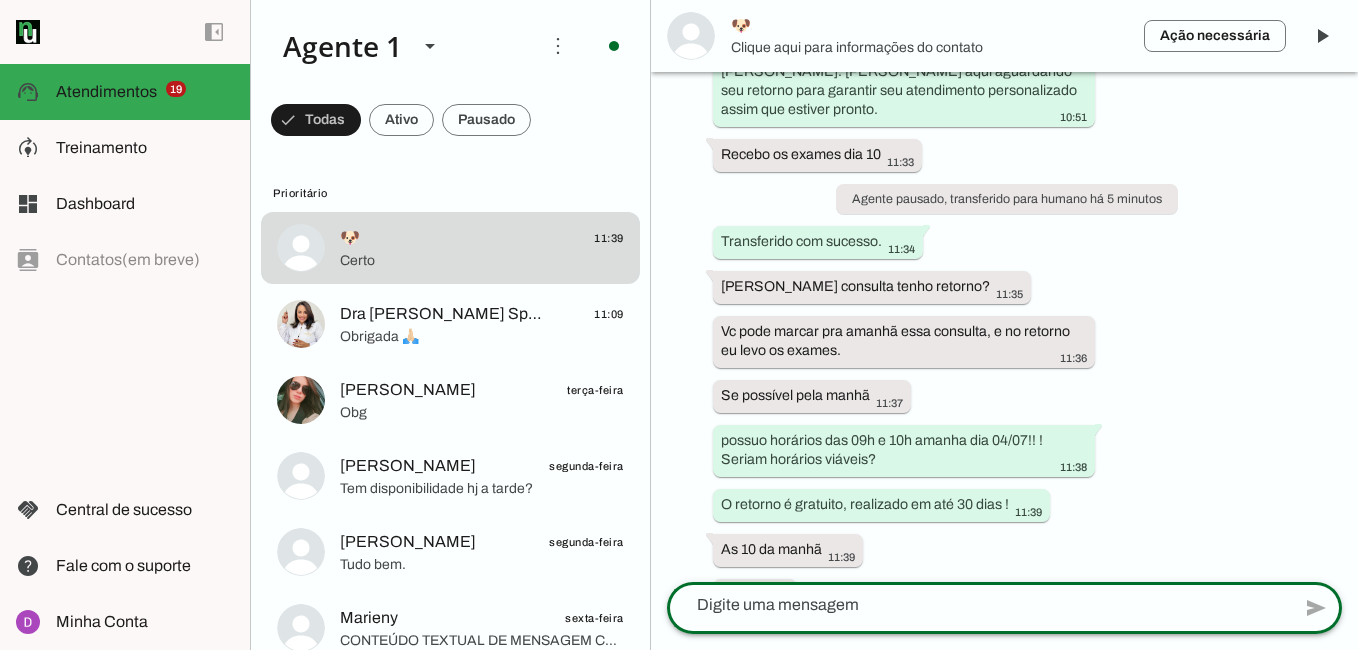 click 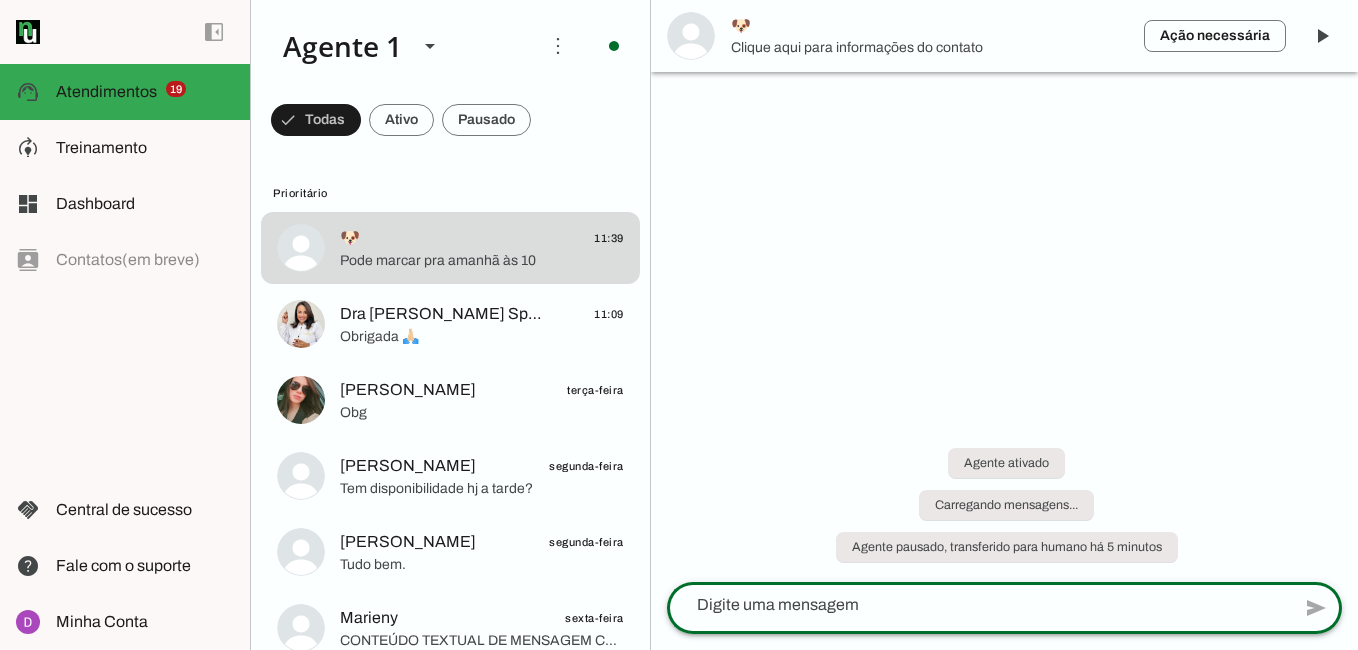 scroll, scrollTop: 0, scrollLeft: 0, axis: both 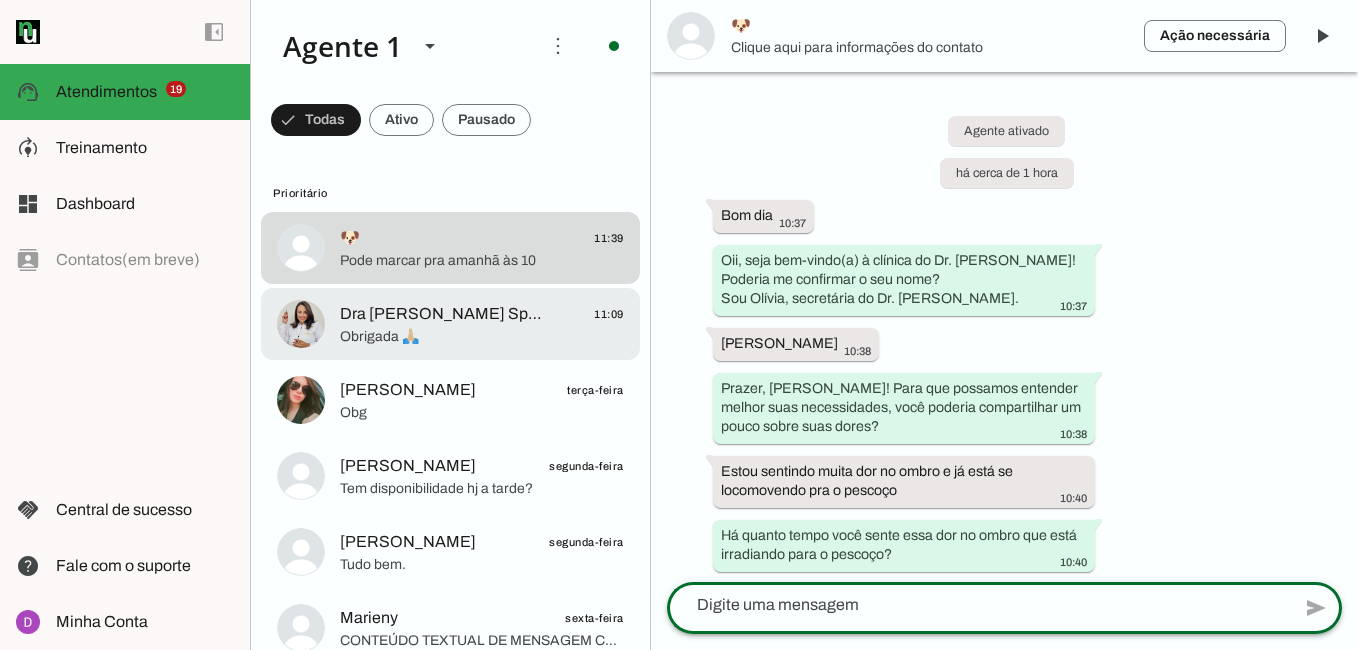 click on "Obrigada 🙏🏻" 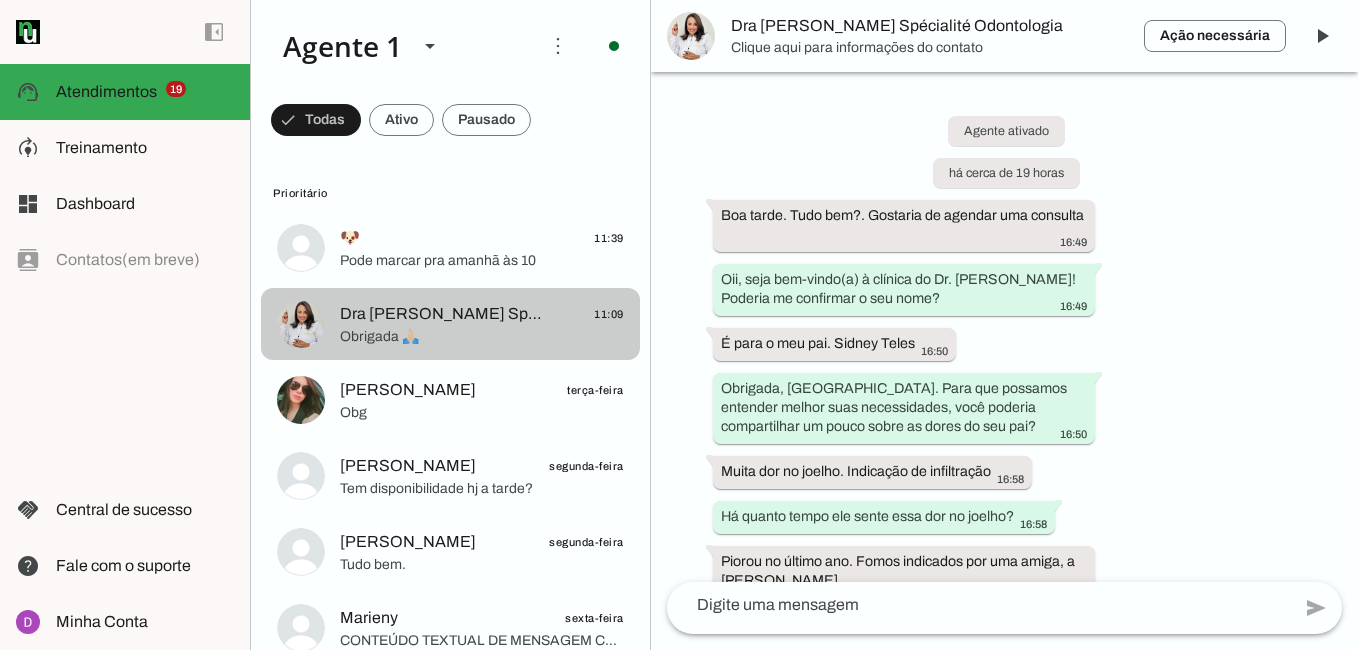 scroll, scrollTop: 2283, scrollLeft: 0, axis: vertical 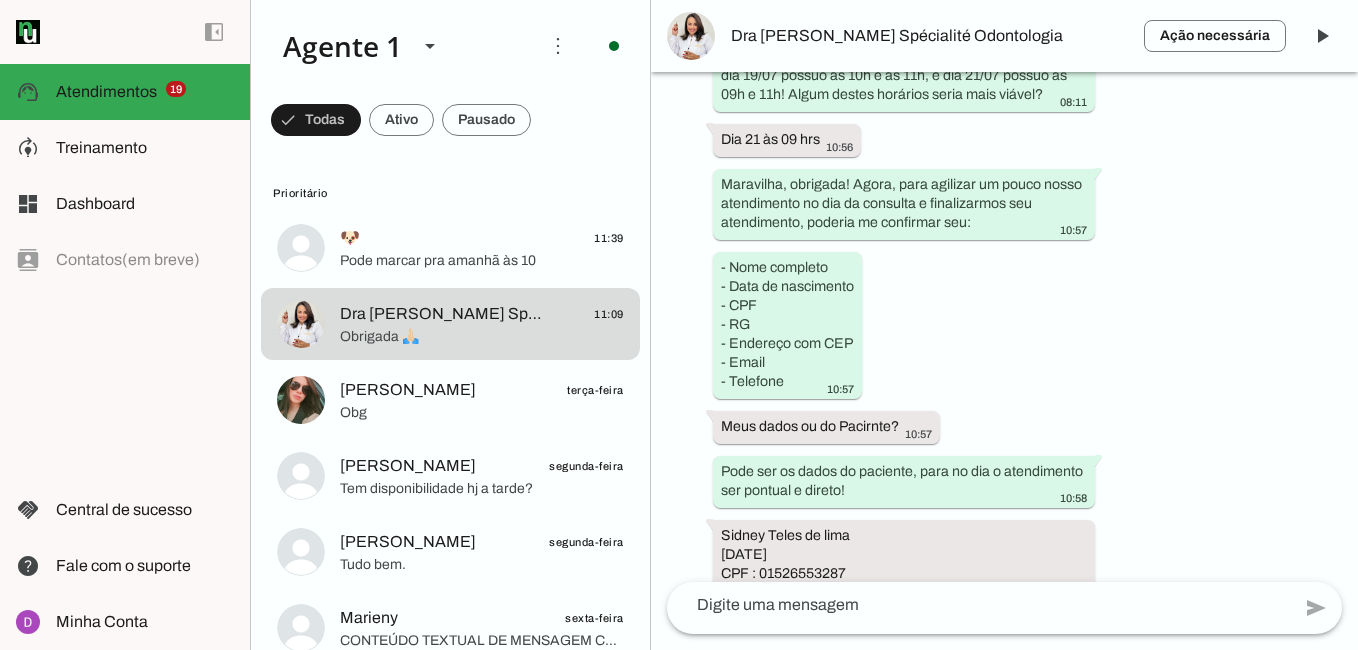 drag, startPoint x: 1068, startPoint y: 214, endPoint x: 918, endPoint y: 89, distance: 195.25624 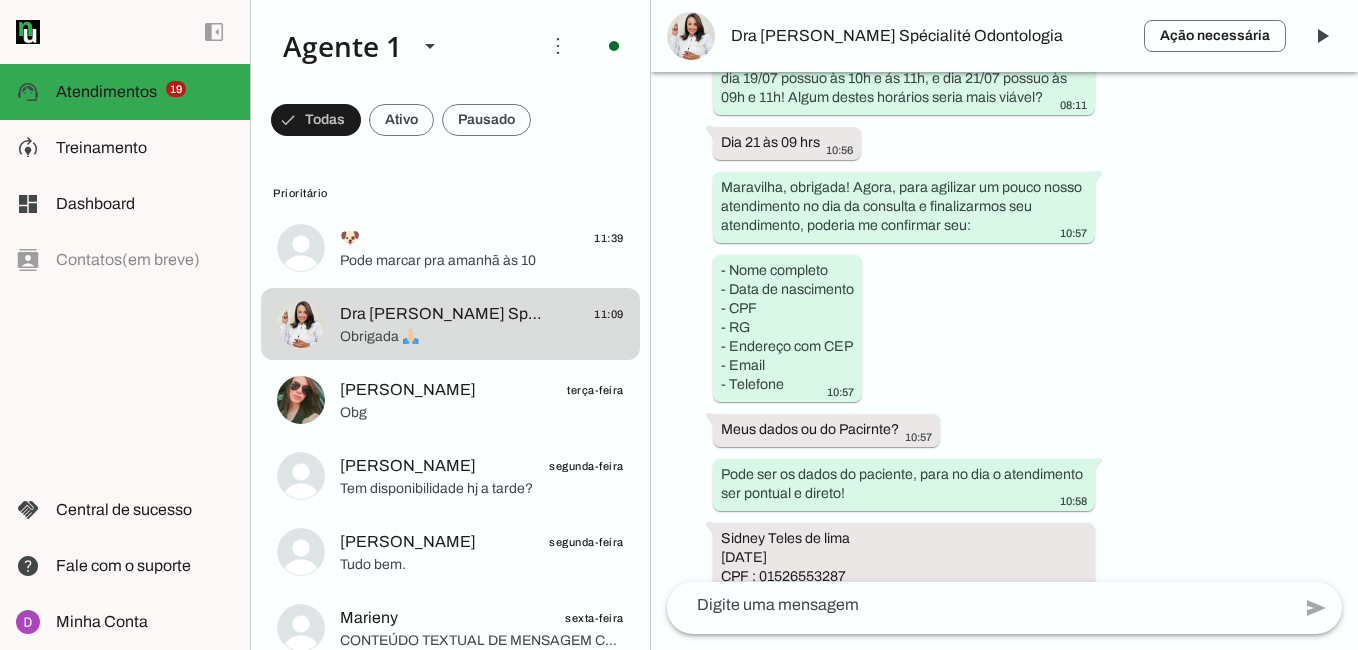 scroll, scrollTop: 1963, scrollLeft: 0, axis: vertical 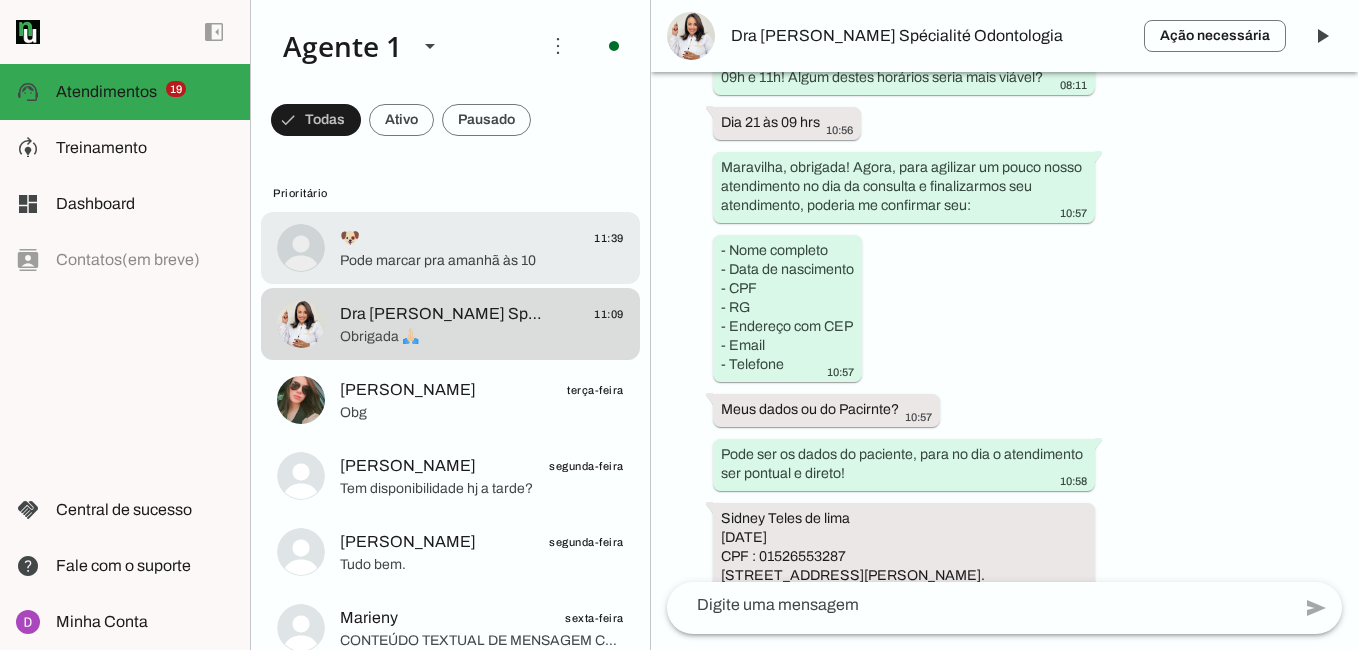 click on "Pode marcar pra amanhã às 10" 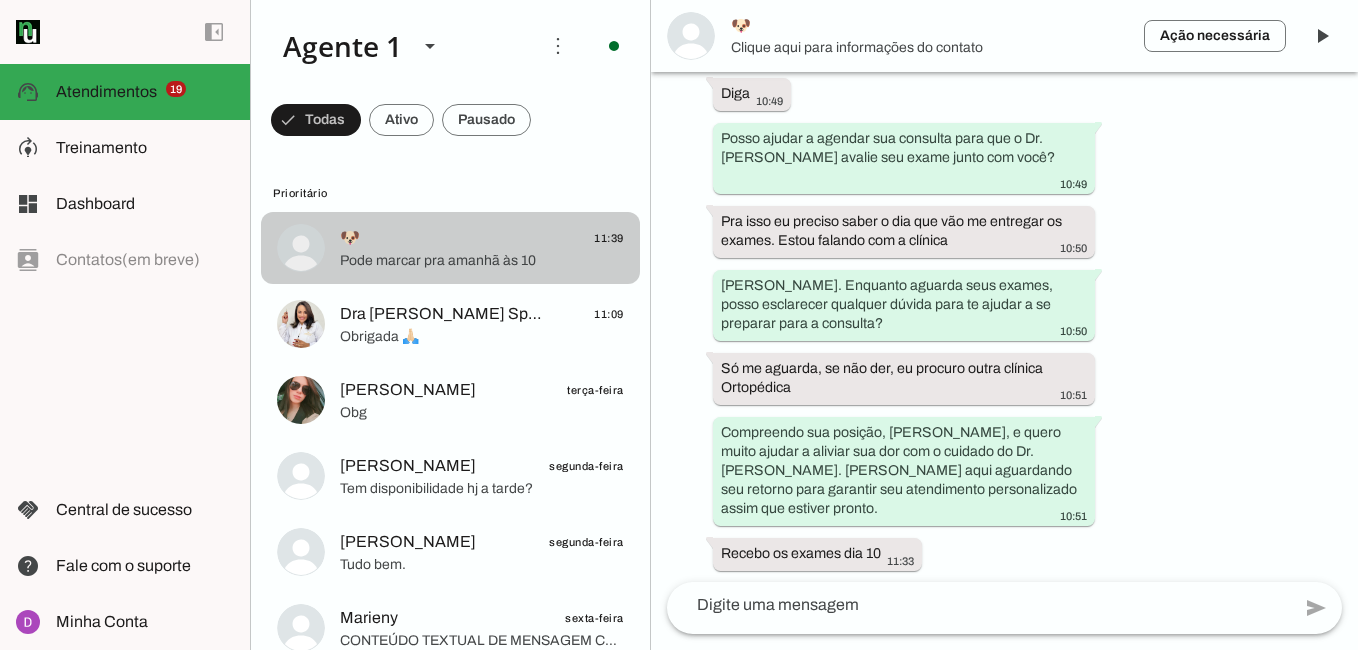 scroll, scrollTop: 2362, scrollLeft: 0, axis: vertical 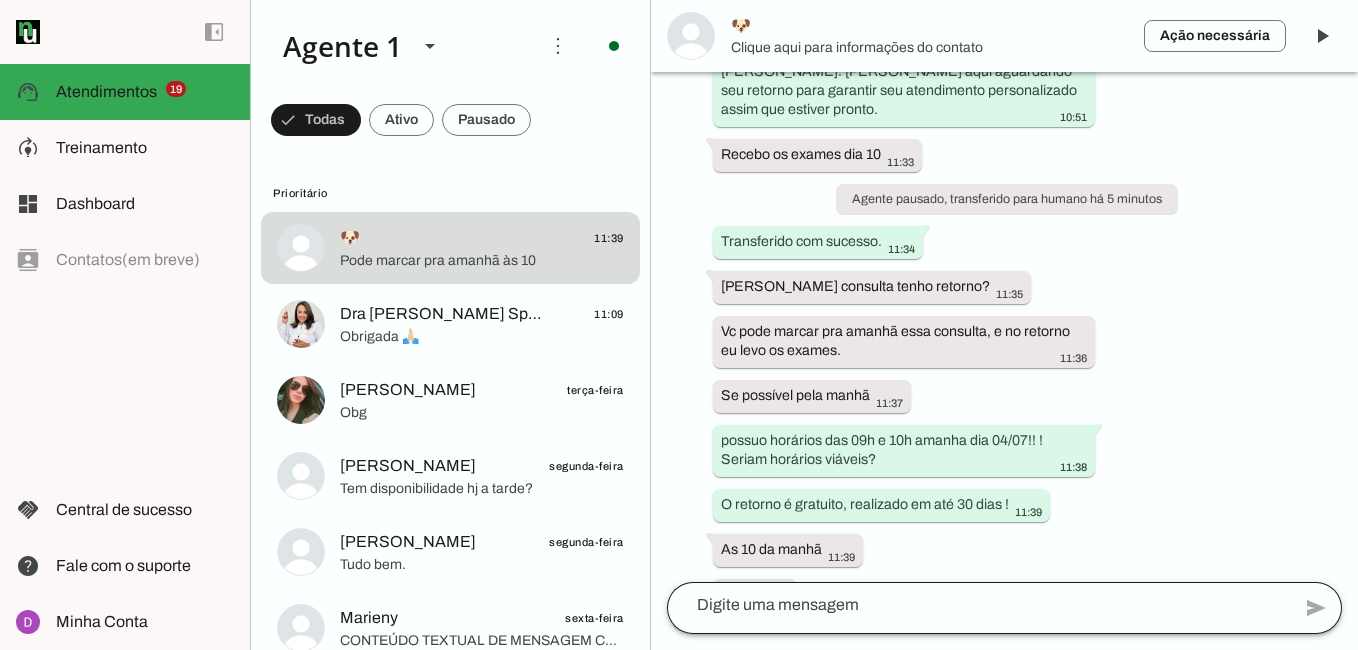 click 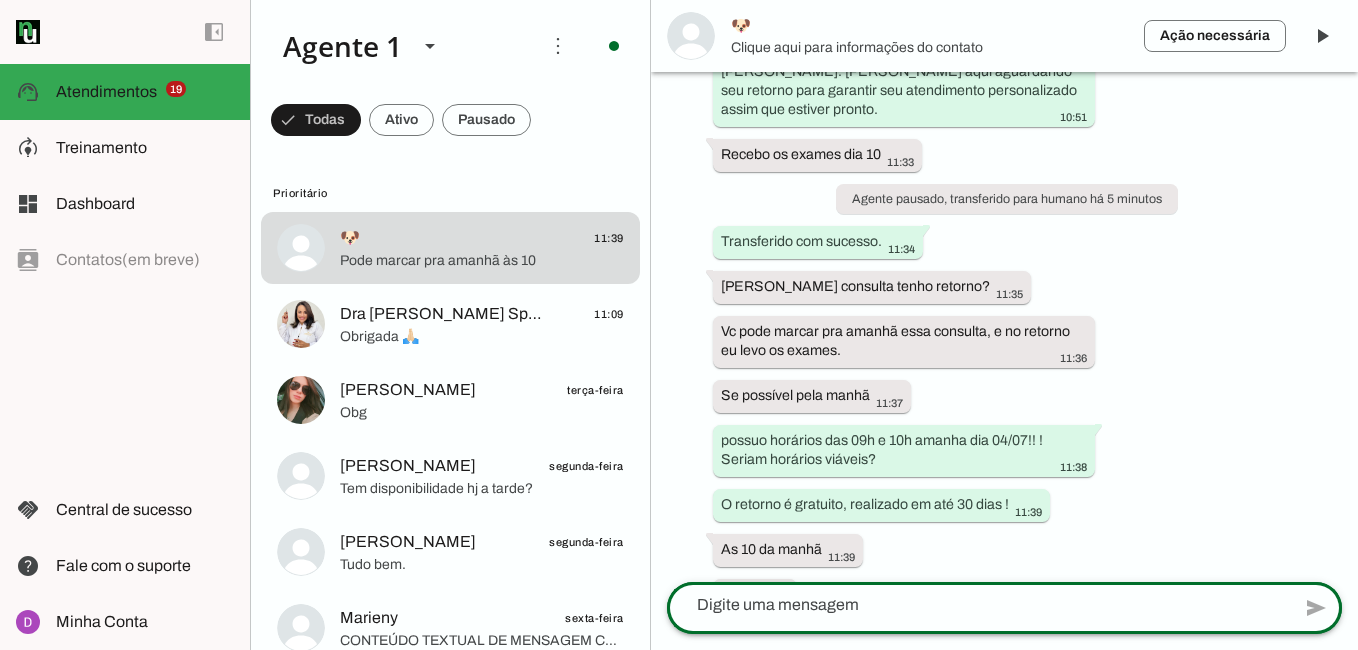 type on "Maravilha, obrigada! Agora, para agilizar um pouco nosso atendimento no dia da consulta e finalizarmos seu atendimento, poderia me confirmar seu:
- Nome completo
- Data de nascimento
- CPF
- RG
- Endereço com CEP
- Email
- Telefone" 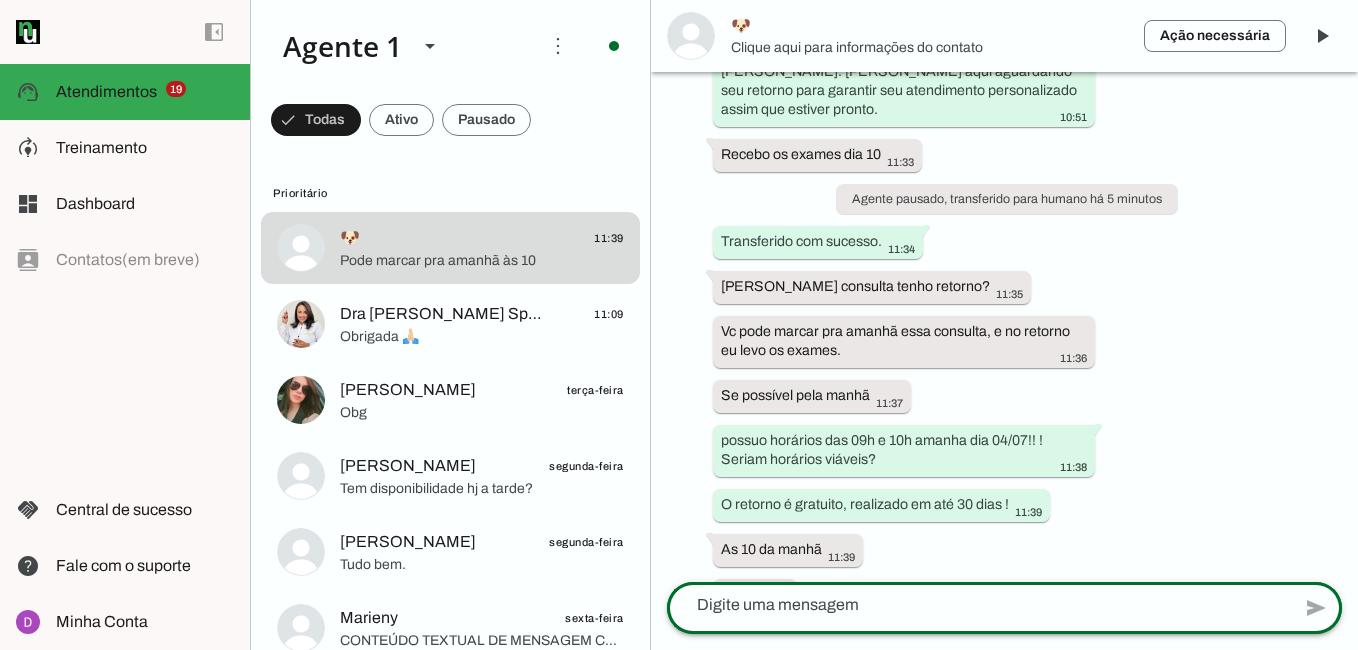 scroll, scrollTop: 0, scrollLeft: 0, axis: both 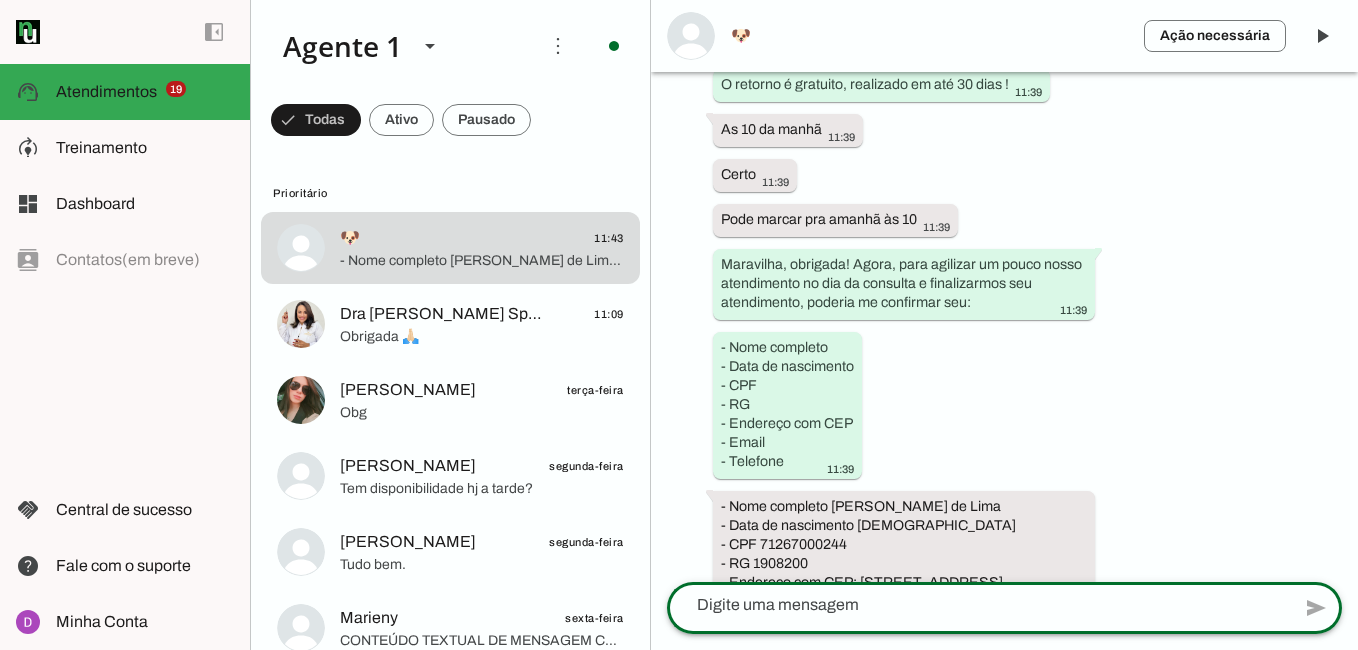 click 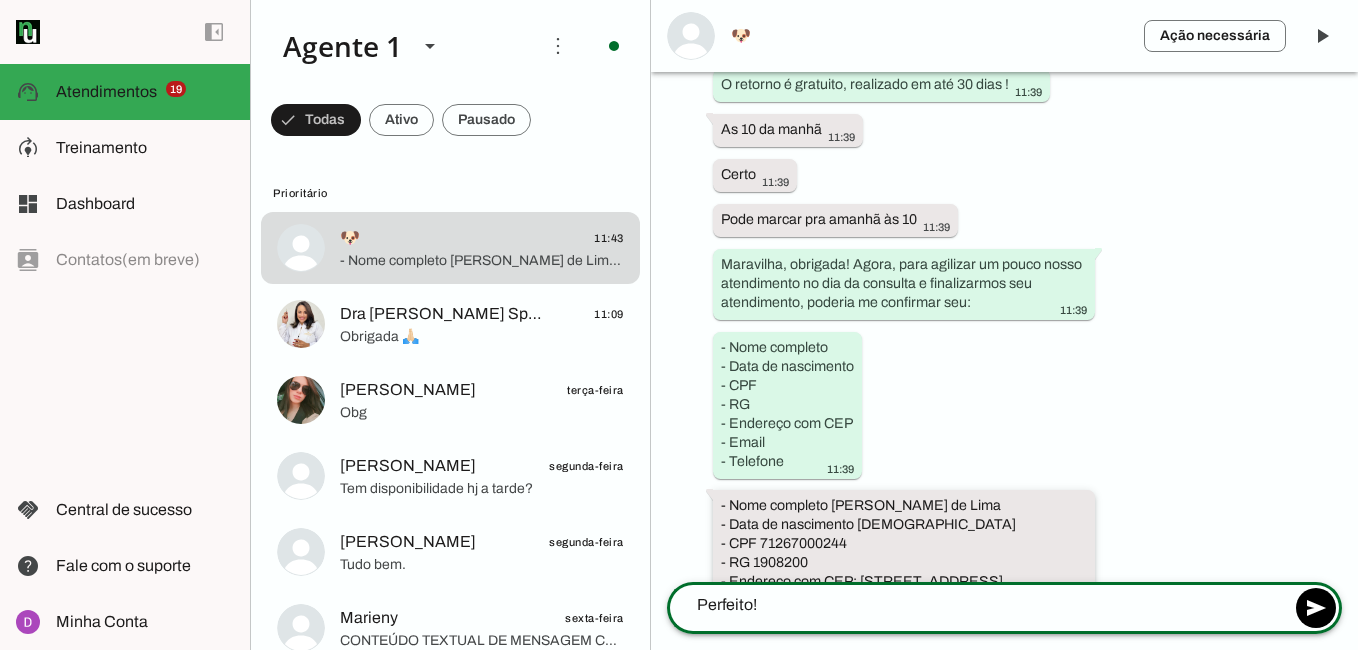 type on "Perfeito!" 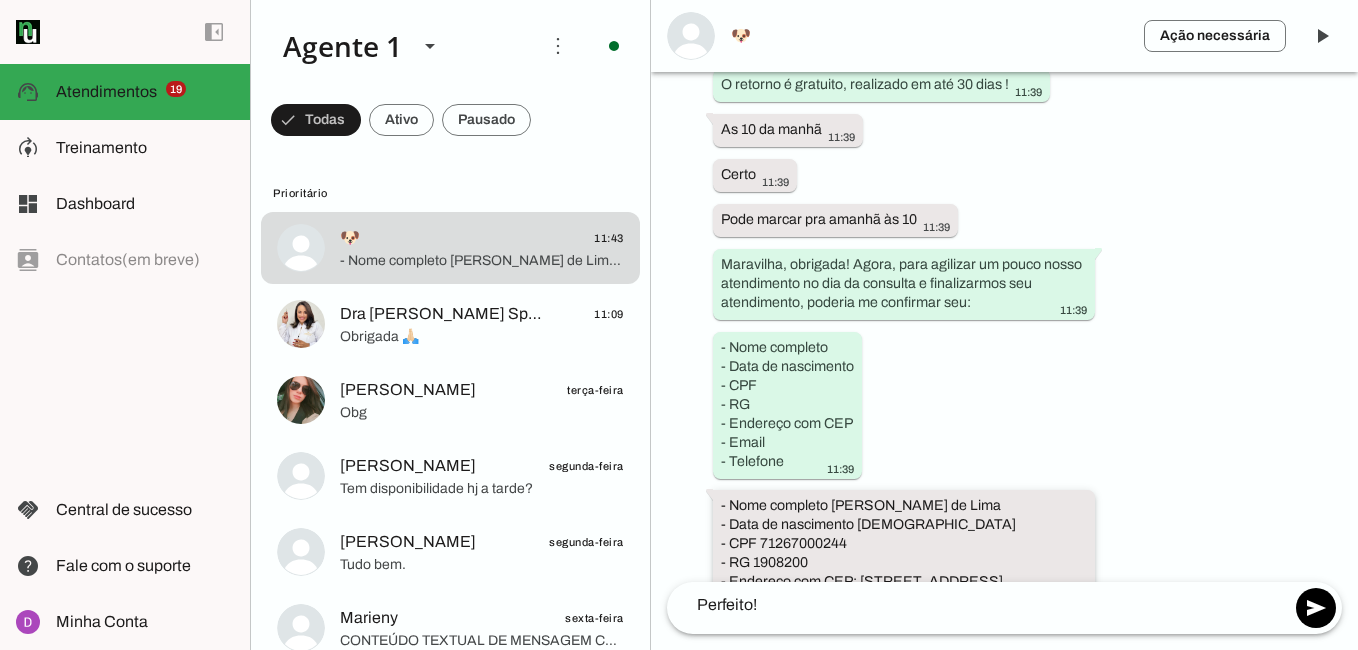drag, startPoint x: 831, startPoint y: 402, endPoint x: 999, endPoint y: 402, distance: 168 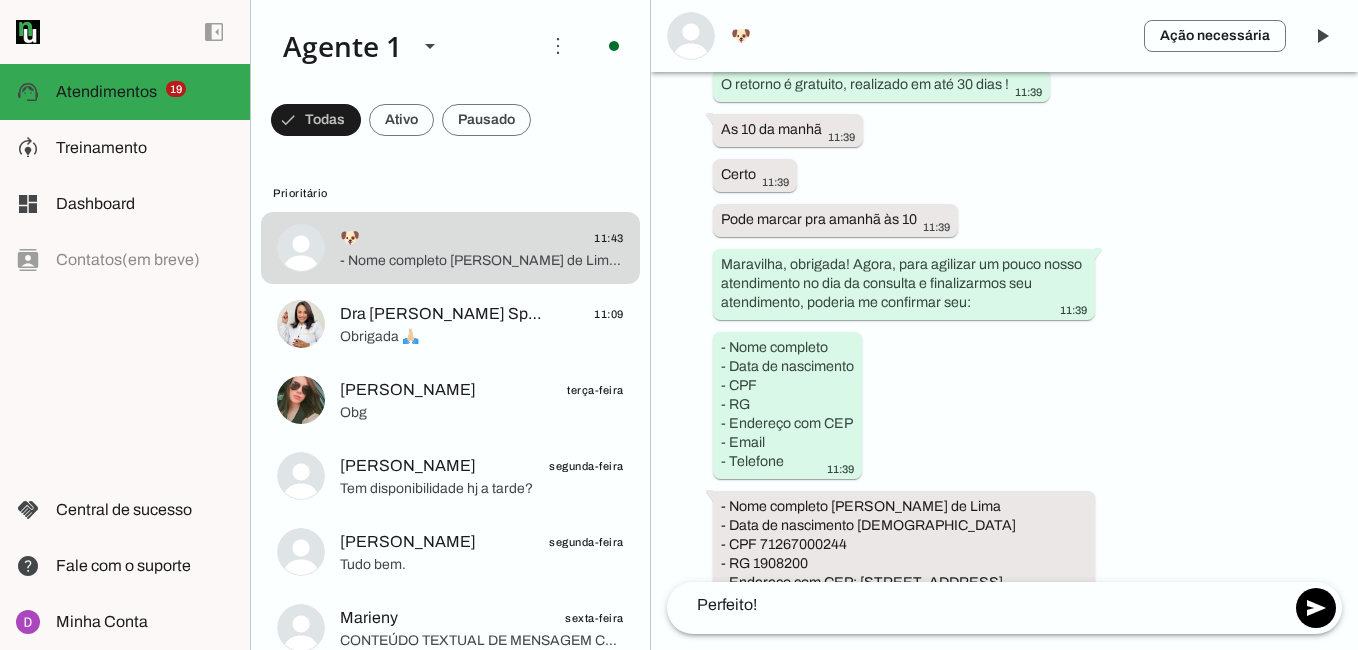 click on "Agente ativado
há cerca de 1 hora
Bom dia 10:37
Oii, seja bem-vindo(a) à clínica do Dr. Rodrigo Santos! Poderia me confirmar o seu nome?
Sou Olívia, secretária do Dr. Rodrigo. 10:37
Eliaque de Lima 10:38
Prazer, Elias! Para que possamos entender melhor suas necessidades, você poderia compartilhar um pouco sobre suas dores? 10:38
Estou sentindo muita dor no ombro e já está se locomovendo pra o pescoço 10:40
Há quanto tempo você sente essa dor no ombro que está irradiando para o pescoço? 10:40
Já tem 1 mês 10:41
Você já realizou algum tratamento ou procedimento para essa dor no ombro e pescoço? 10:41
E de lá pra cá, só aumentou a dor. Não 10:42
Entendo, Elias. Essa dor tem impactado sua rotina ou qualidade de vida de alguma forma? 10:42
Muito 10:43 10:43" at bounding box center (1004, 327) 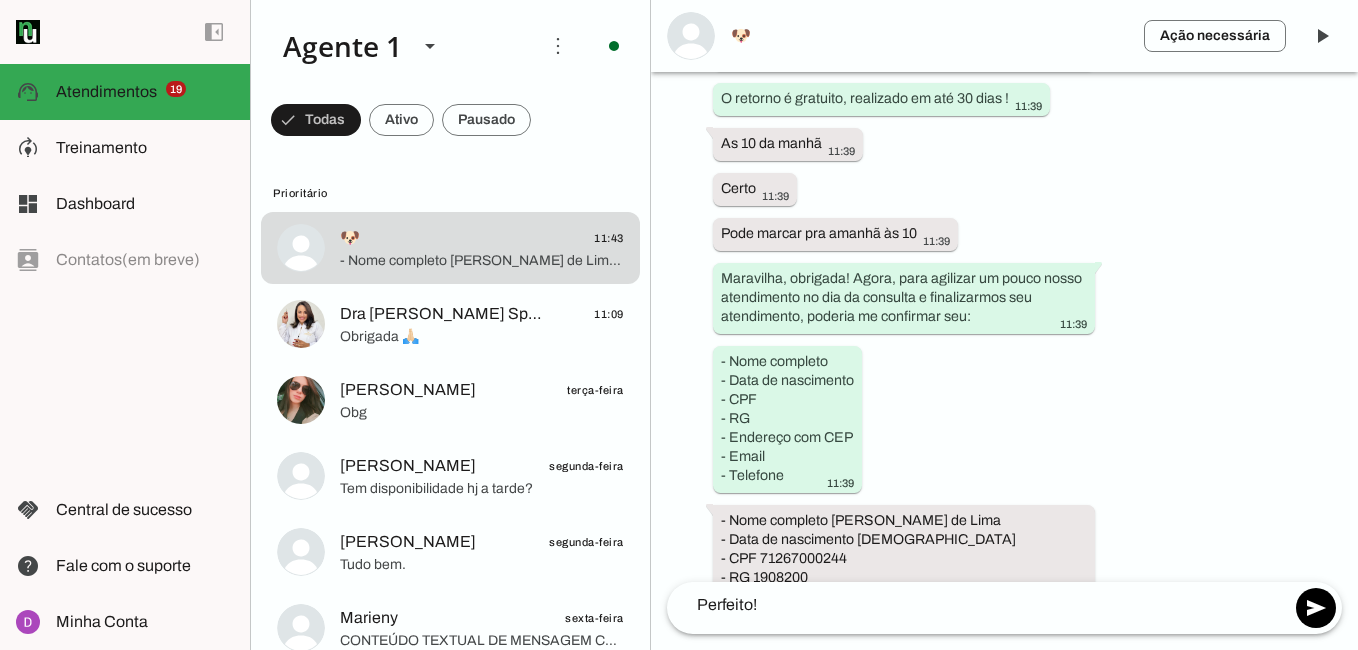 scroll, scrollTop: 2782, scrollLeft: 0, axis: vertical 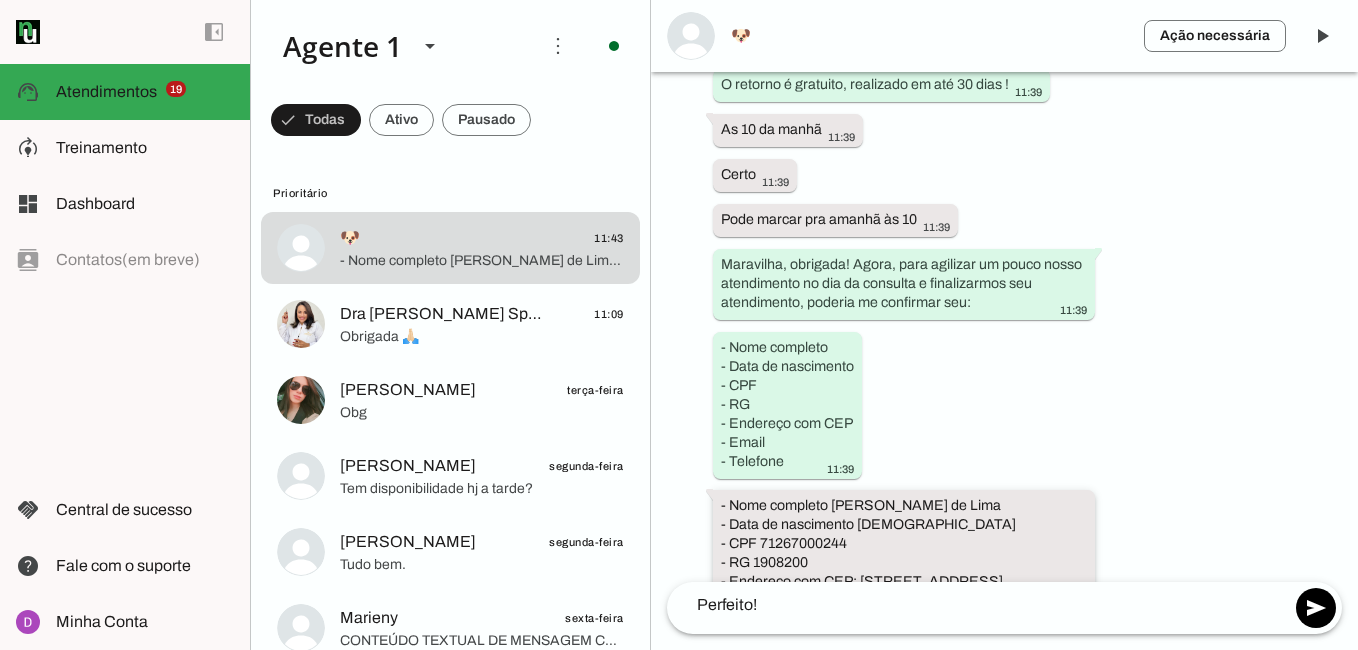 drag, startPoint x: 984, startPoint y: 408, endPoint x: 833, endPoint y: 400, distance: 151.21178 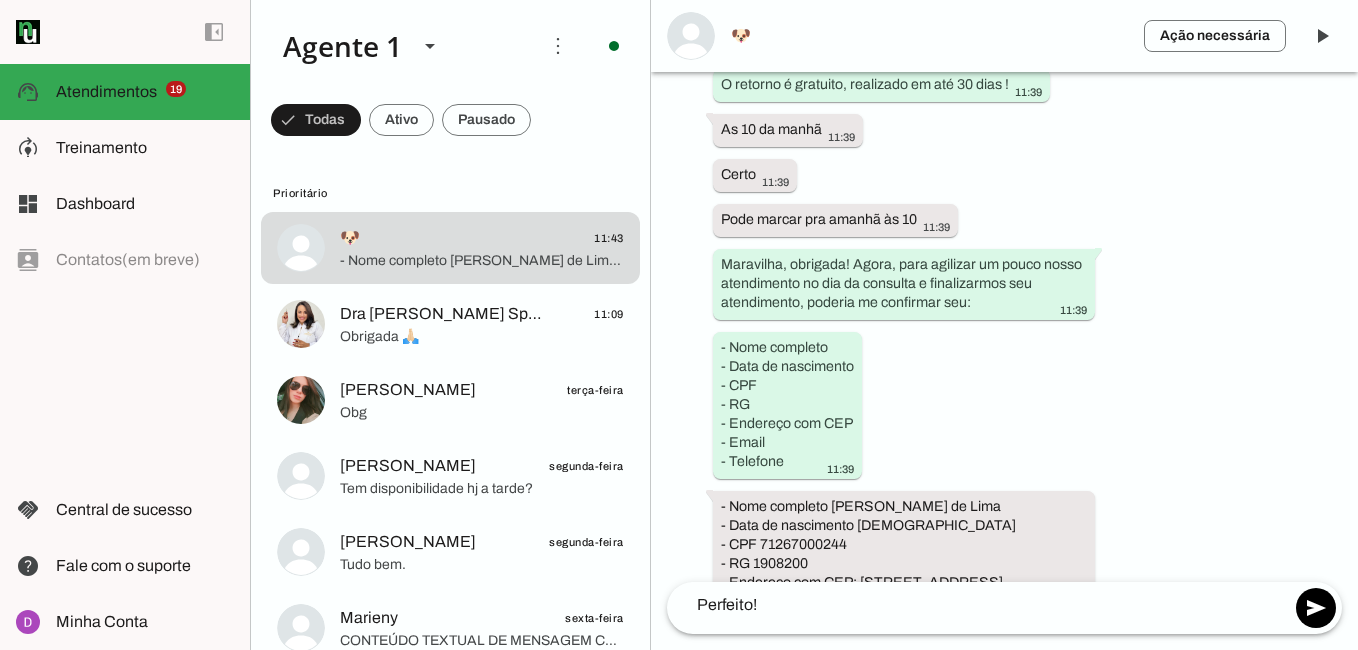 drag, startPoint x: 920, startPoint y: 543, endPoint x: 699, endPoint y: 401, distance: 262.68802 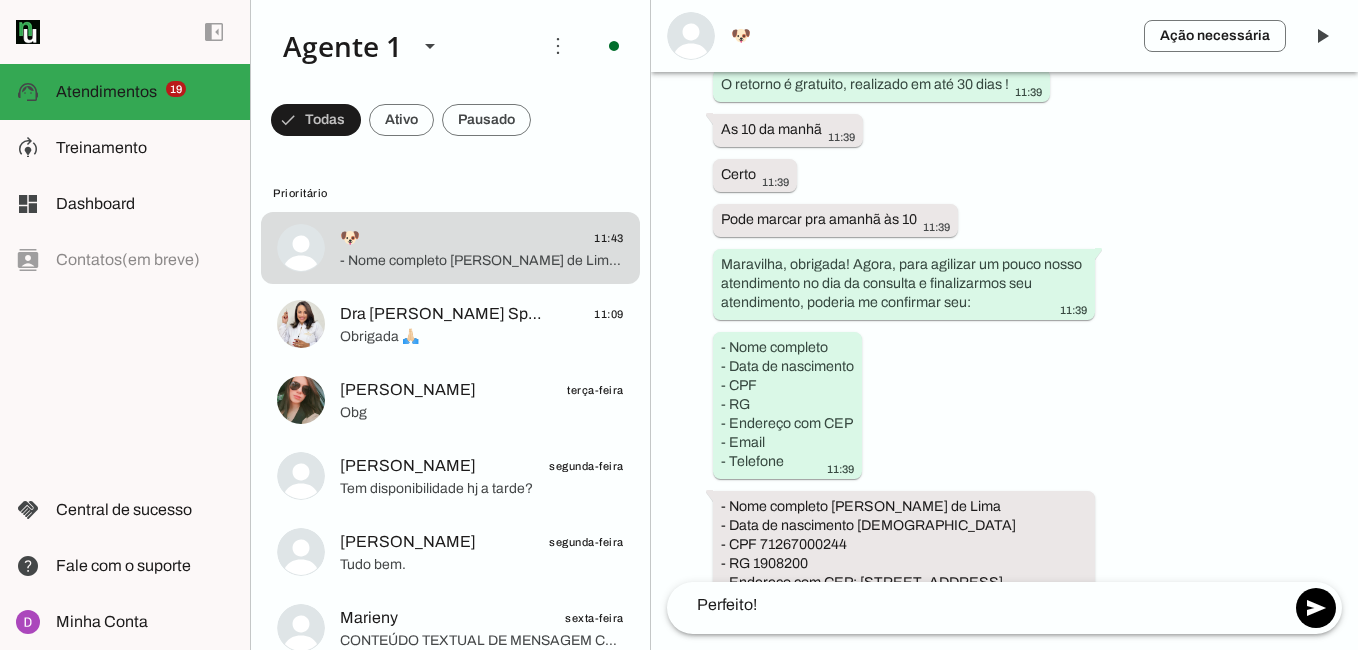 click on "Perfeito!" 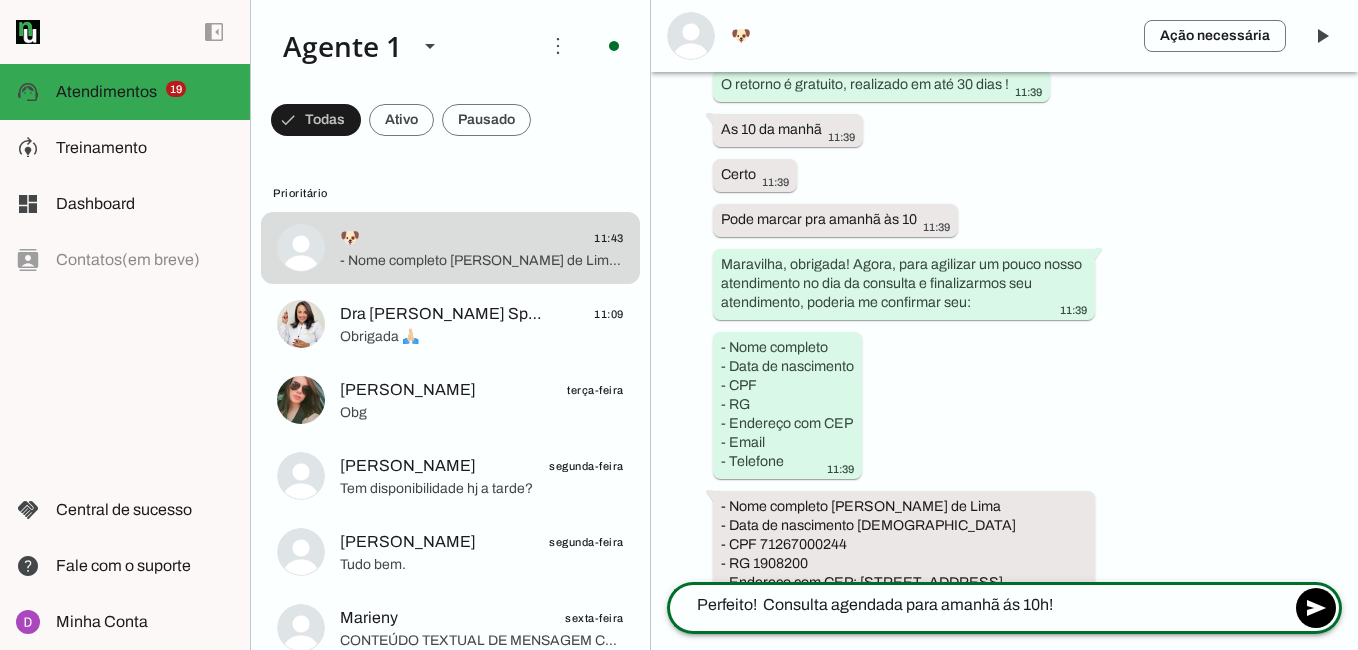 scroll, scrollTop: 2787, scrollLeft: 0, axis: vertical 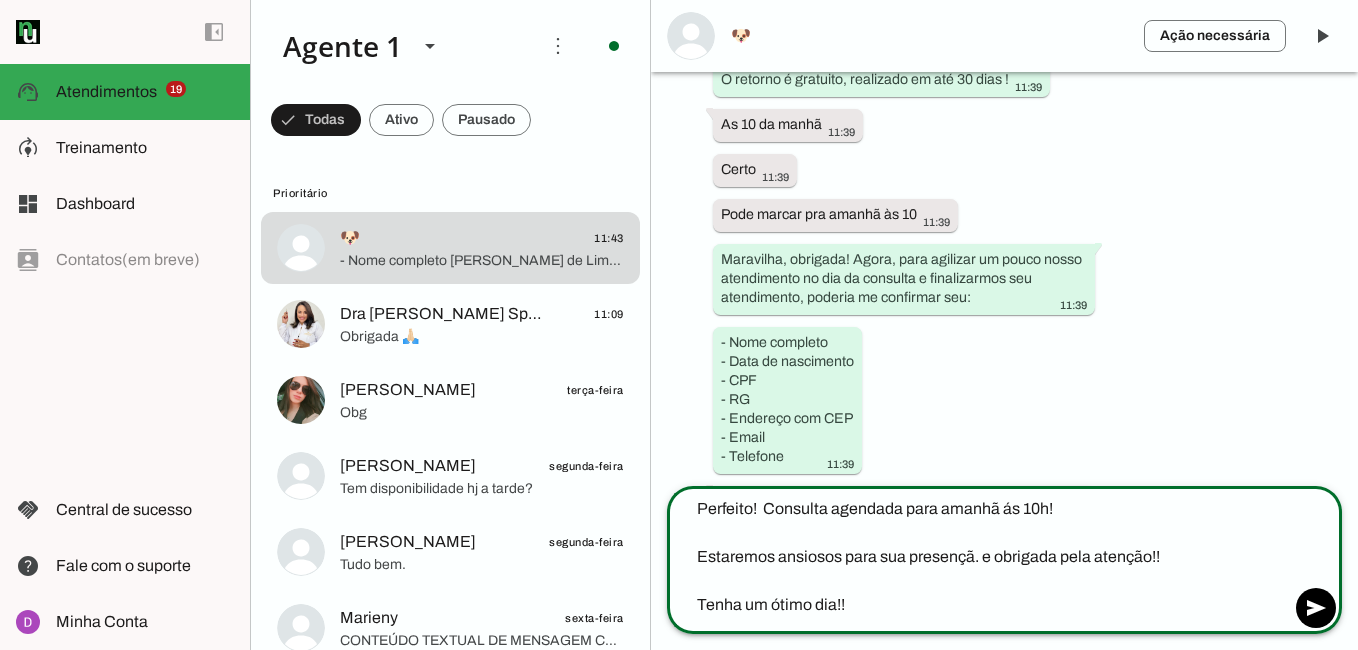 click on "Perfeito!  Consulta agendada para amanhã ás 10h!
Estaremos ansiosos para sua presençã. e obrigada pela atenção!!
Tenha um ótimo dia!!" 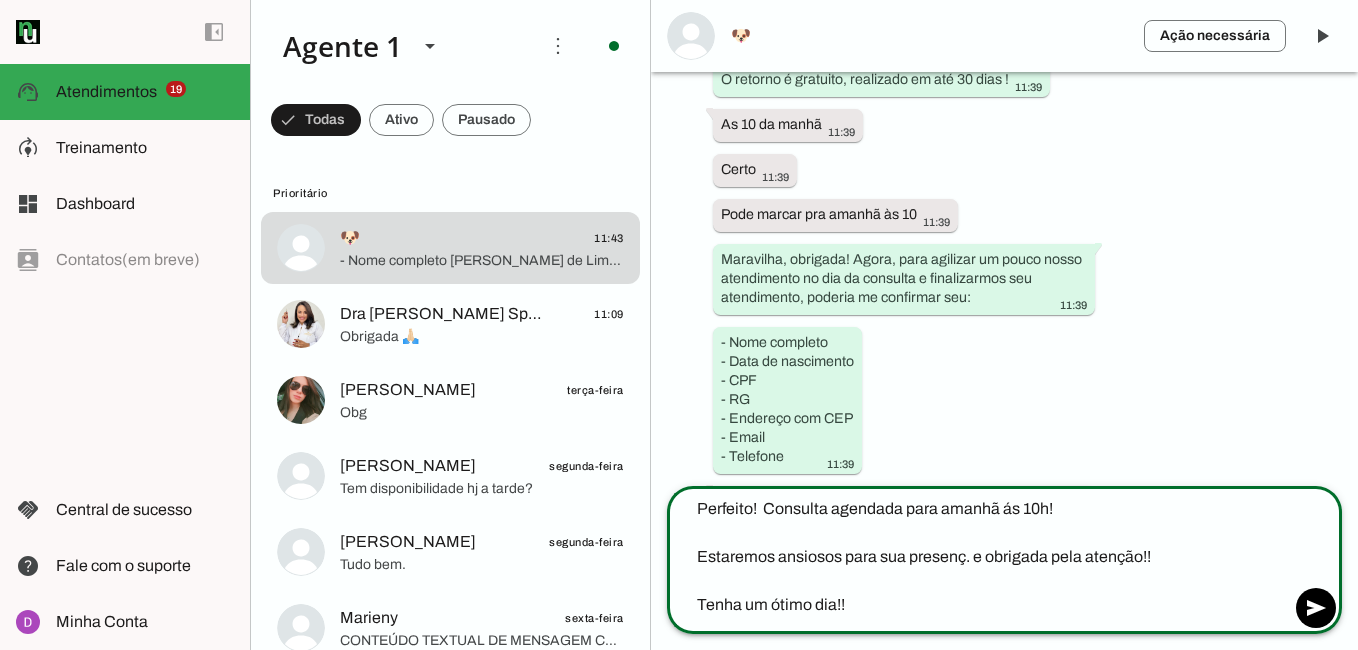type on "Perfeito!  Consulta agendada para amanhã ás 10h!
Estaremos ansiosos para sua presença. e obrigada pela atenção!!
Tenha um ótimo dia!!" 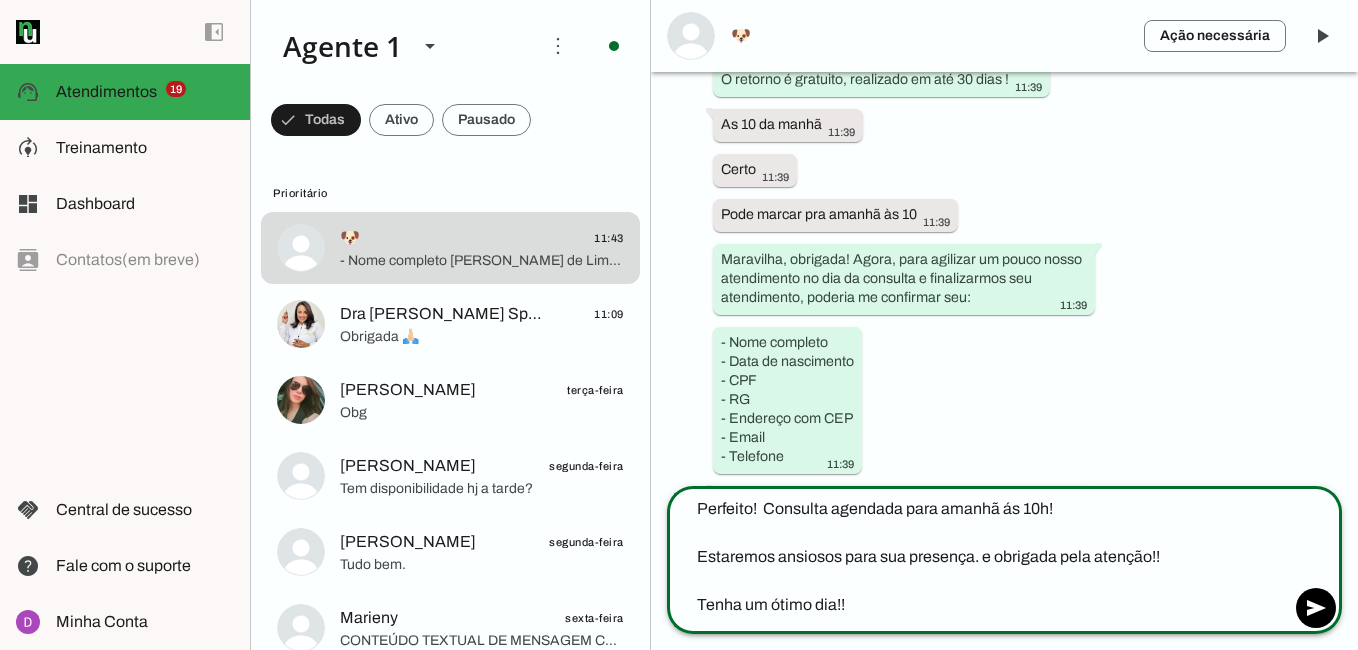 click on "Perfeito!  Consulta agendada para amanhã ás 10h!
Estaremos ansiosos para sua presença. e obrigada pela atenção!!
Tenha um ótimo dia!!" 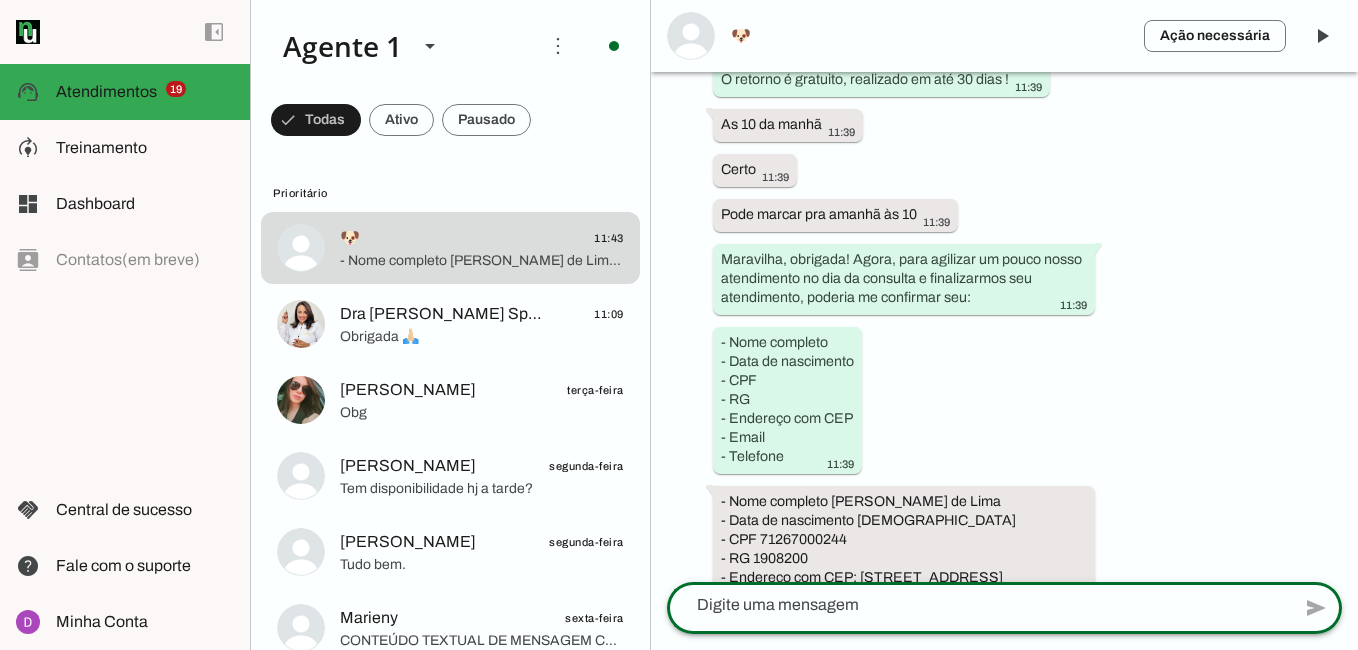 scroll, scrollTop: 2922, scrollLeft: 0, axis: vertical 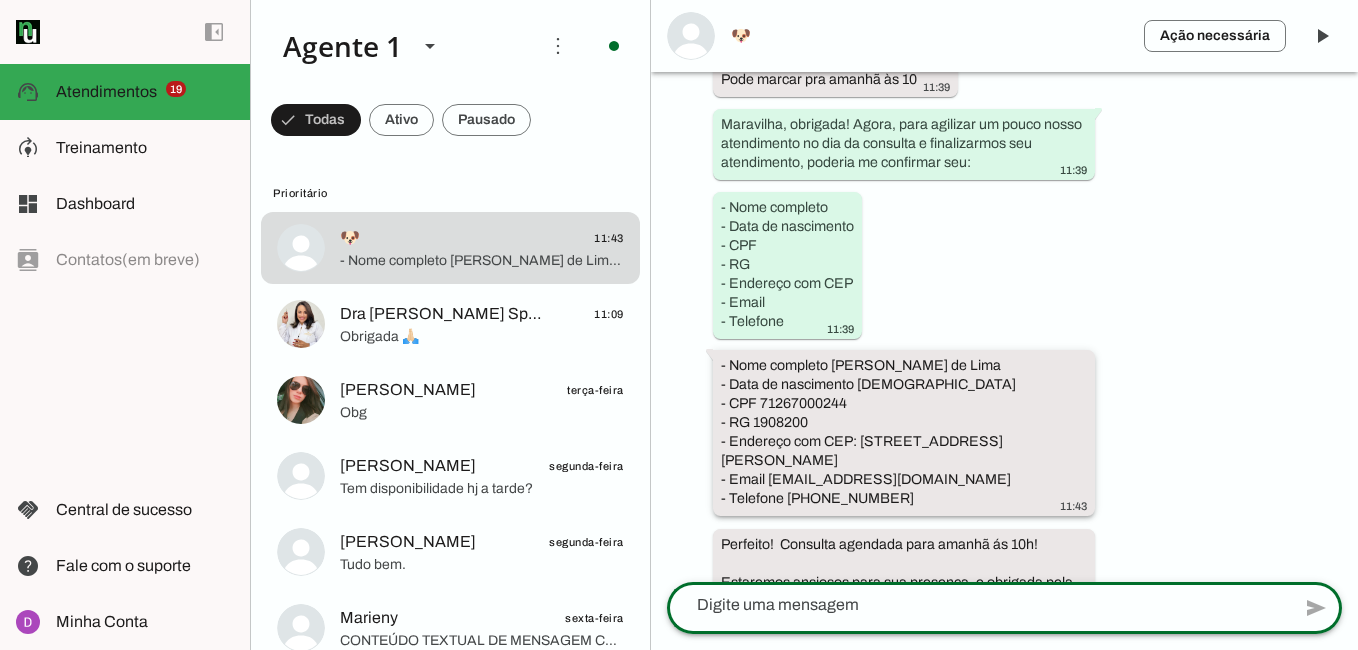 type 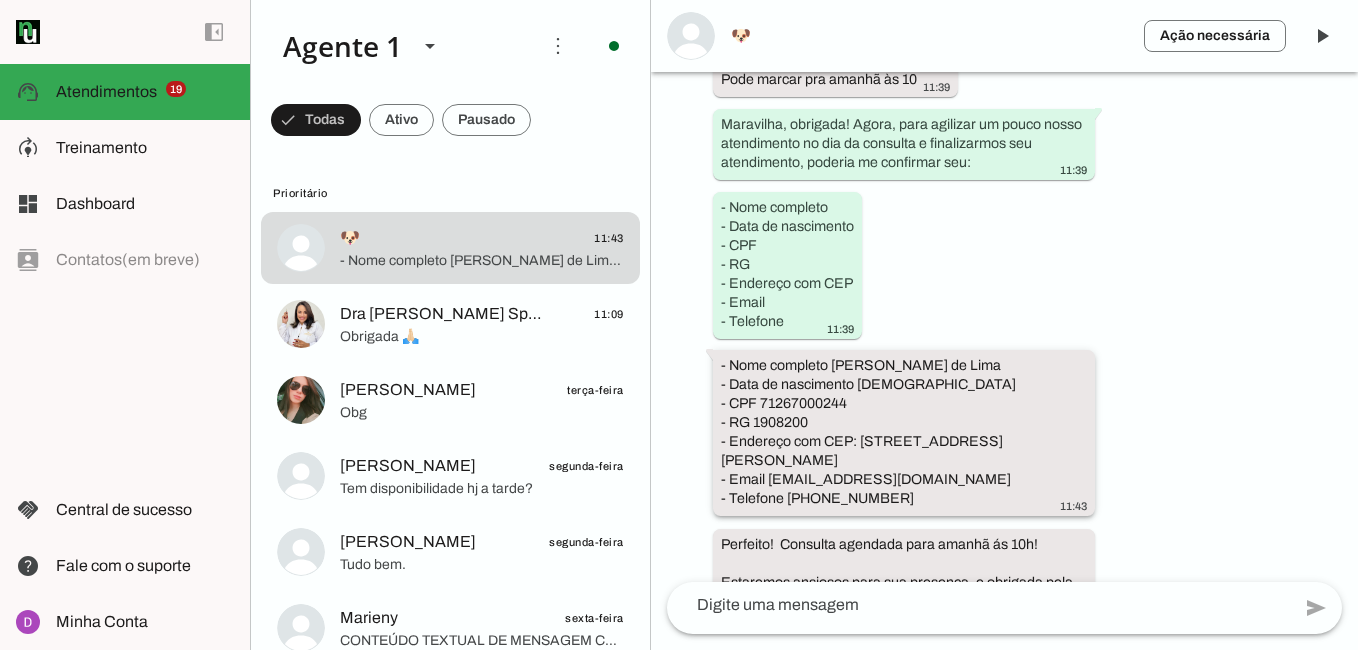 drag, startPoint x: 890, startPoint y: 404, endPoint x: 715, endPoint y: 260, distance: 226.62965 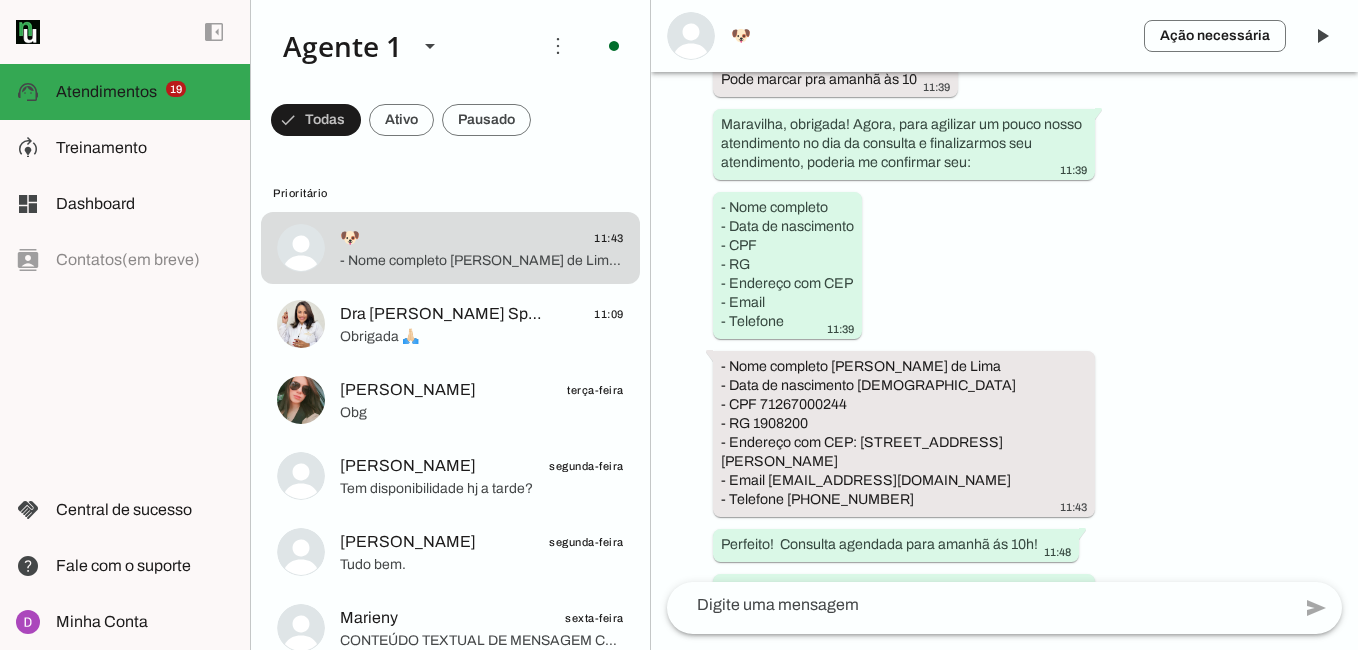scroll, scrollTop: 2936, scrollLeft: 0, axis: vertical 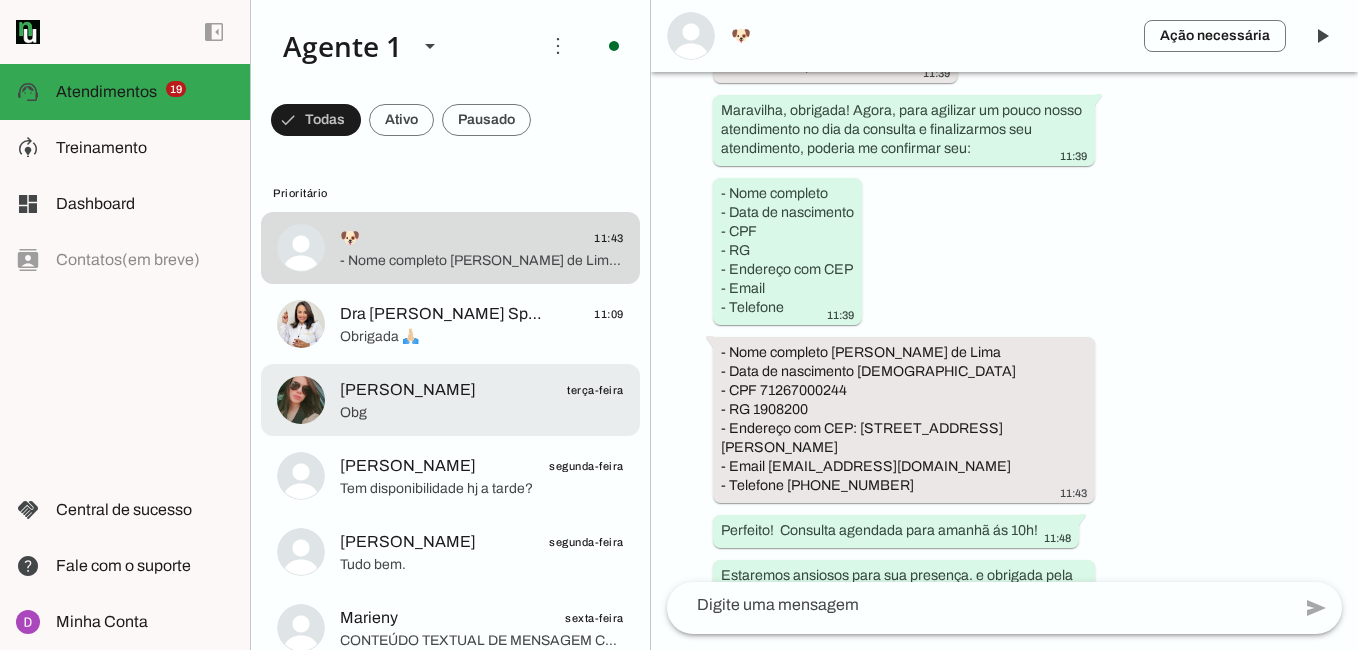 click on "[PERSON_NAME]" 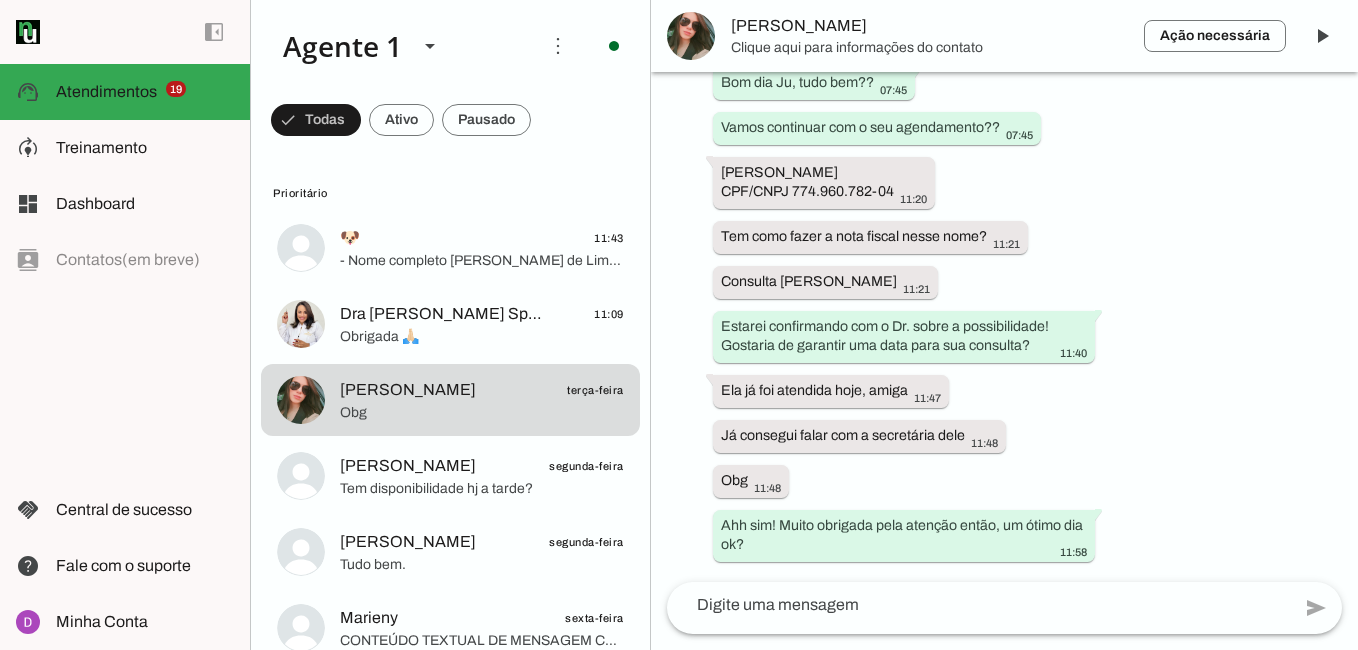 scroll, scrollTop: 1191, scrollLeft: 0, axis: vertical 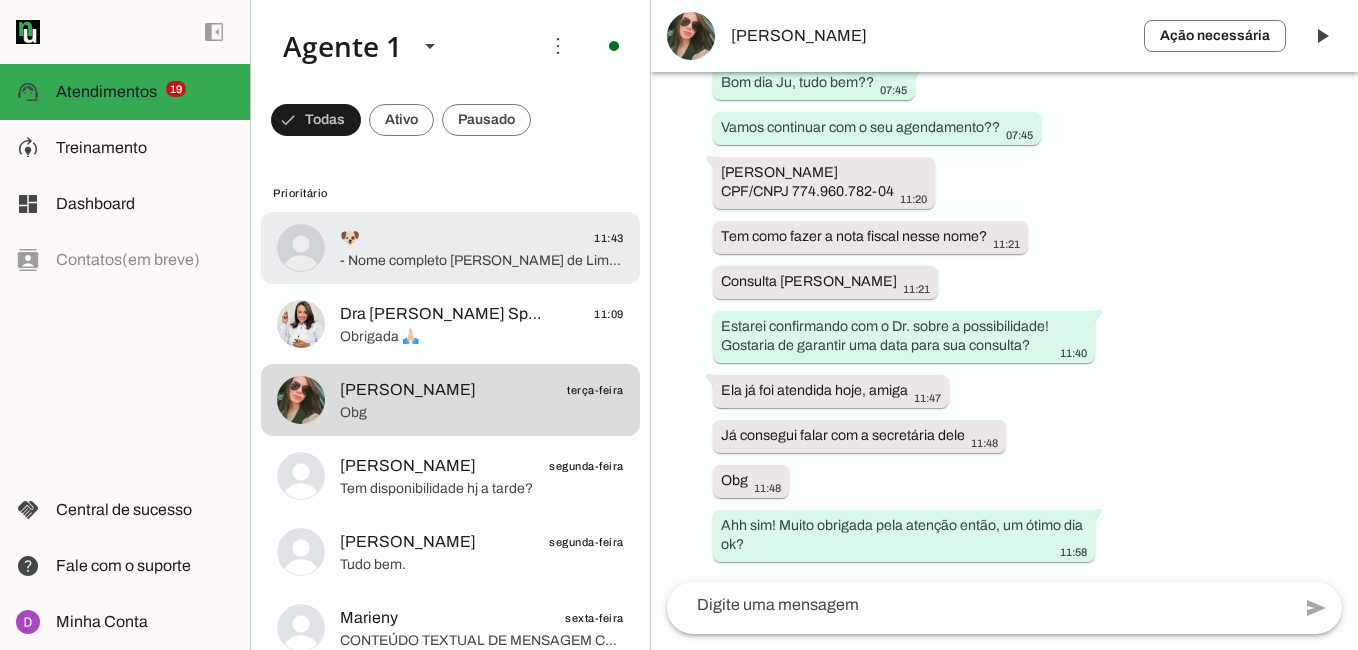 click at bounding box center (482, 248) 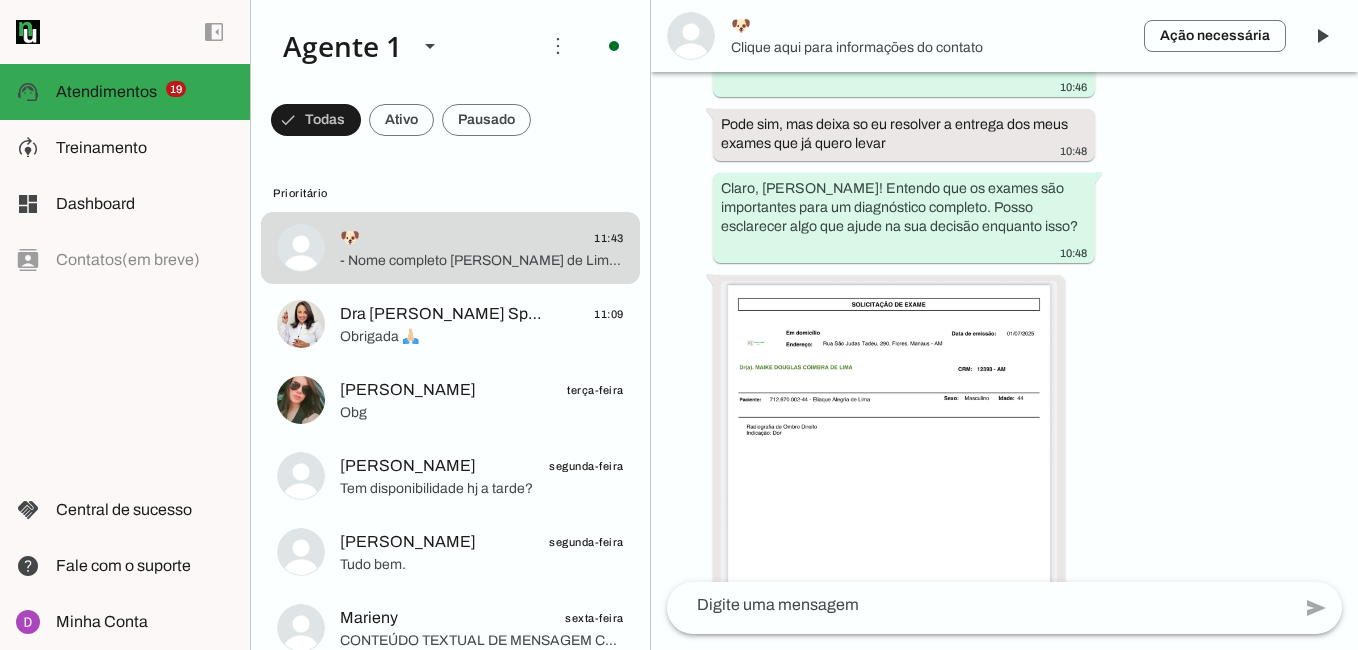scroll, scrollTop: 2600, scrollLeft: 0, axis: vertical 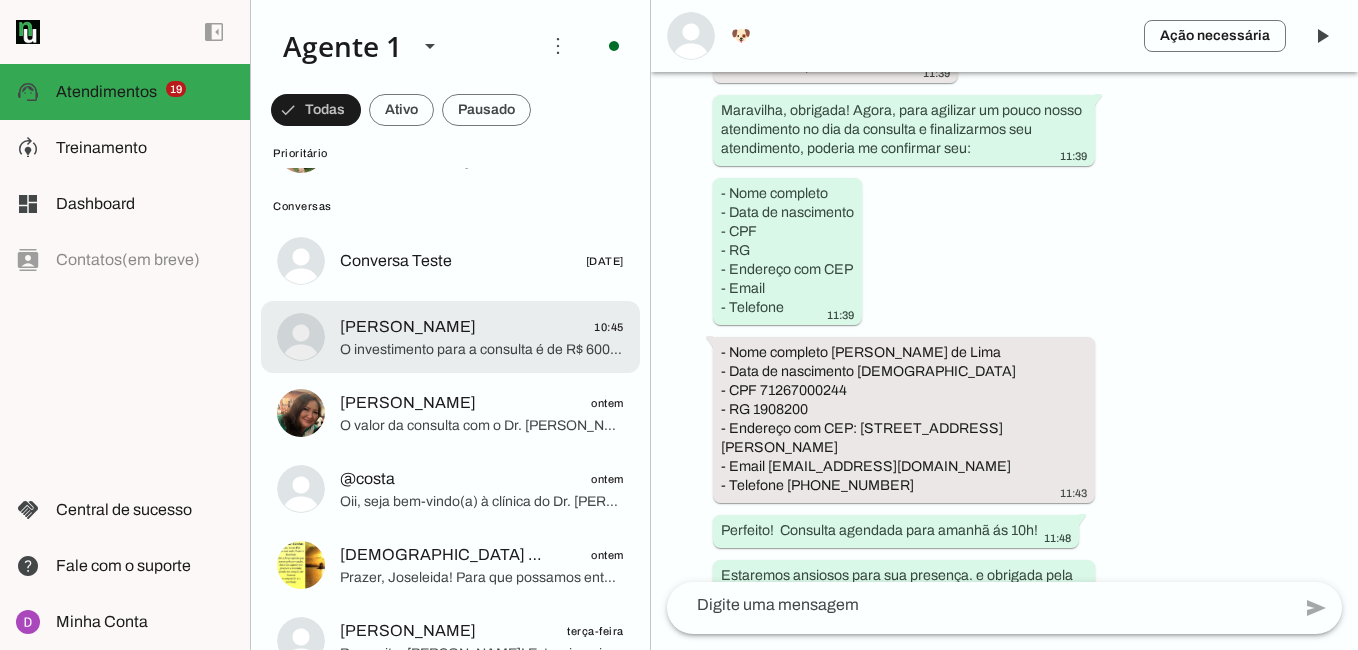 click on "O investimento para a consulta é de R$ 600,00, com retorno gratuito em até 30 dias, e aceitamos PIX, cartão de débito e crédito." 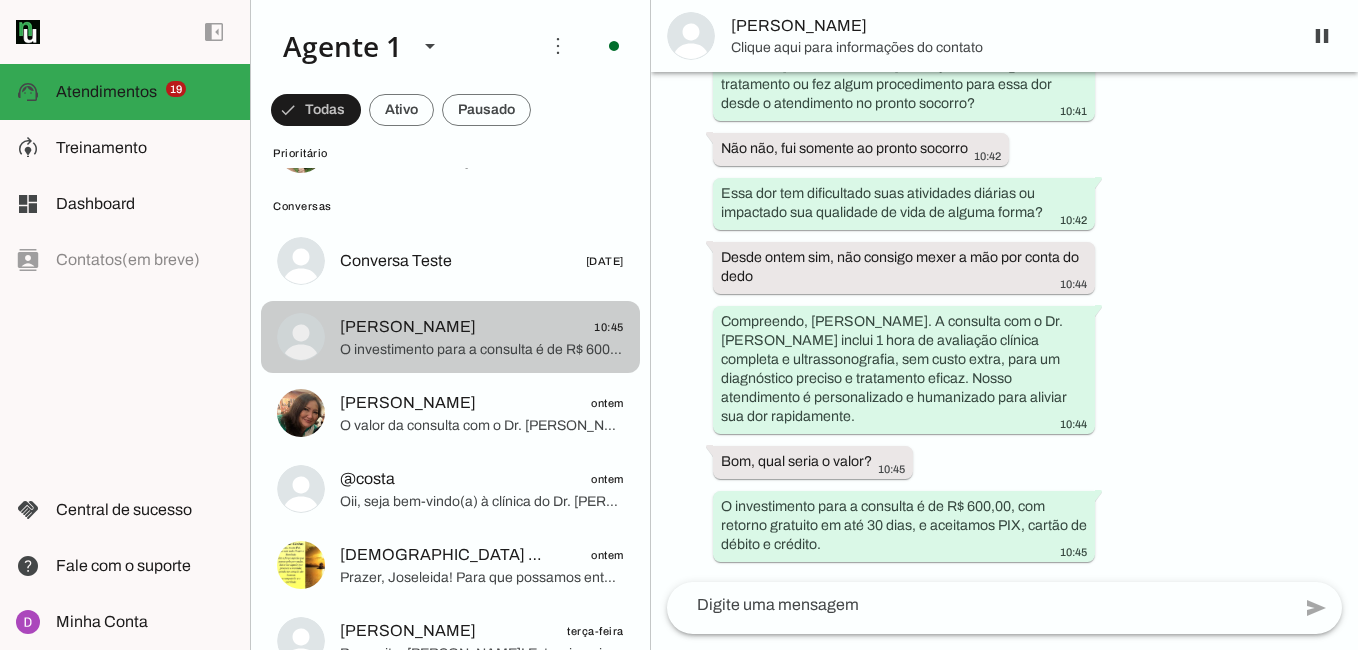 scroll, scrollTop: 617, scrollLeft: 0, axis: vertical 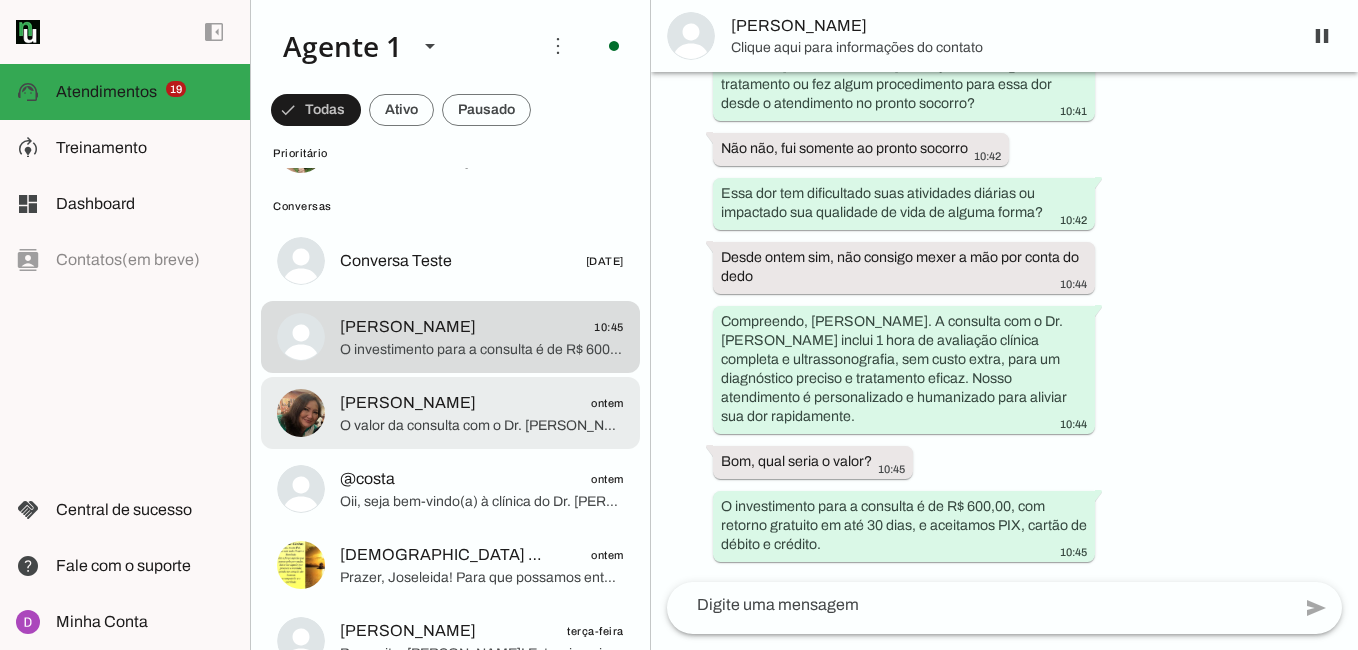 click on "O valor da consulta com o Dr. Rodrigo Santos é R$ 600,00, incluindo retorno em até 30 dias. Aceitamos PIX, cartão de débito e crédito." 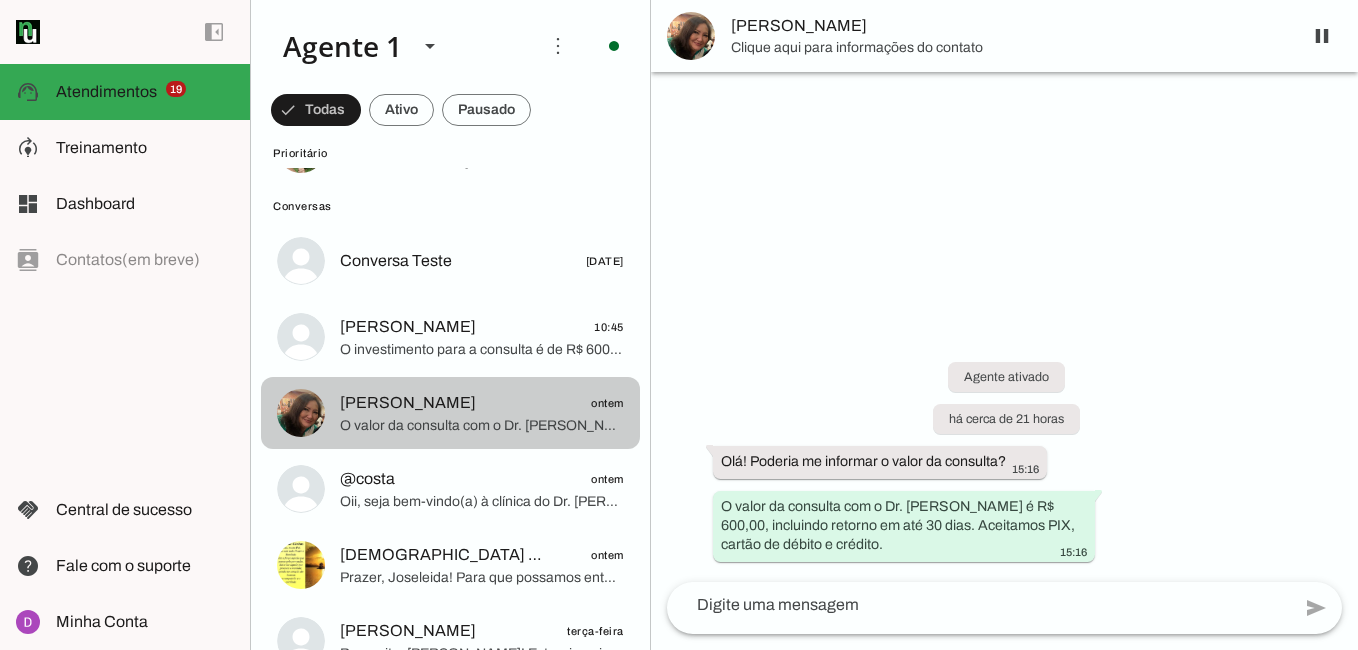scroll, scrollTop: 0, scrollLeft: 0, axis: both 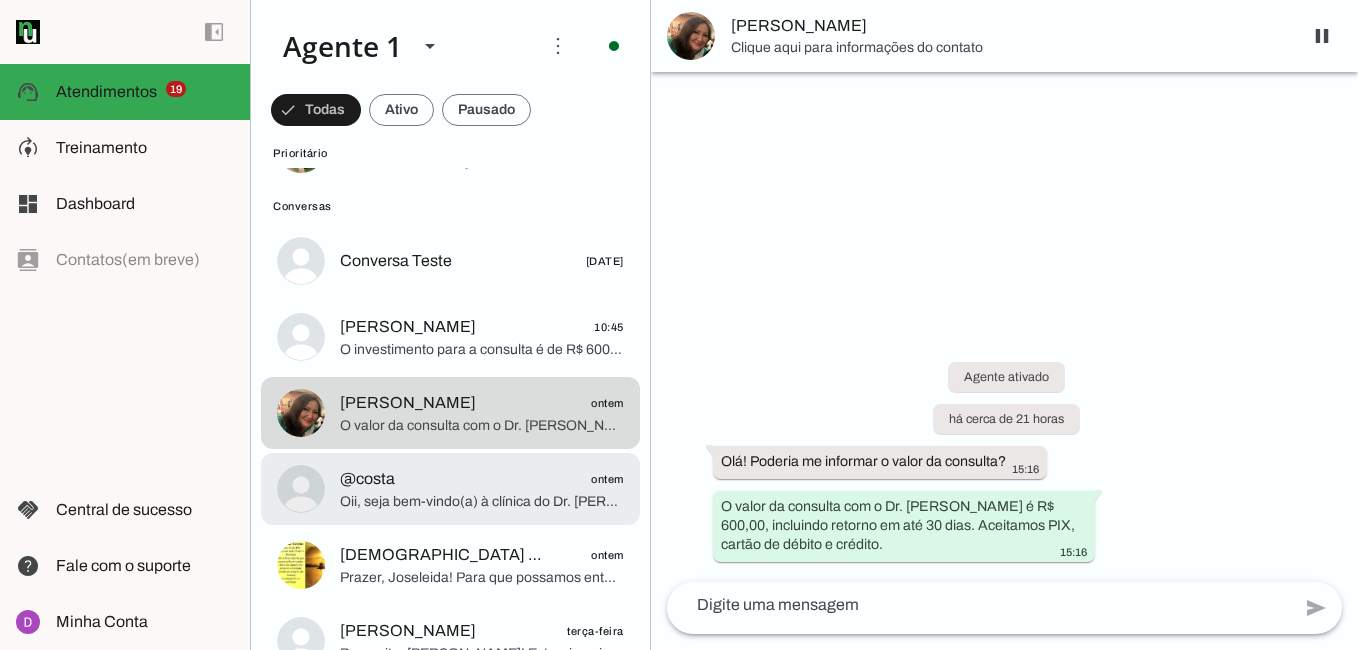 click on "Oii, seja bem-vindo(a) à clínica do Dr. Rodrigo Santos! Poderia me confirmar o seu nome?
— Olívia, secretária do Dr. Rodrigo Santos." 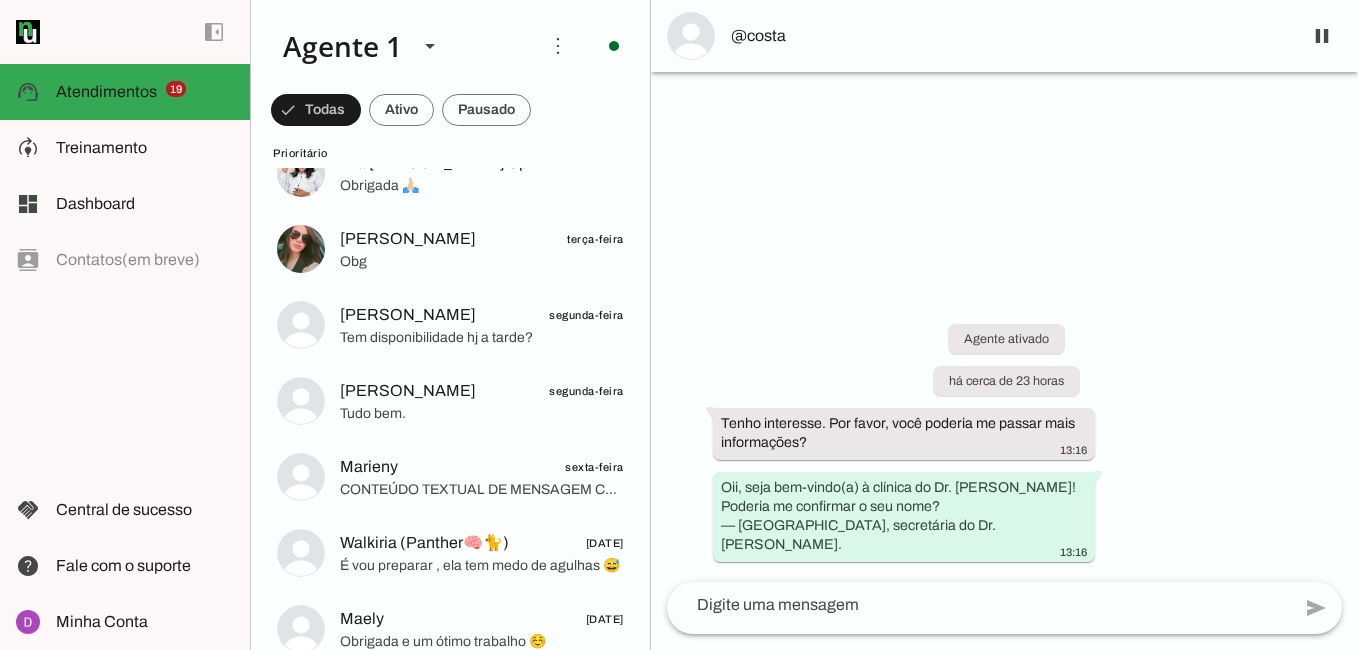 scroll, scrollTop: 0, scrollLeft: 0, axis: both 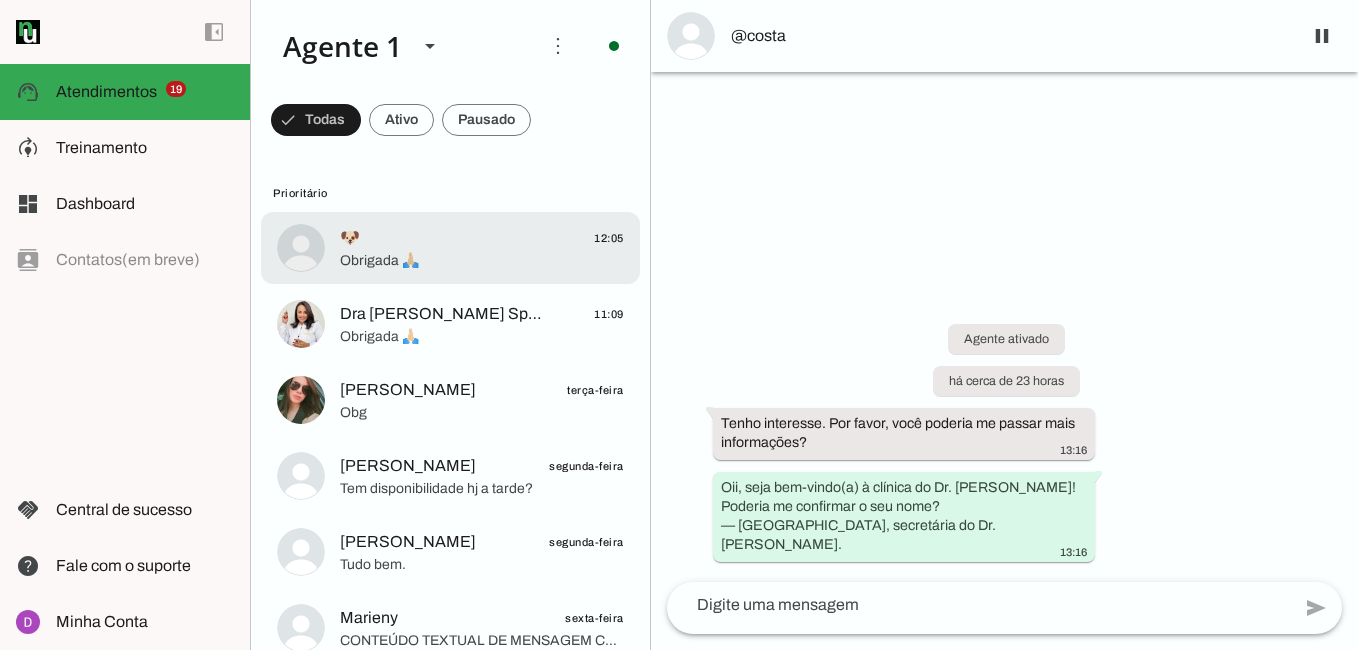 click on "🐶
12:05" 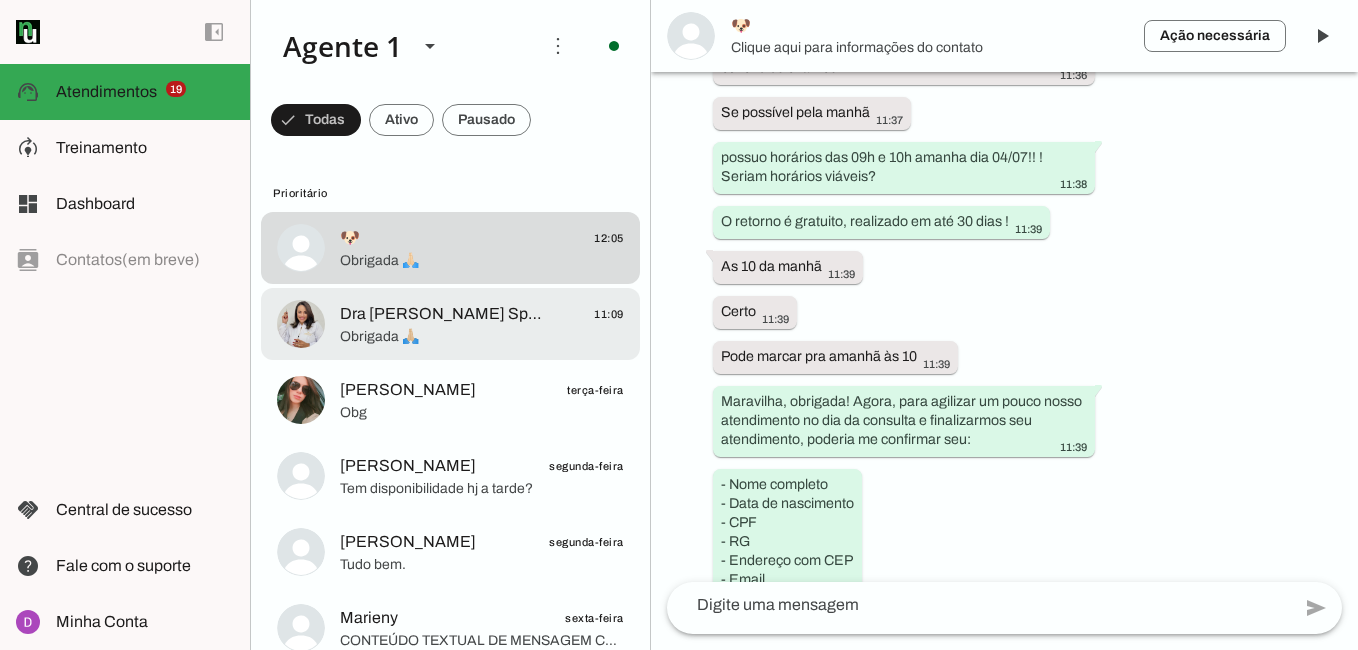 scroll, scrollTop: 2981, scrollLeft: 0, axis: vertical 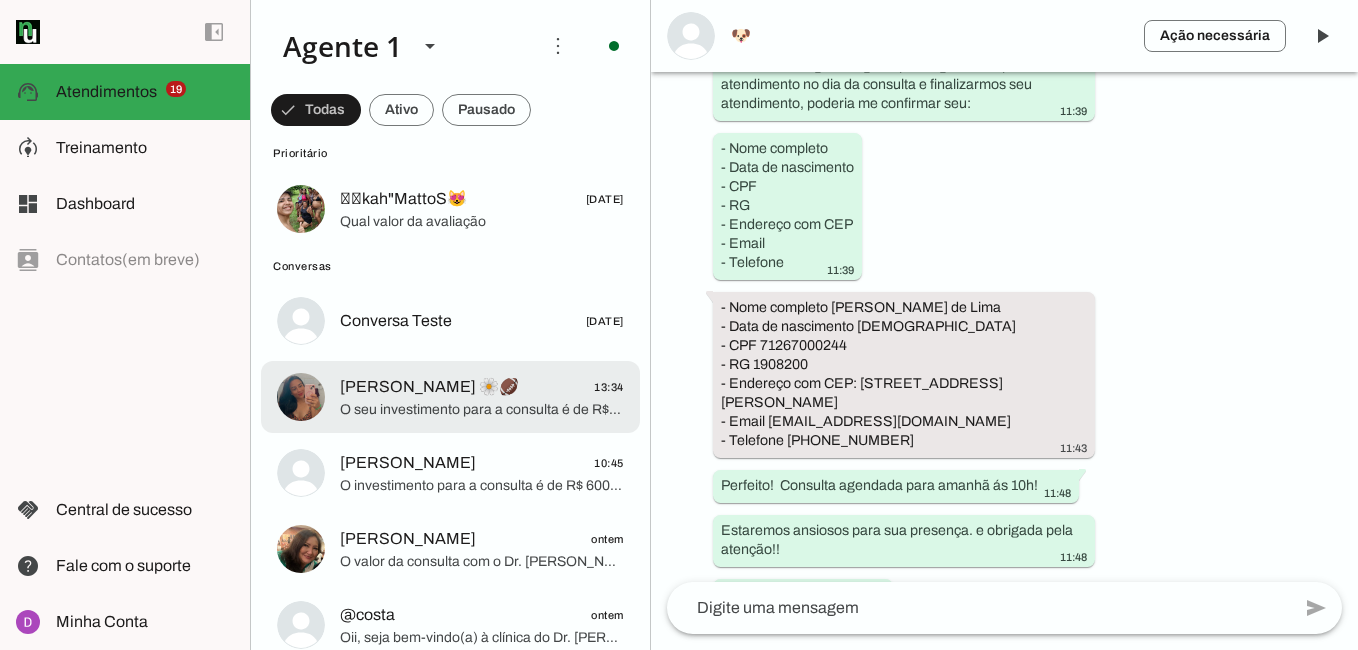 click on "[PERSON_NAME] 🌼🏈" 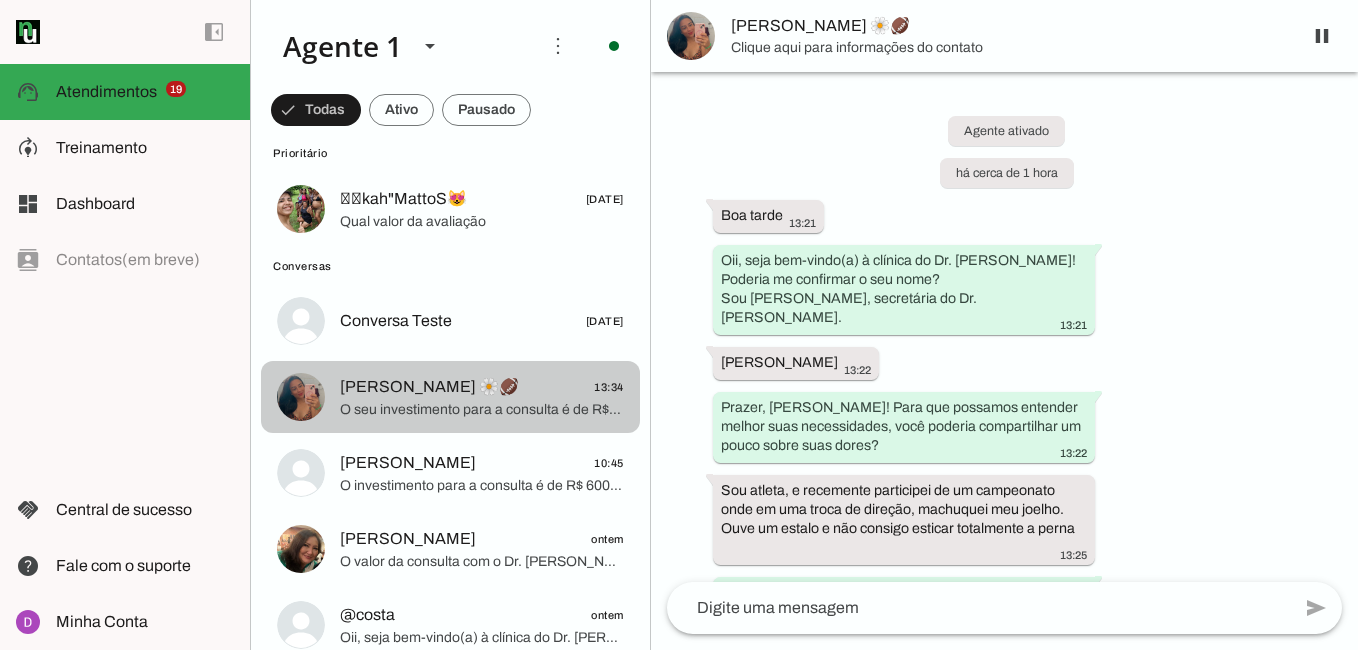 scroll, scrollTop: 579, scrollLeft: 0, axis: vertical 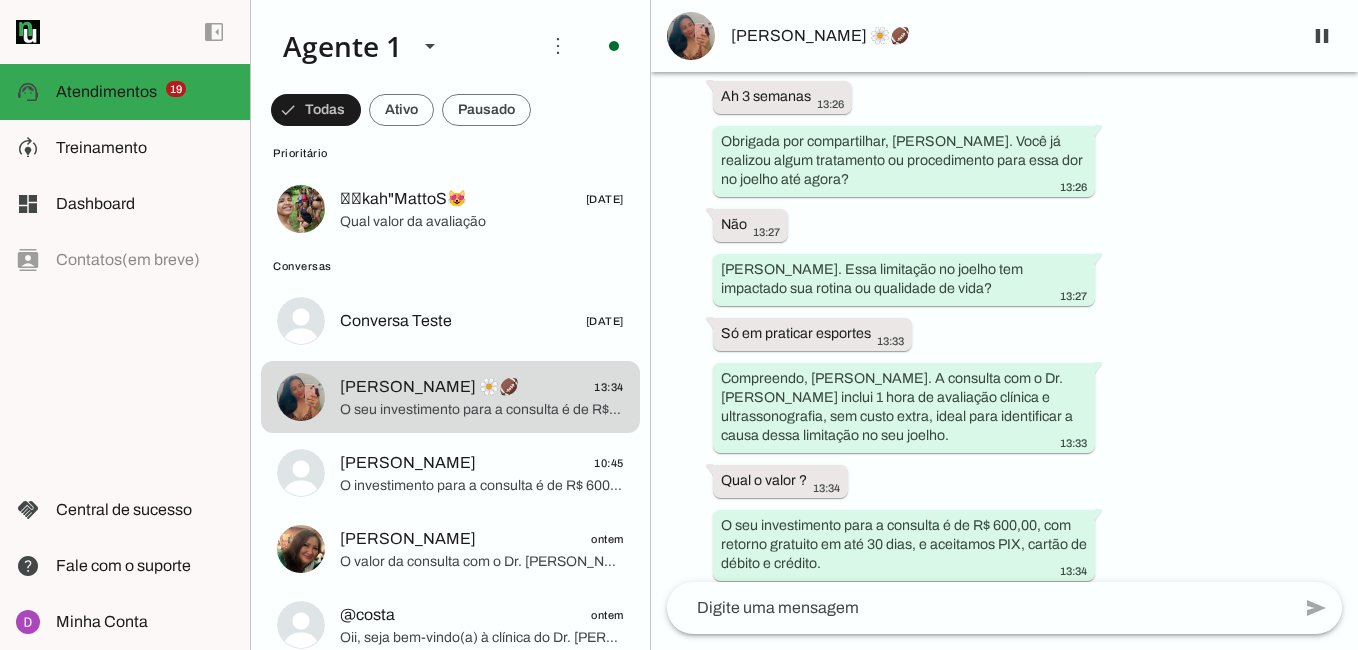 click on "[PERSON_NAME] 🌼🏈" at bounding box center [1008, 36] 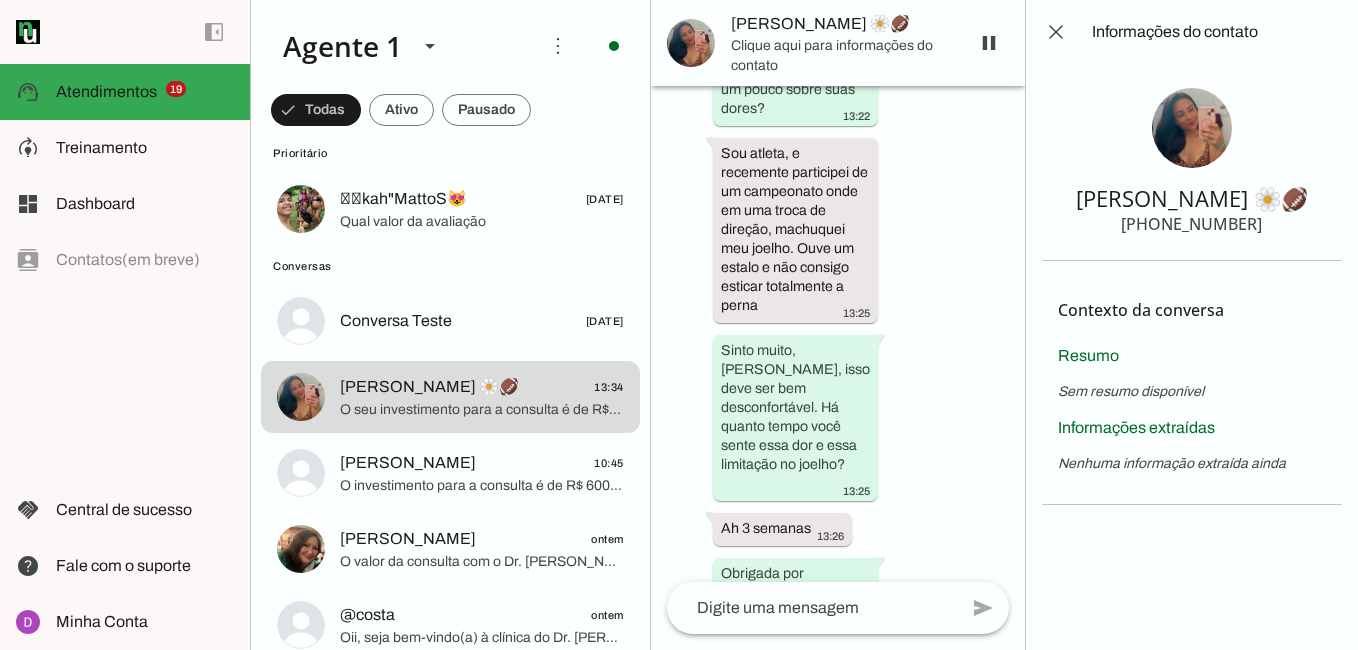 scroll, scrollTop: 1225, scrollLeft: 0, axis: vertical 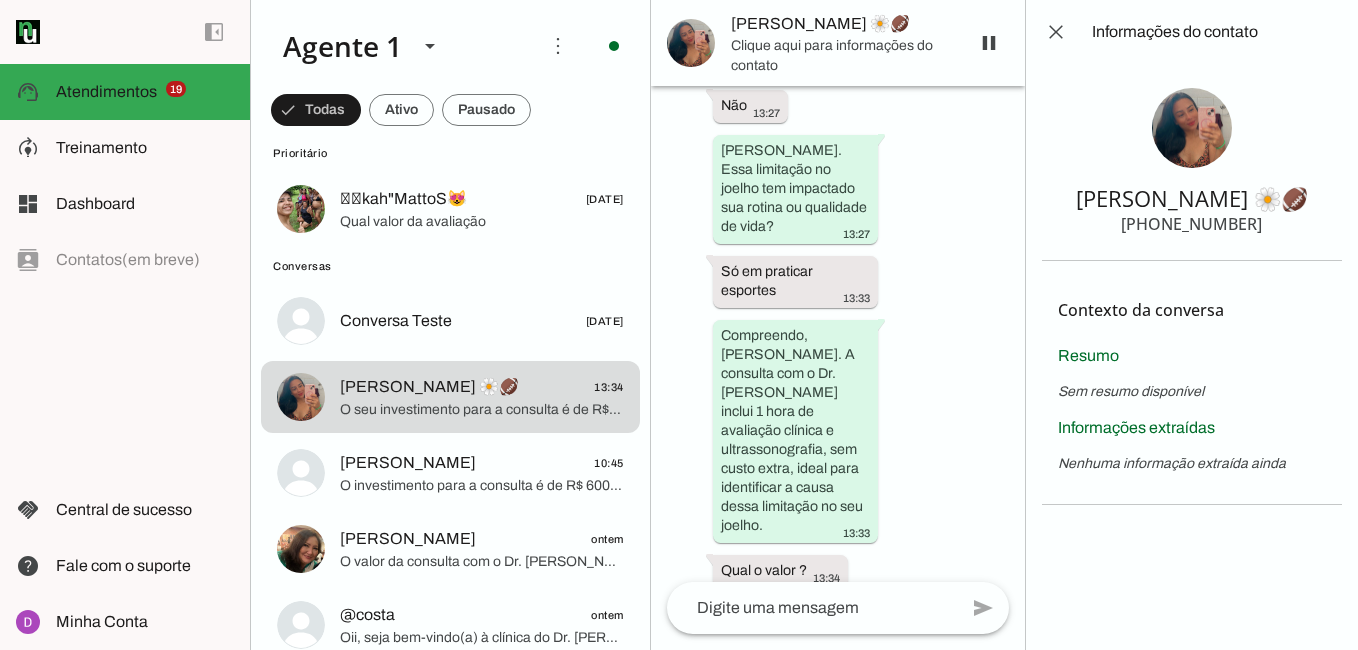 click at bounding box center [1192, 128] 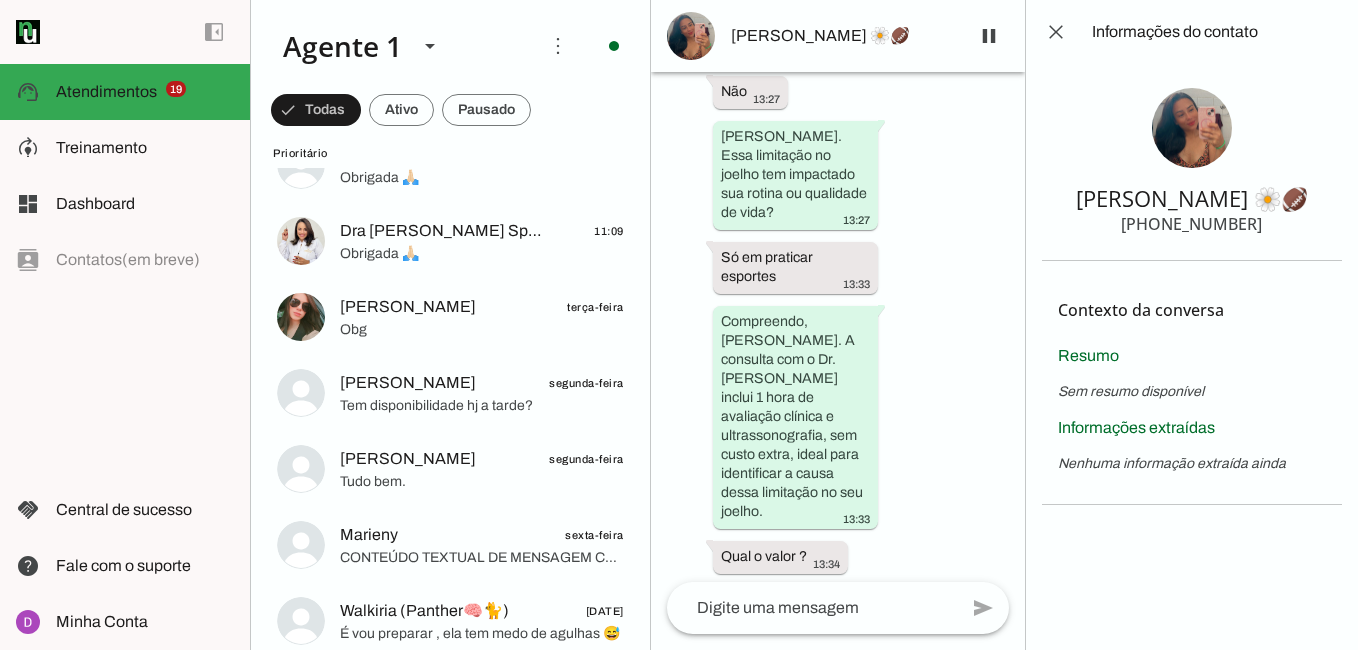 scroll, scrollTop: 0, scrollLeft: 0, axis: both 